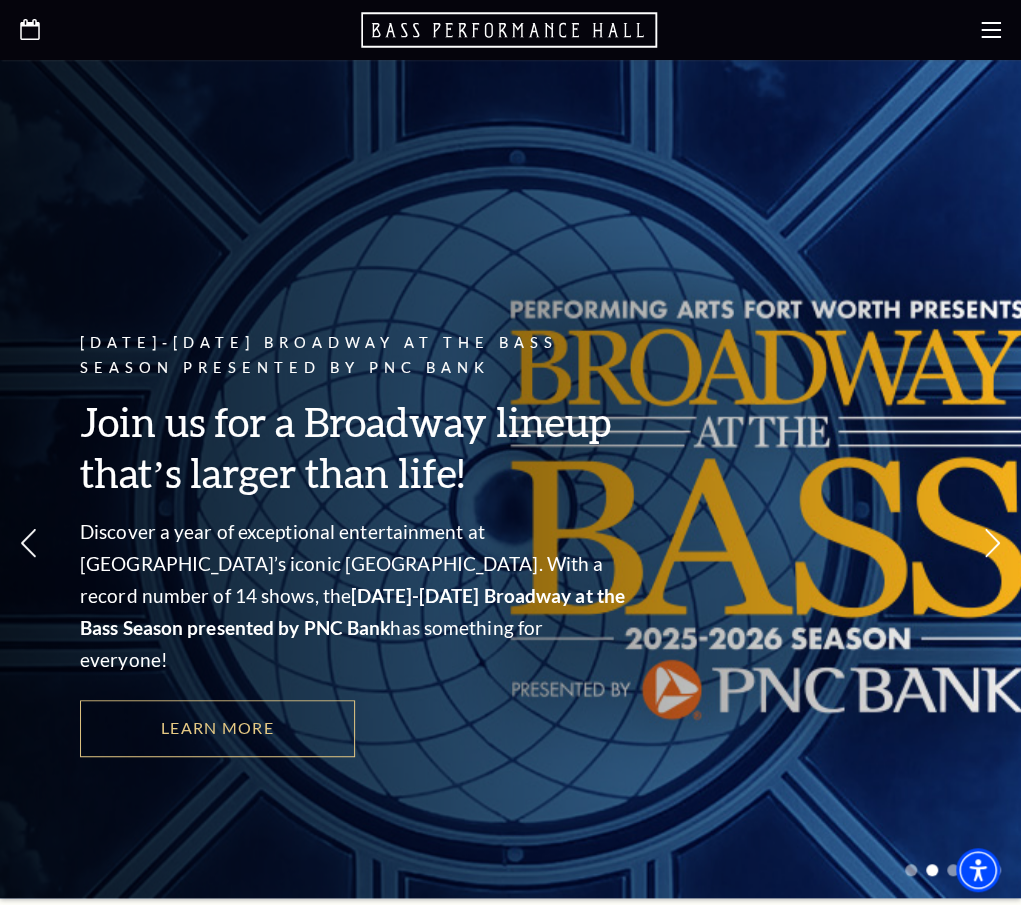 scroll, scrollTop: 393, scrollLeft: 0, axis: vertical 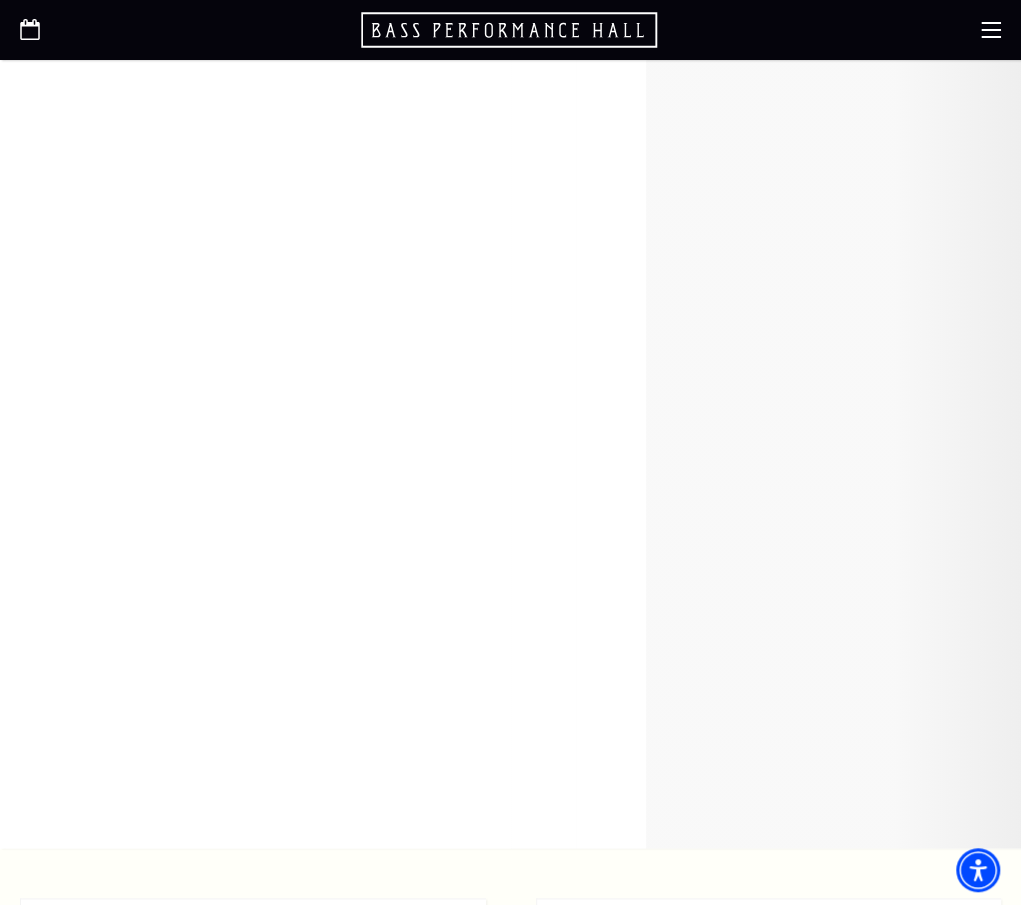 click on "Learn More" at bounding box center (612, -280) 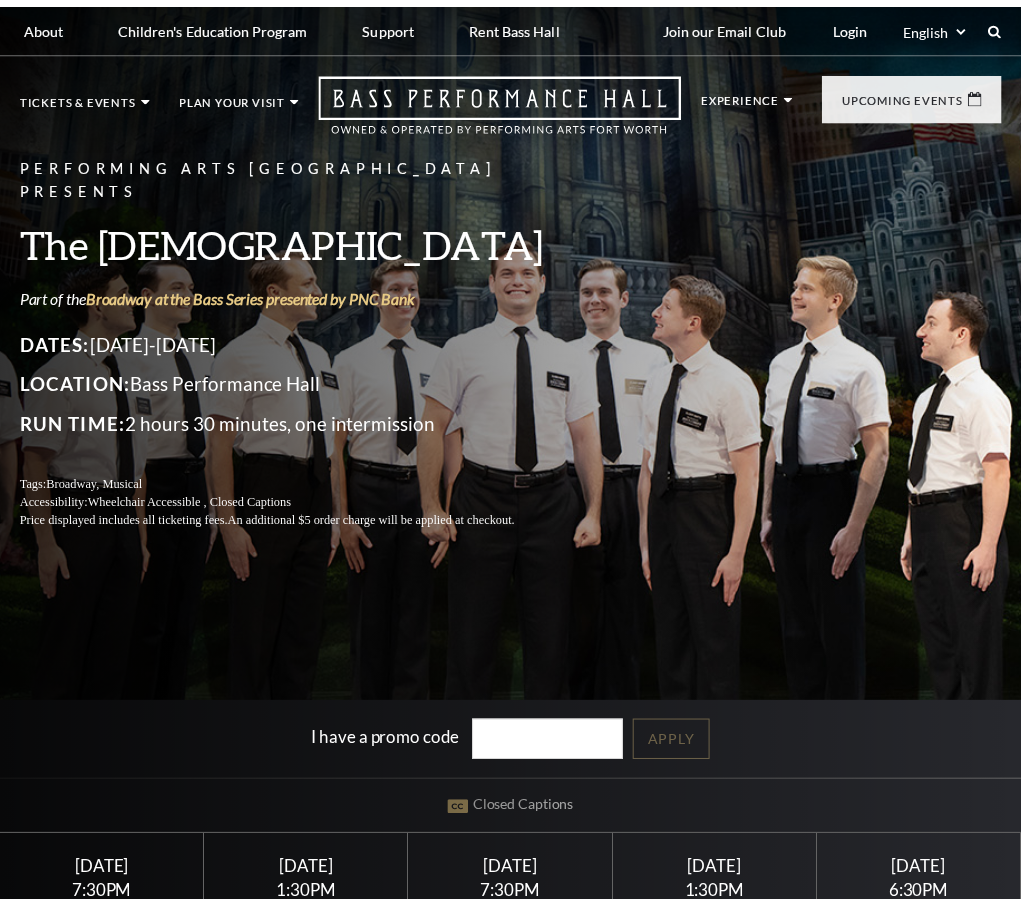 scroll, scrollTop: 0, scrollLeft: 0, axis: both 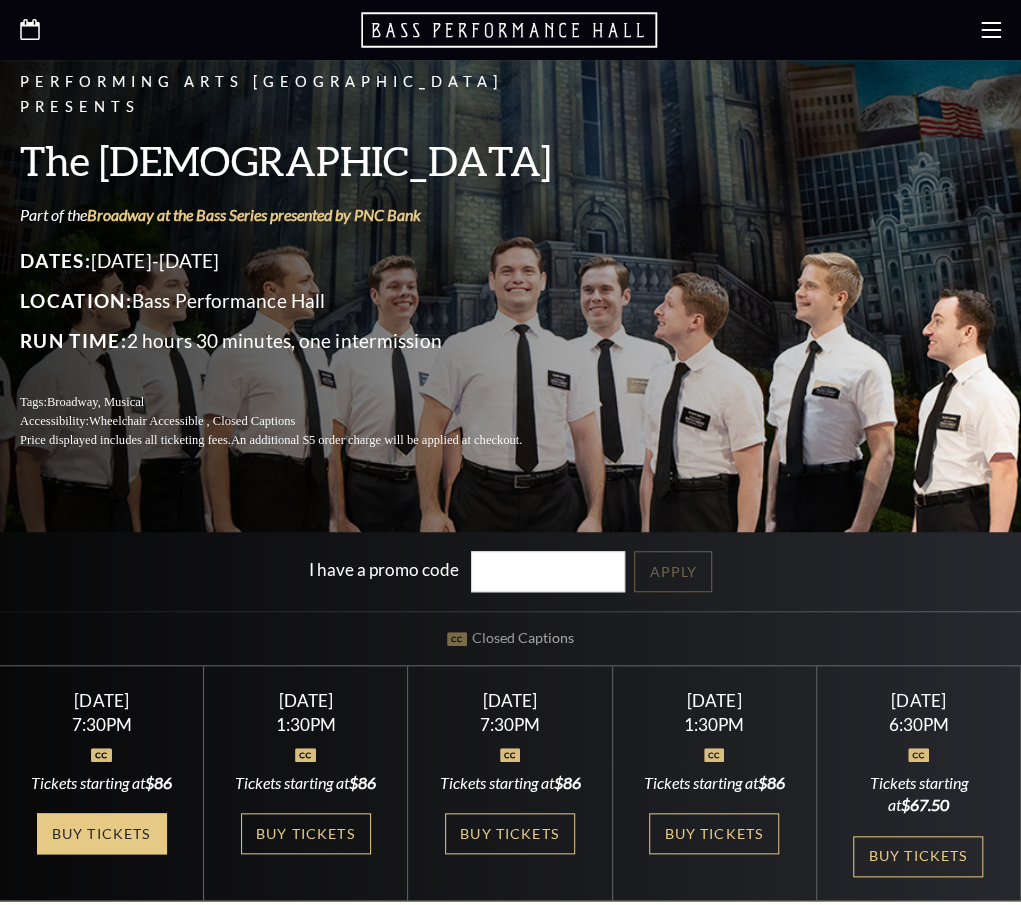click on "Buy Tickets" at bounding box center [102, 833] 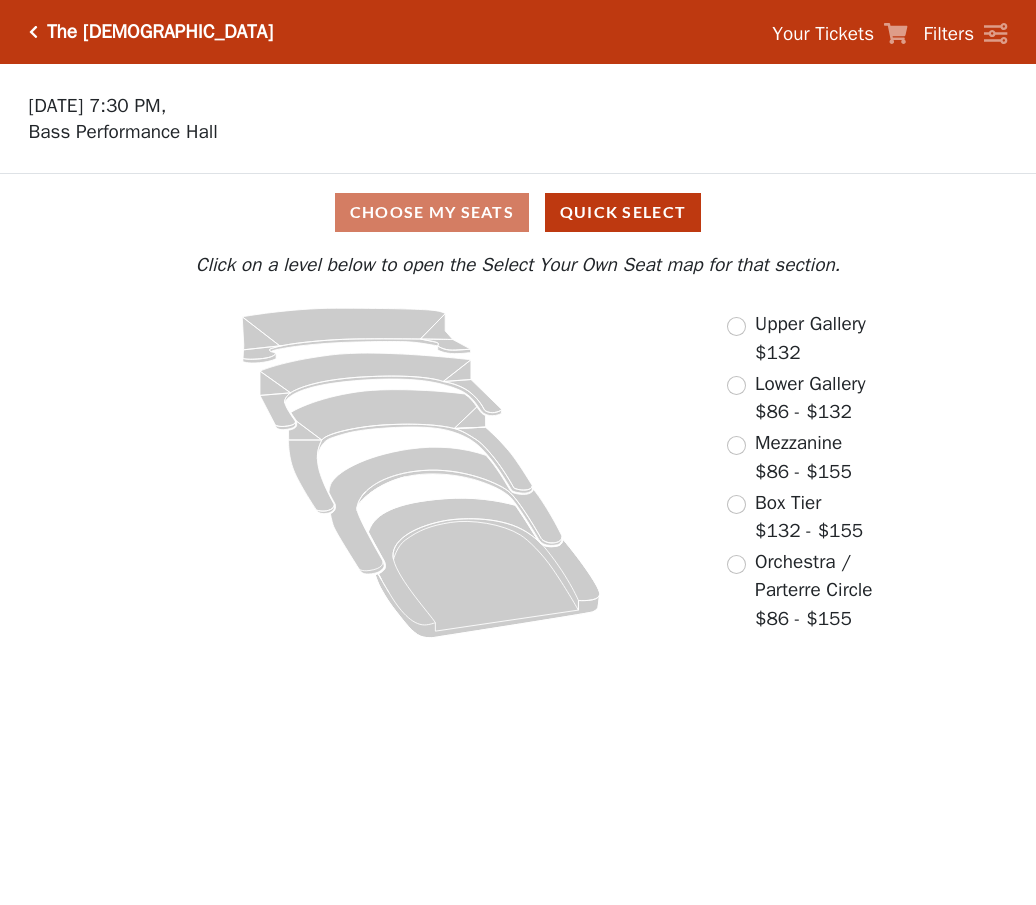 scroll, scrollTop: 0, scrollLeft: 0, axis: both 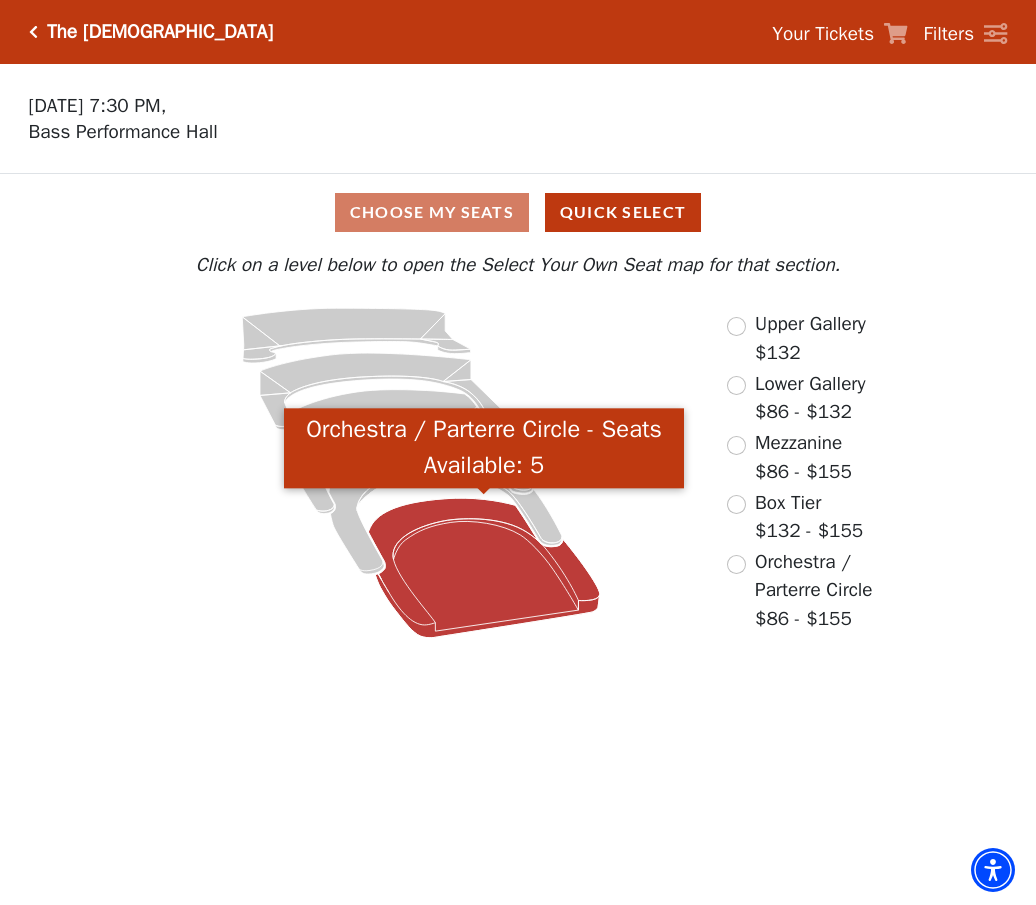 click 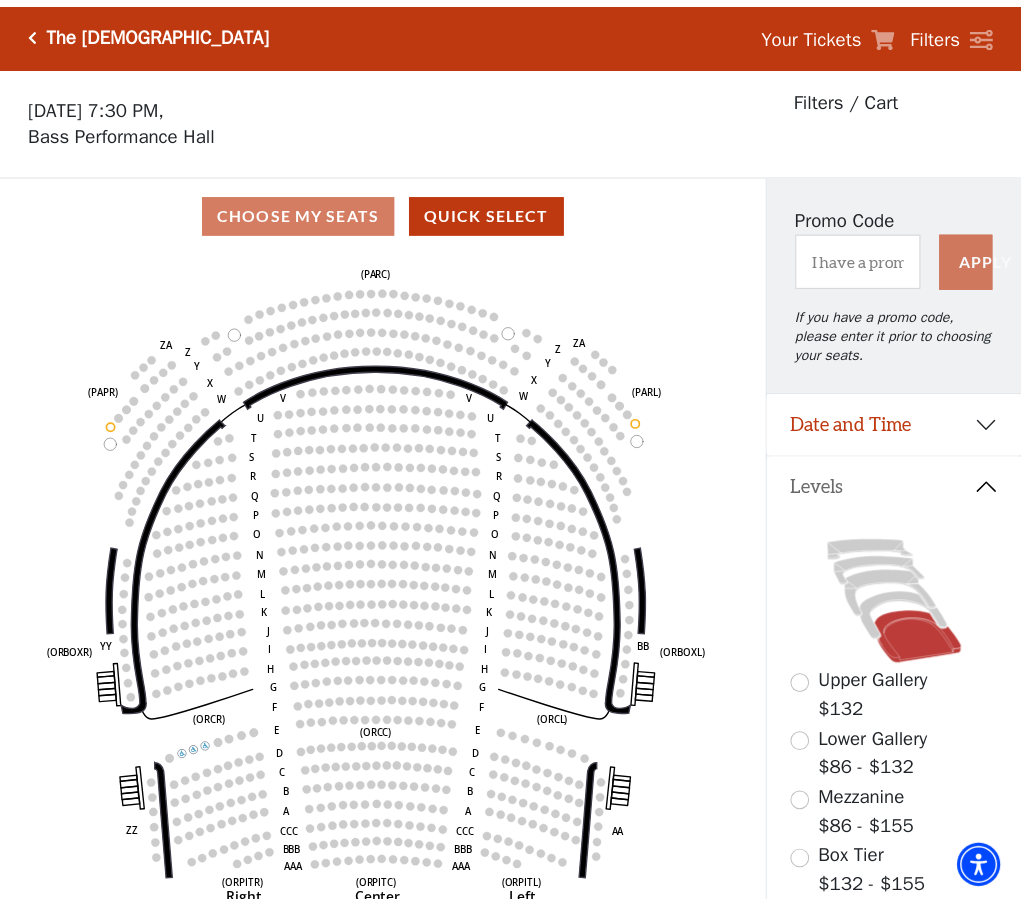 scroll, scrollTop: 92, scrollLeft: 0, axis: vertical 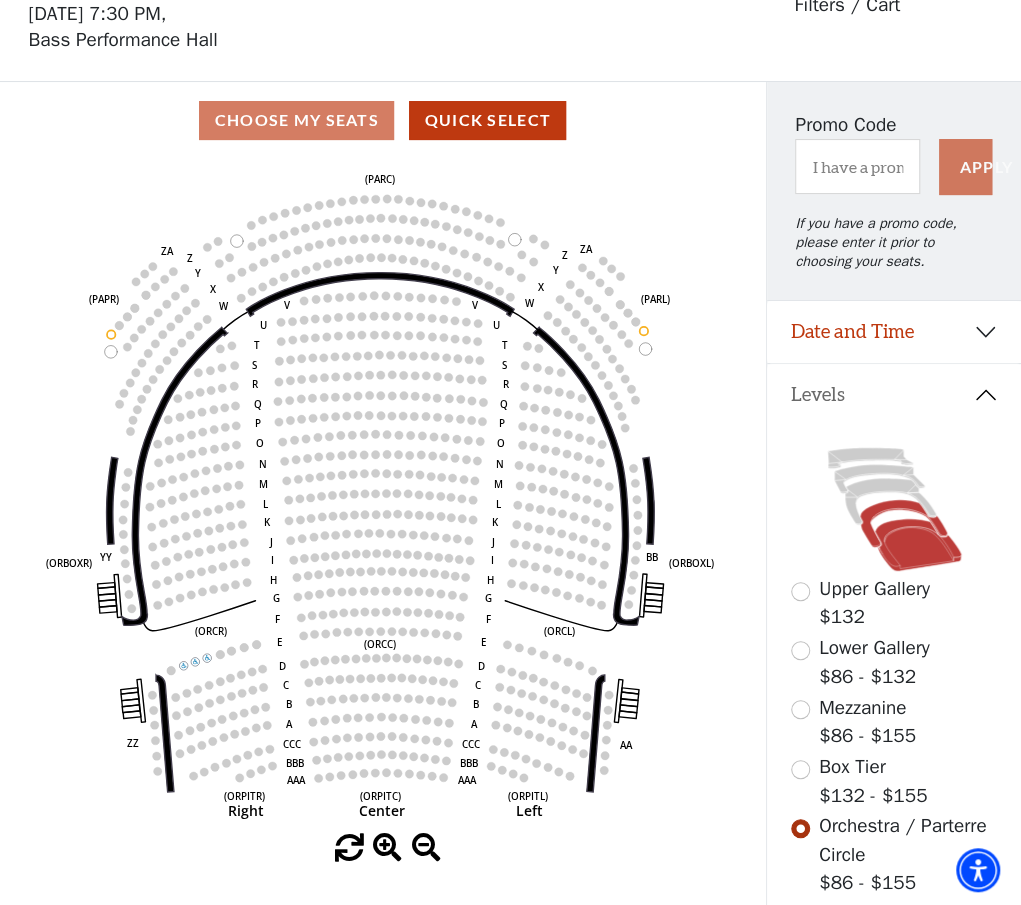 click 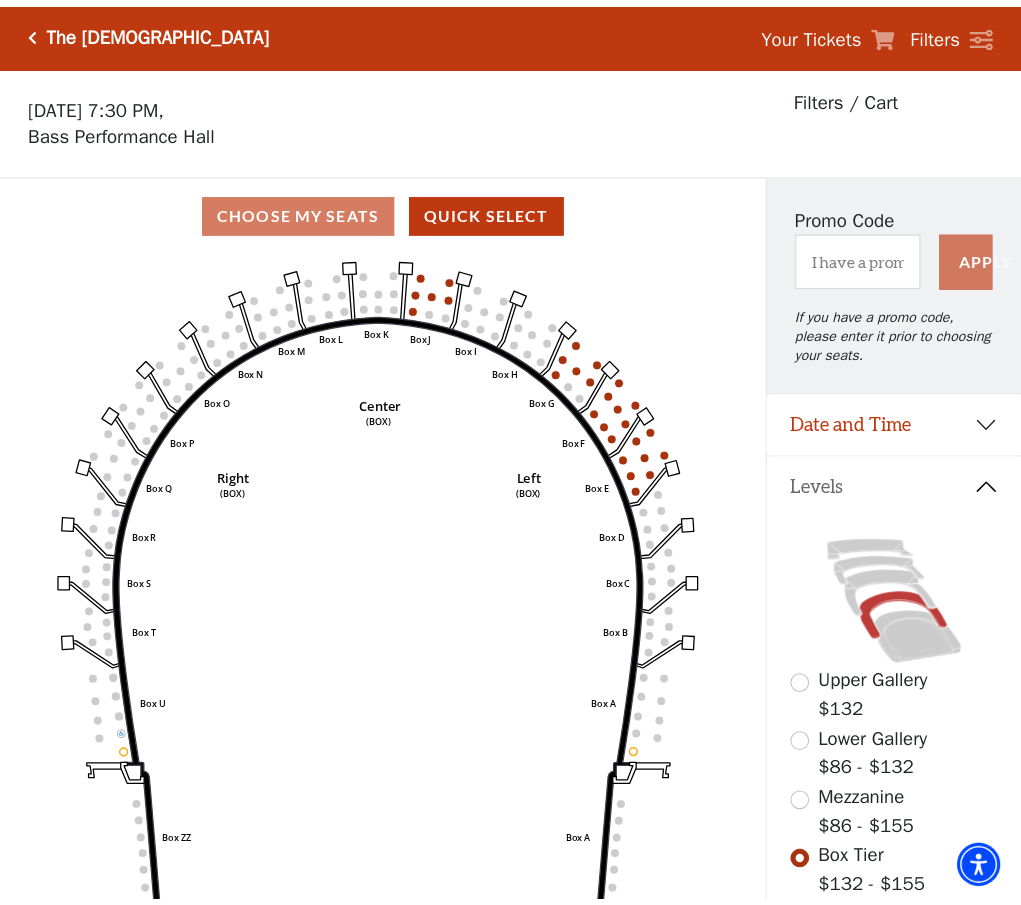 scroll, scrollTop: 92, scrollLeft: 0, axis: vertical 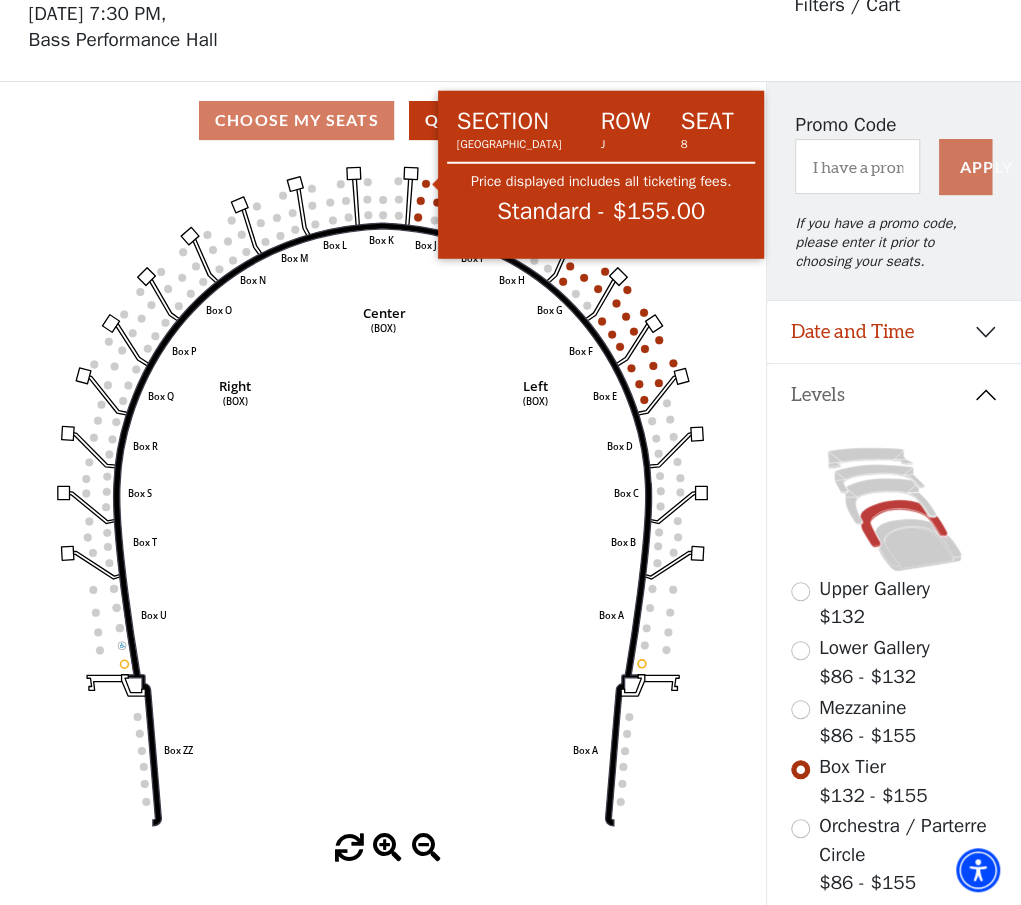 click 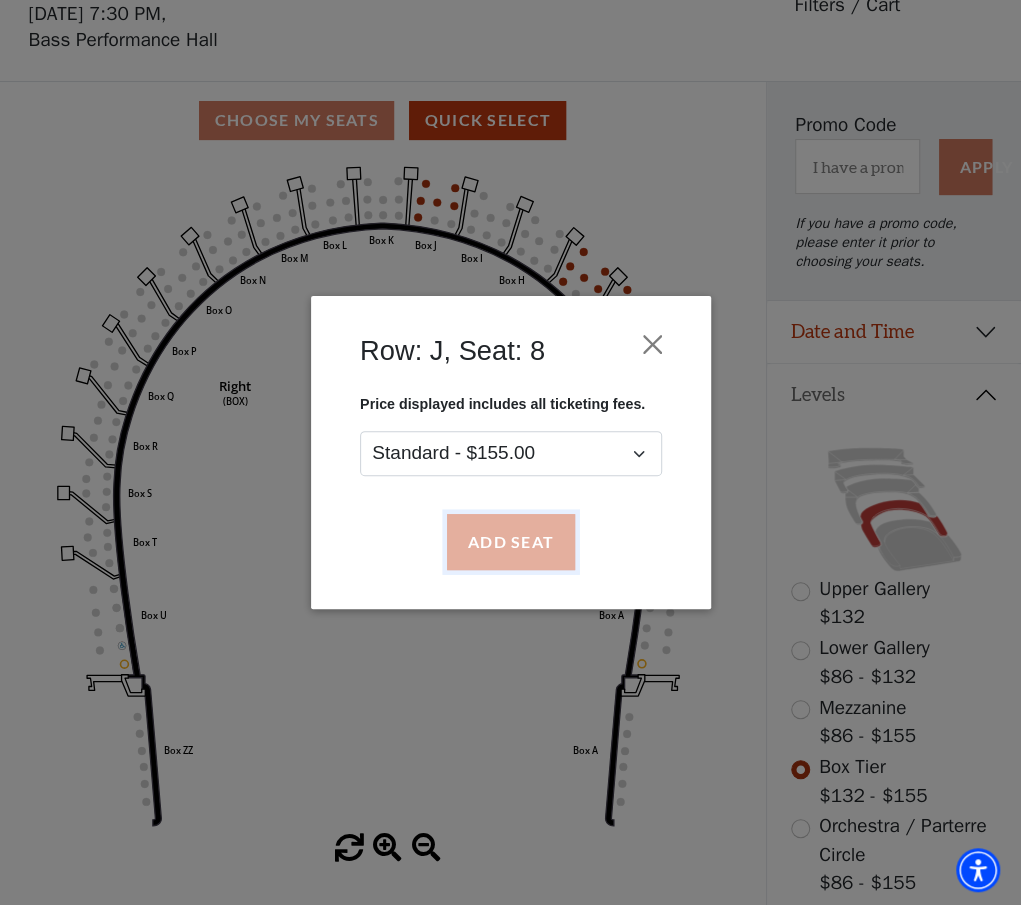click on "Add Seat" at bounding box center (510, 542) 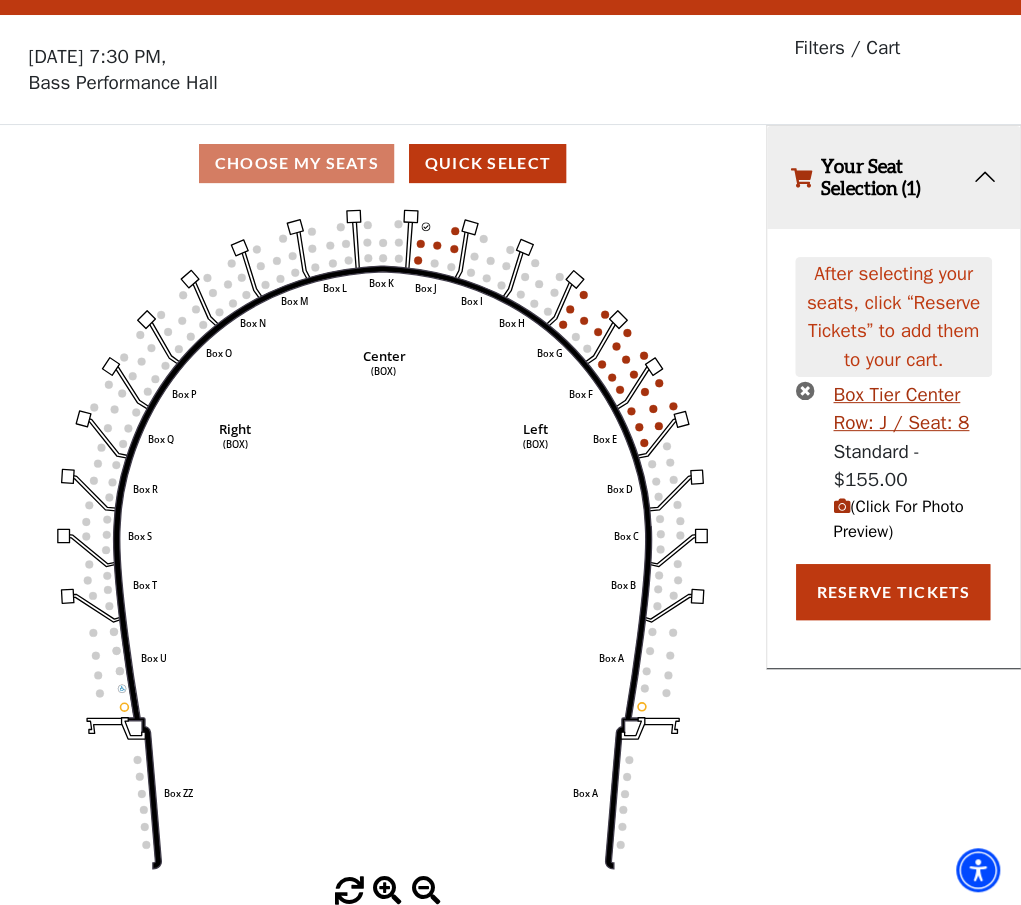 scroll, scrollTop: 0, scrollLeft: 0, axis: both 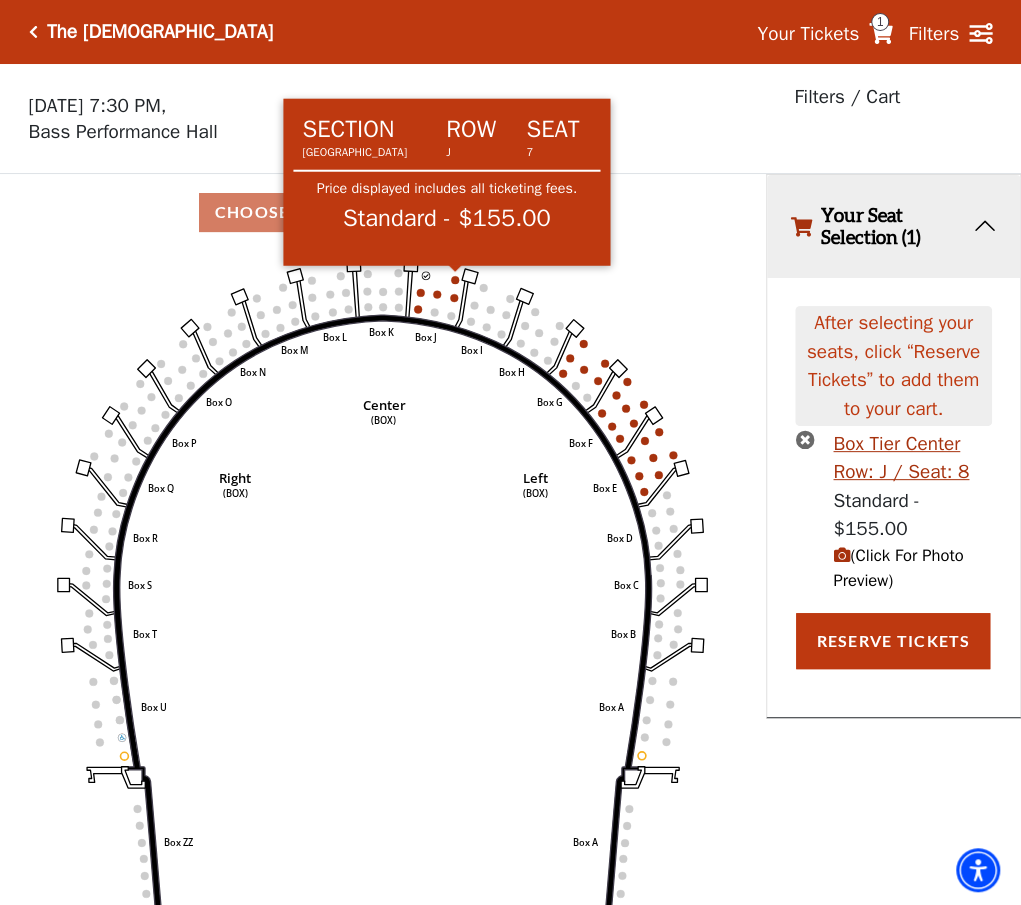 click 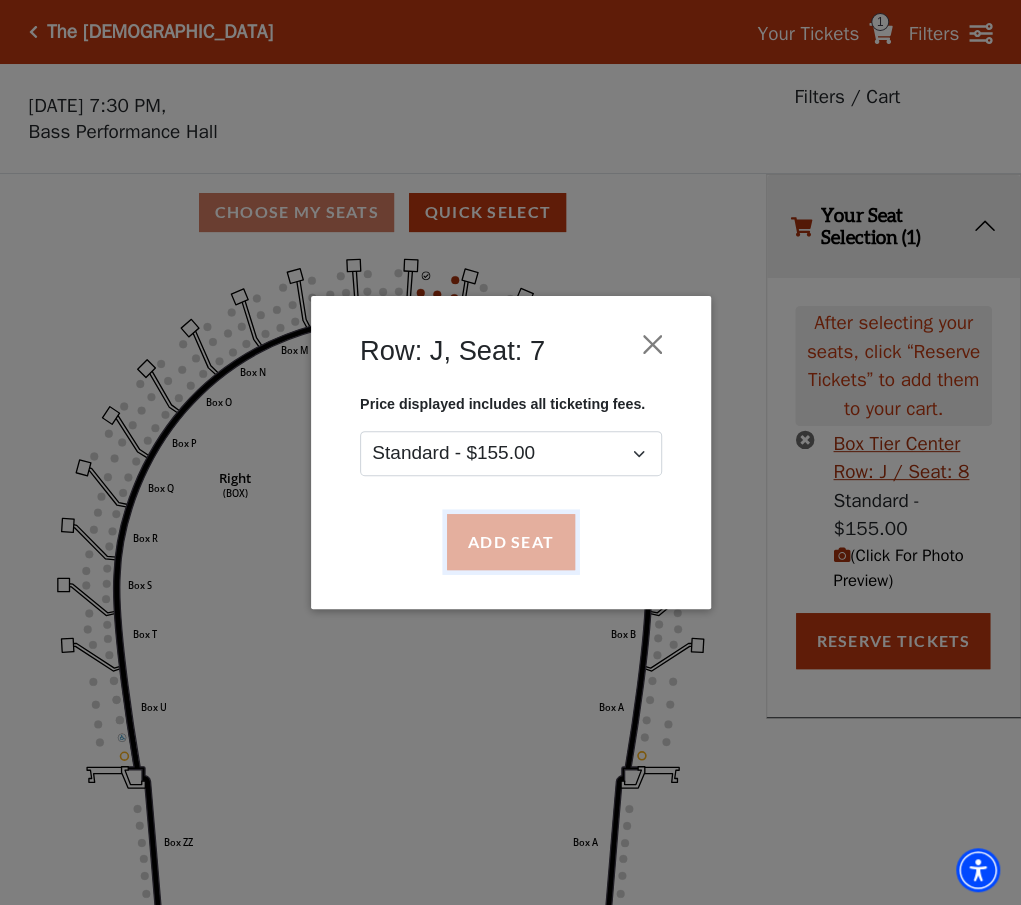 click on "Add Seat" at bounding box center [510, 542] 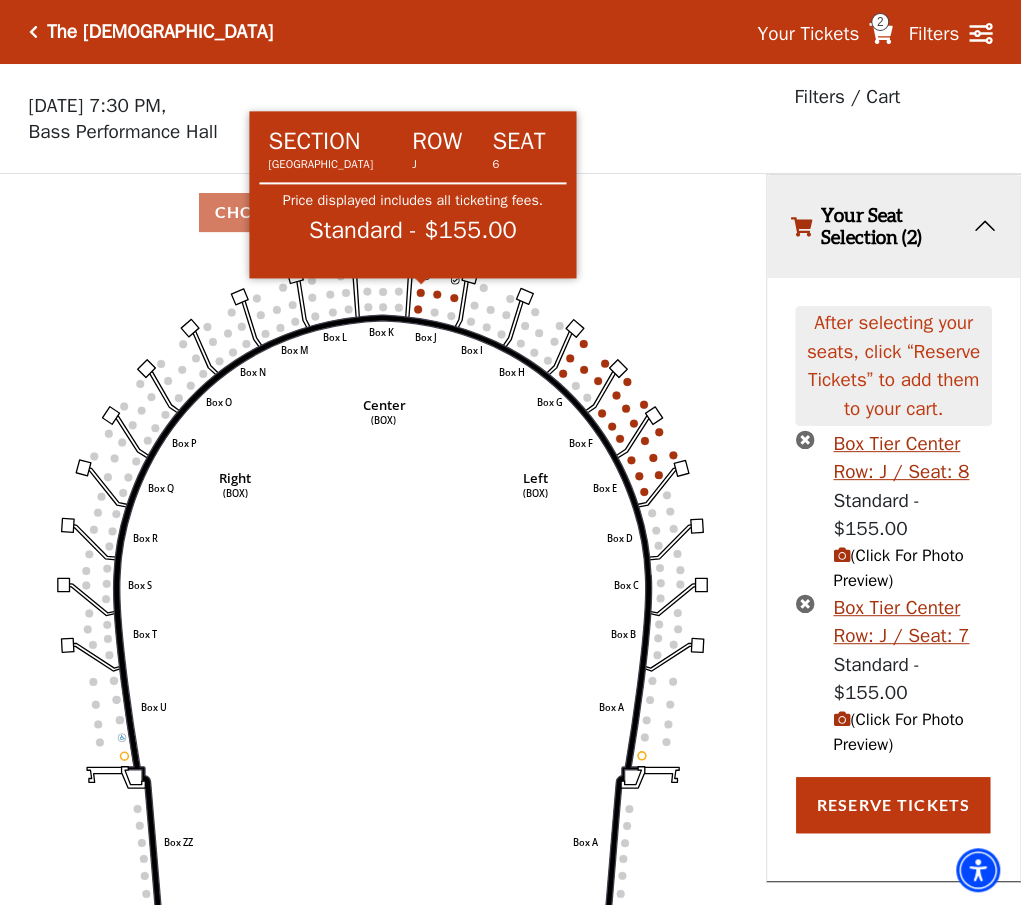 click 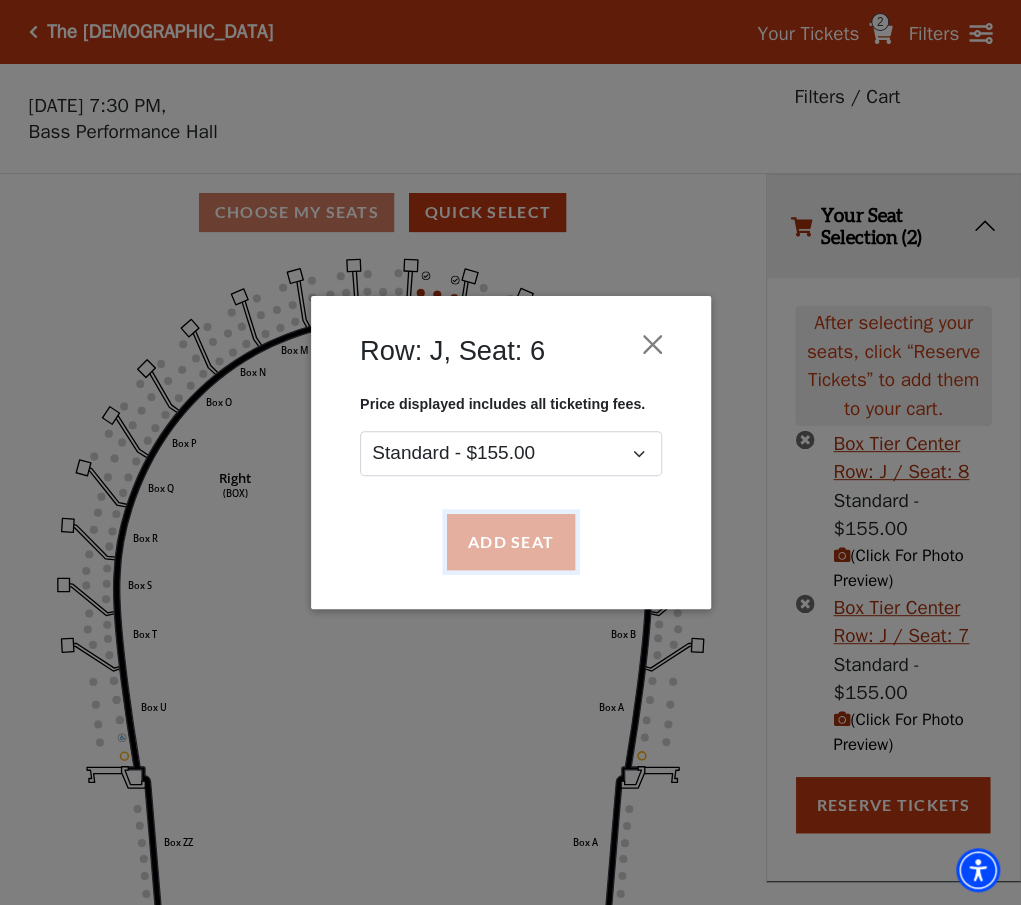 click on "Add Seat" at bounding box center (510, 542) 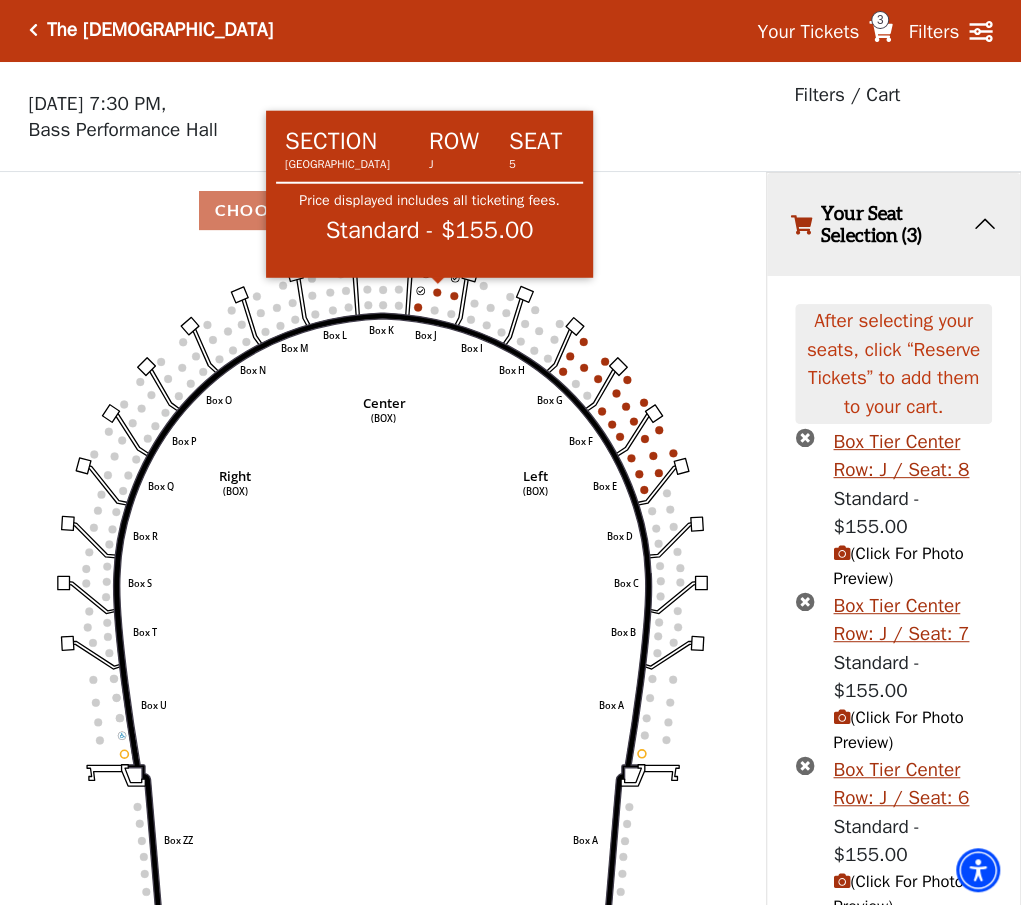 click 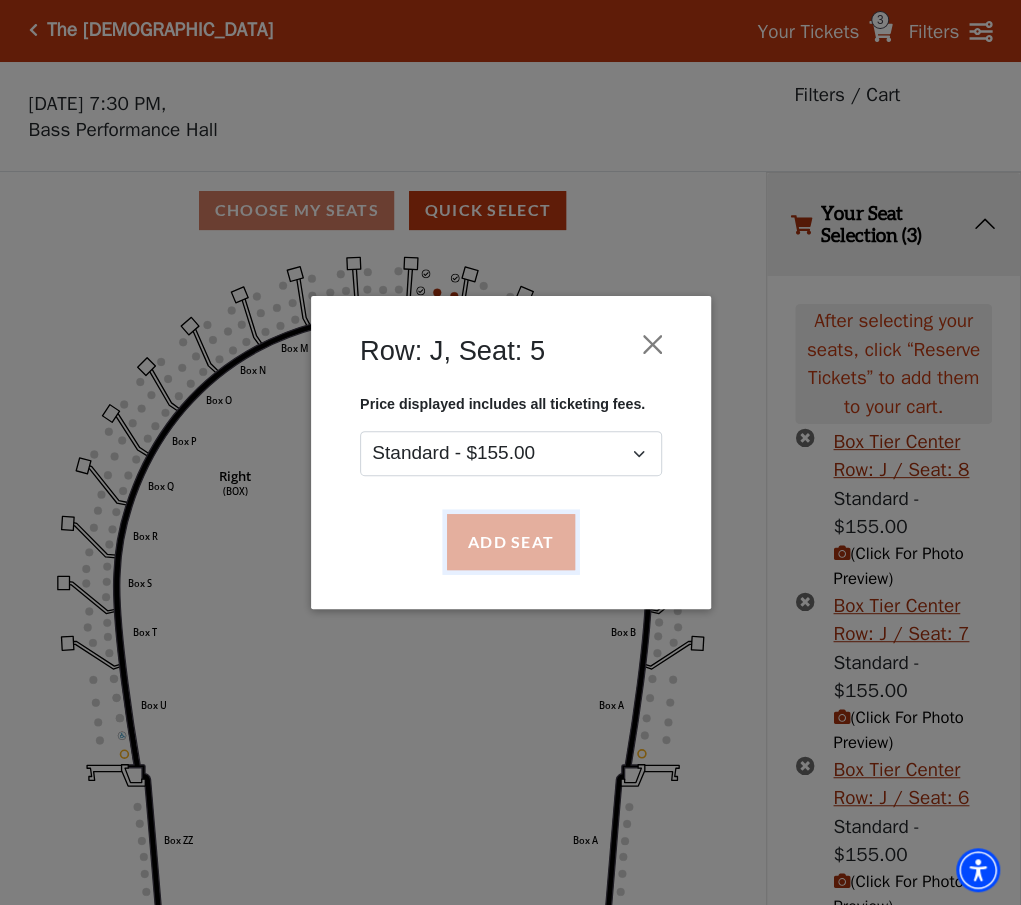 click on "Add Seat" at bounding box center [510, 542] 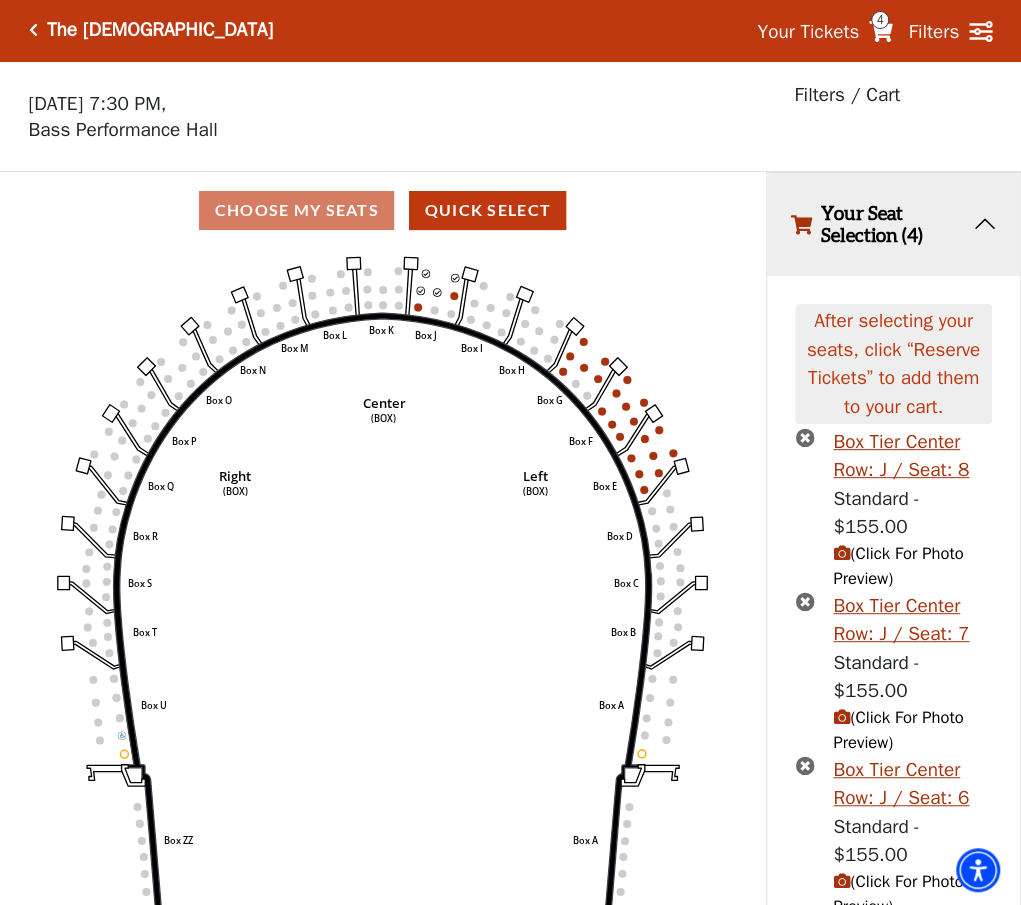 scroll, scrollTop: 138, scrollLeft: 0, axis: vertical 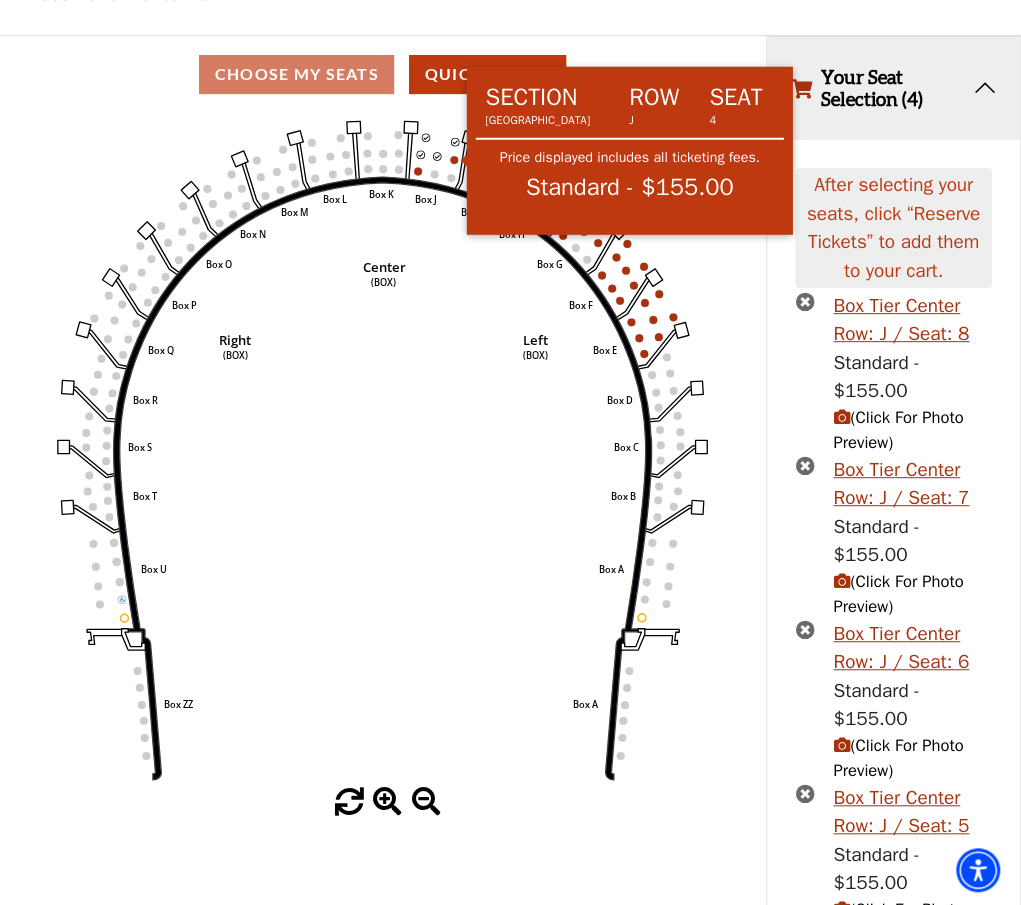 click 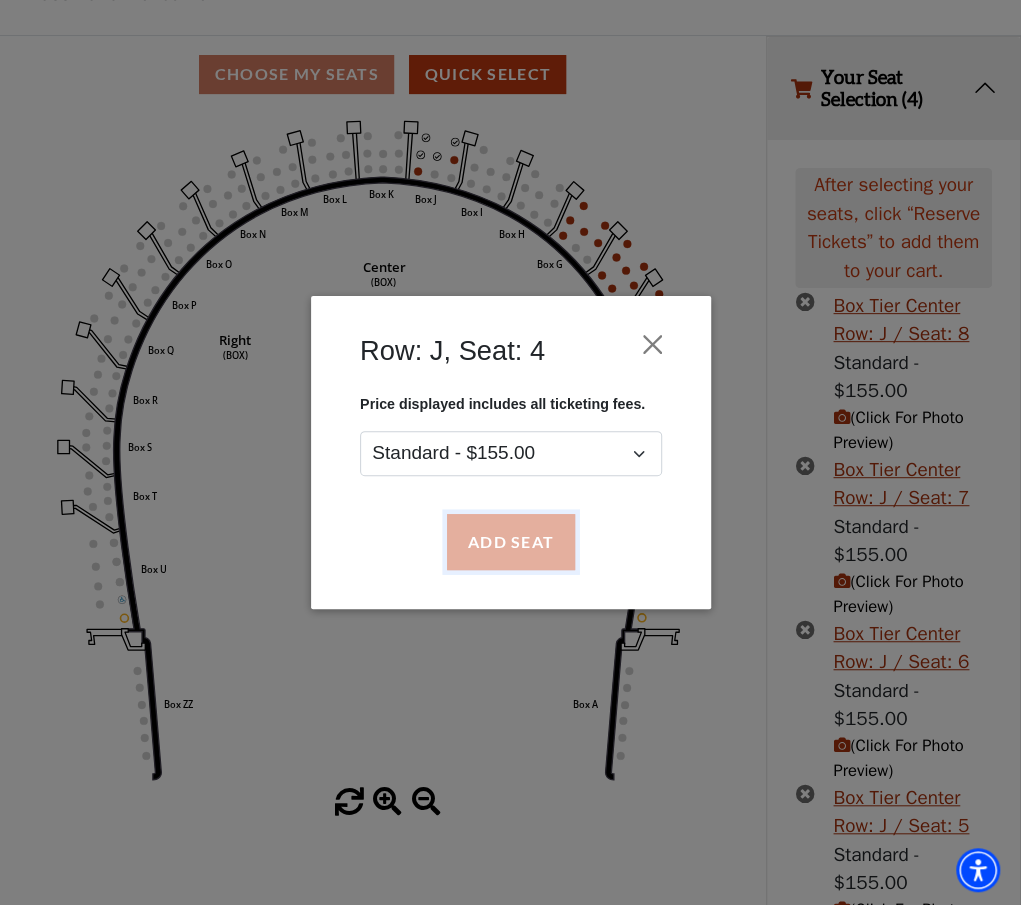 click on "Add Seat" at bounding box center (510, 542) 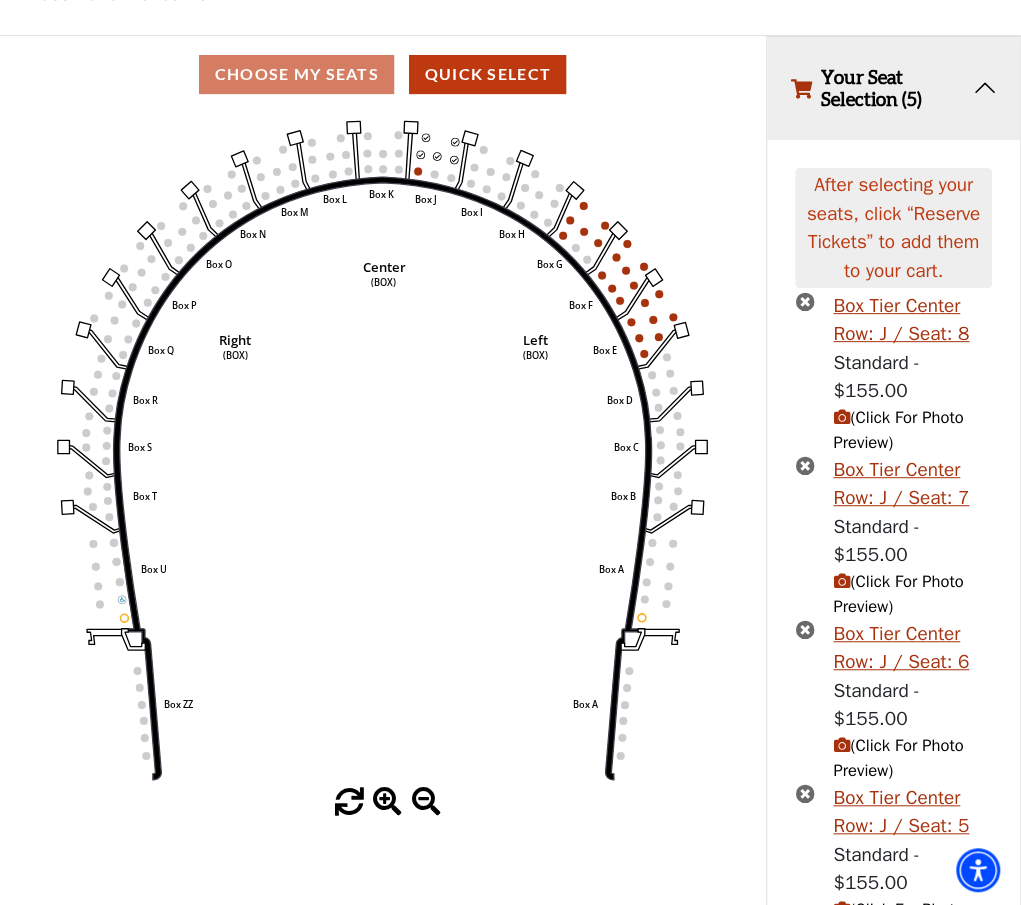 scroll, scrollTop: 273, scrollLeft: 0, axis: vertical 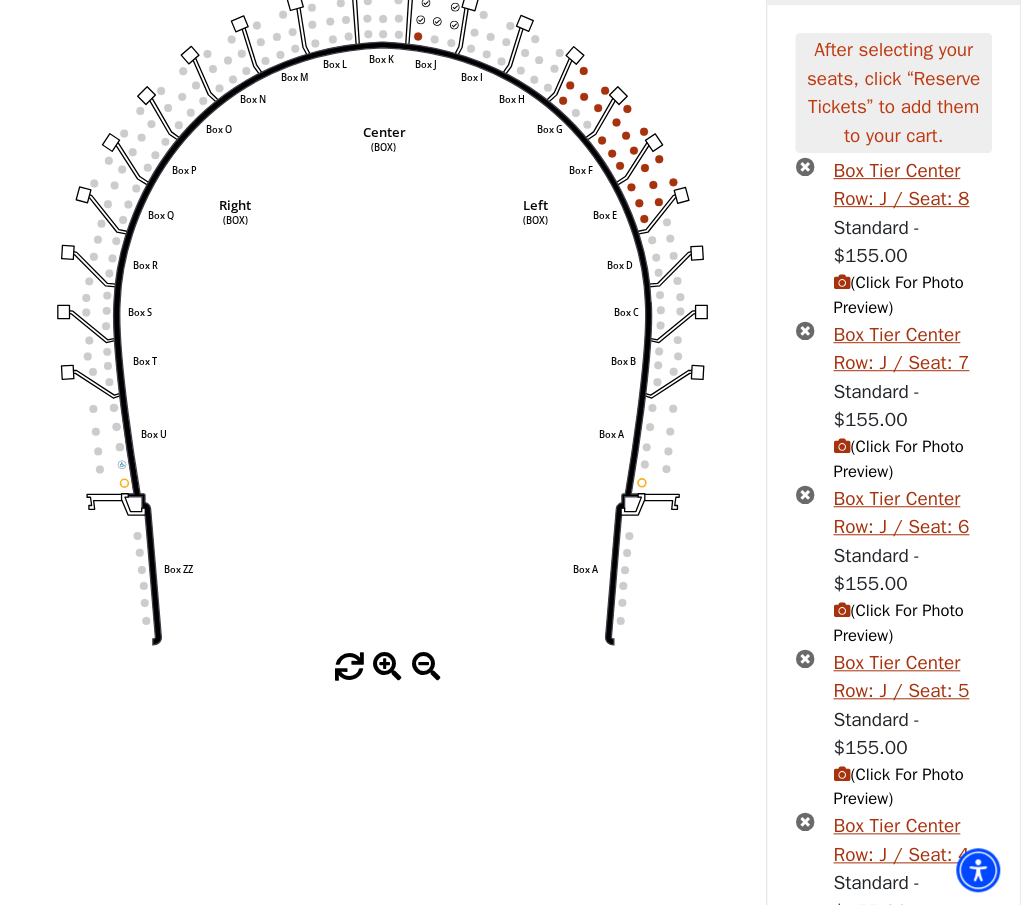 click on "Reserve Tickets" at bounding box center [893, 1023] 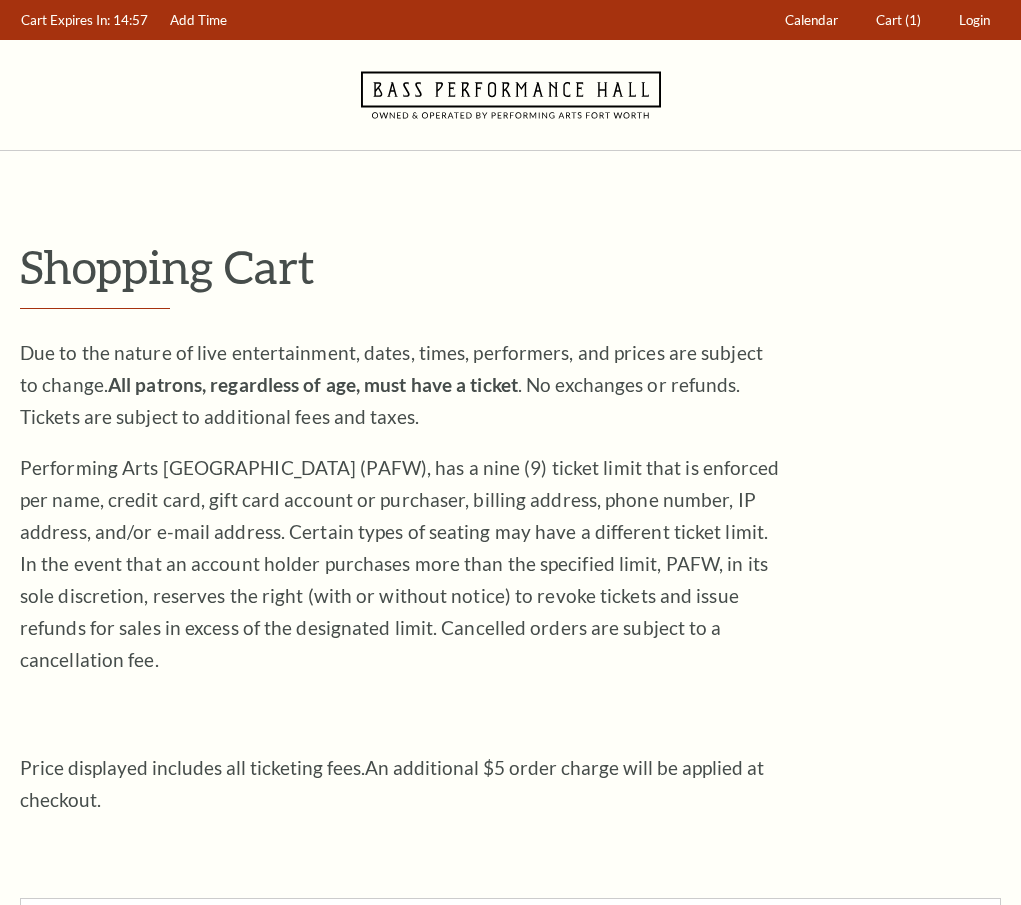 scroll, scrollTop: 0, scrollLeft: 0, axis: both 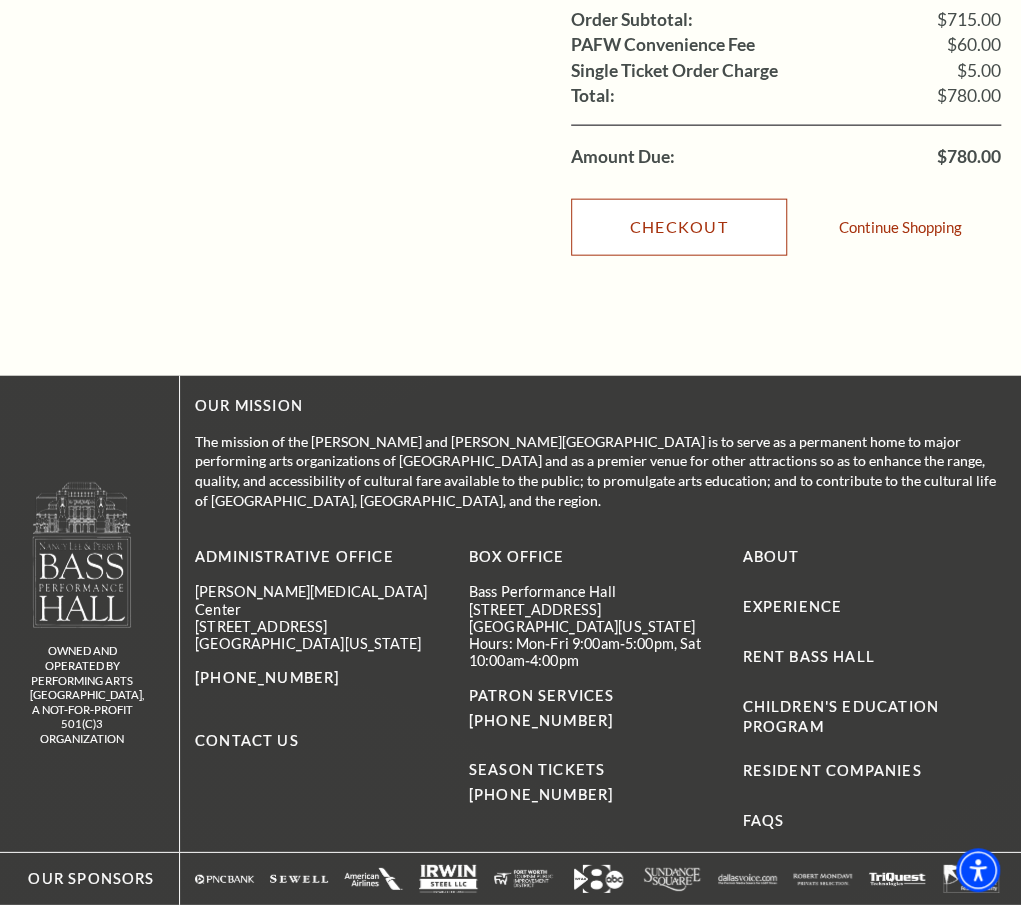 click on "Checkout" at bounding box center [679, 227] 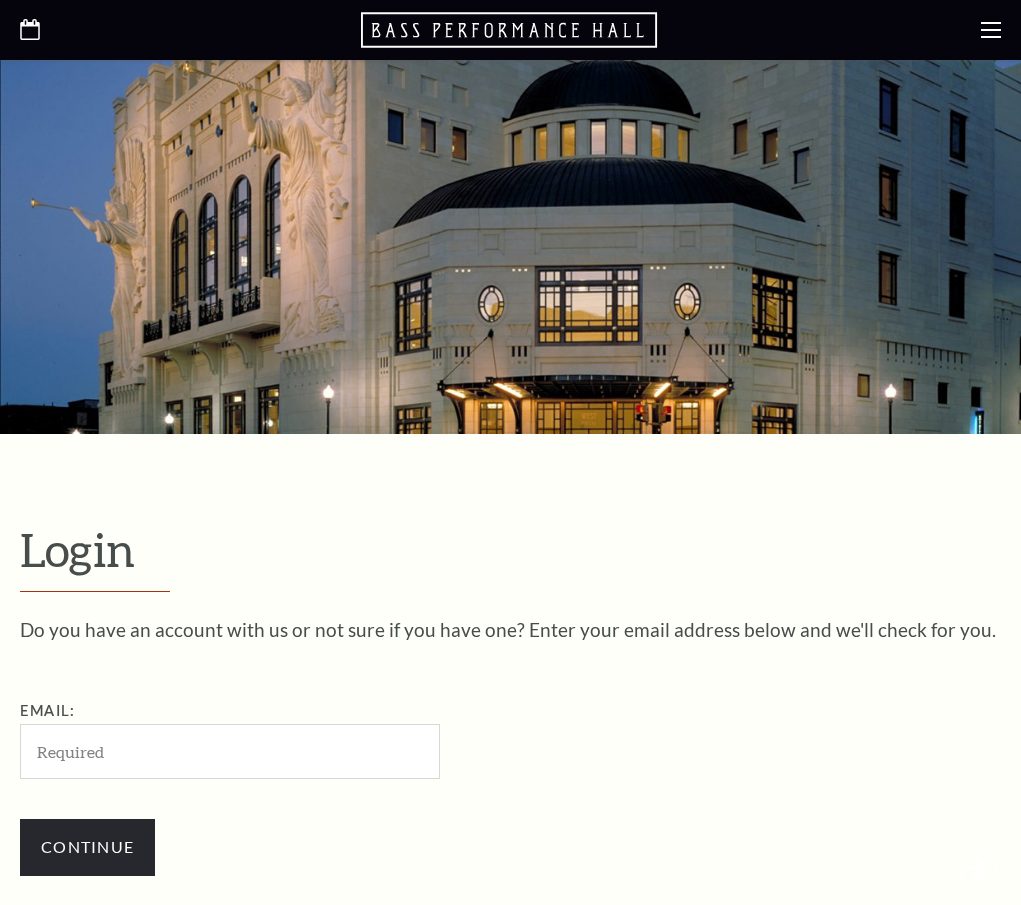 scroll, scrollTop: 500, scrollLeft: 0, axis: vertical 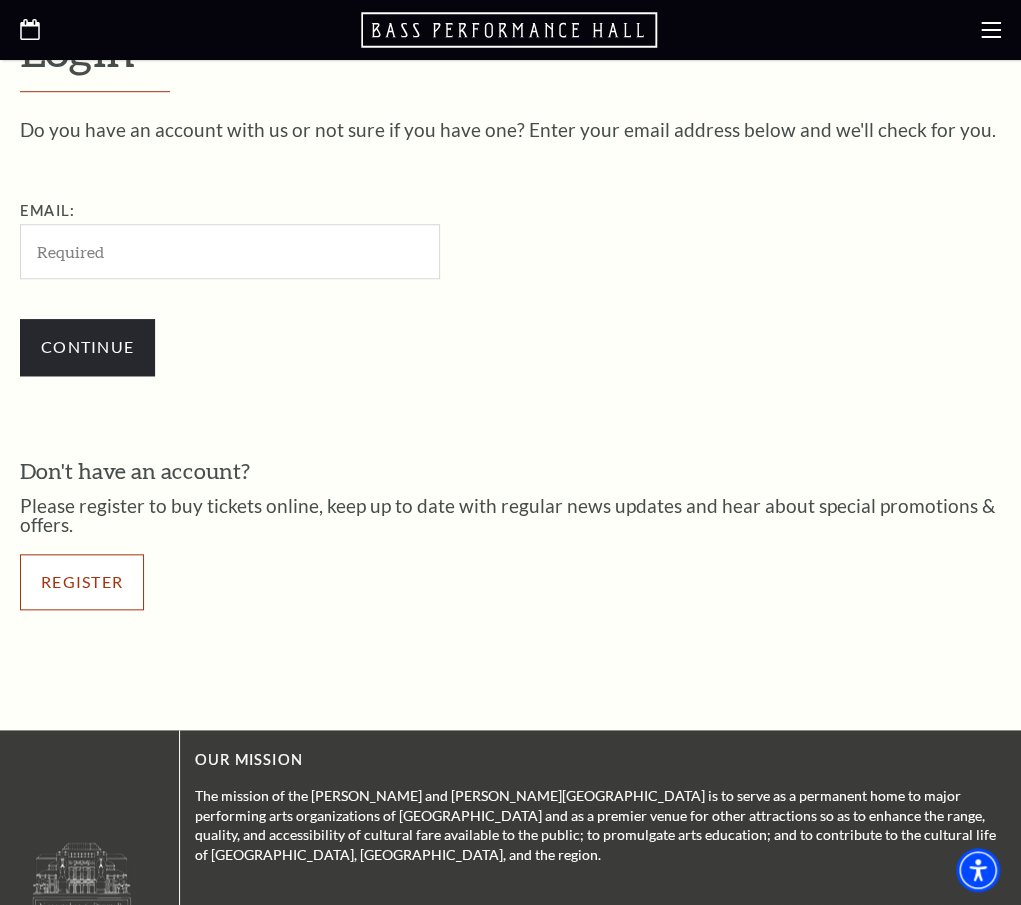 click on "Register" at bounding box center [82, 582] 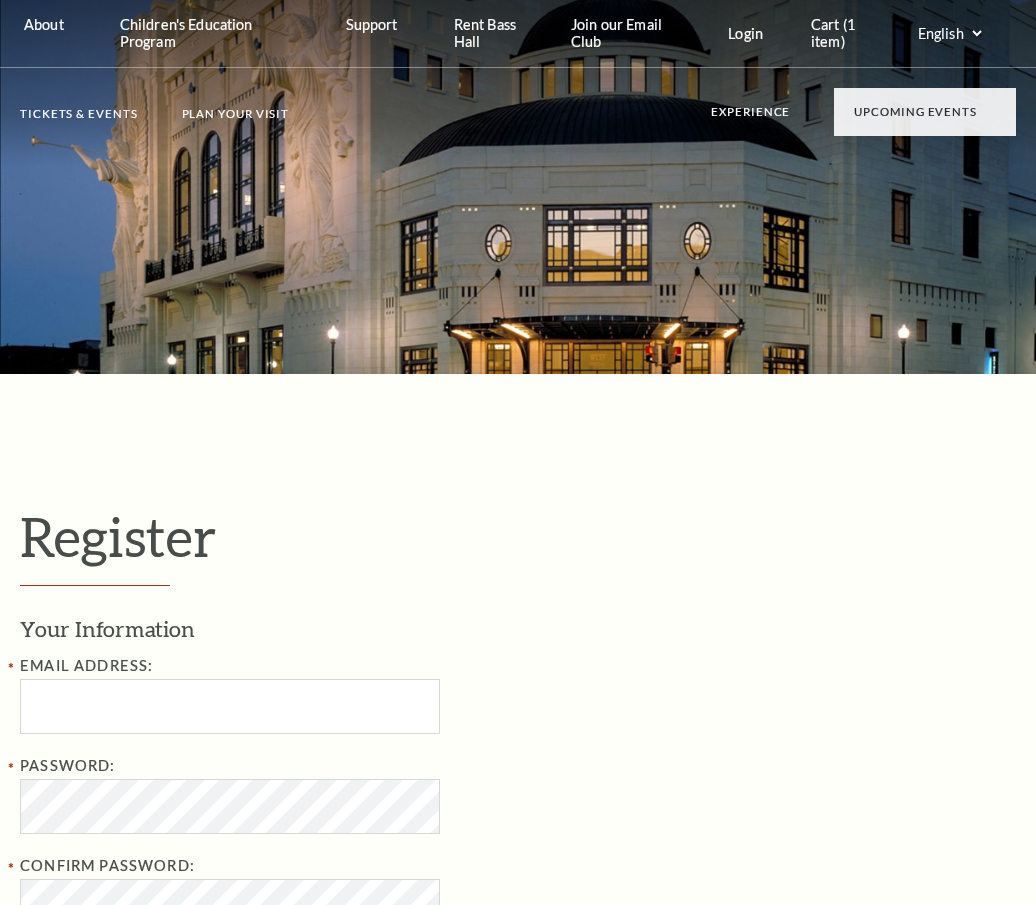 select on "1" 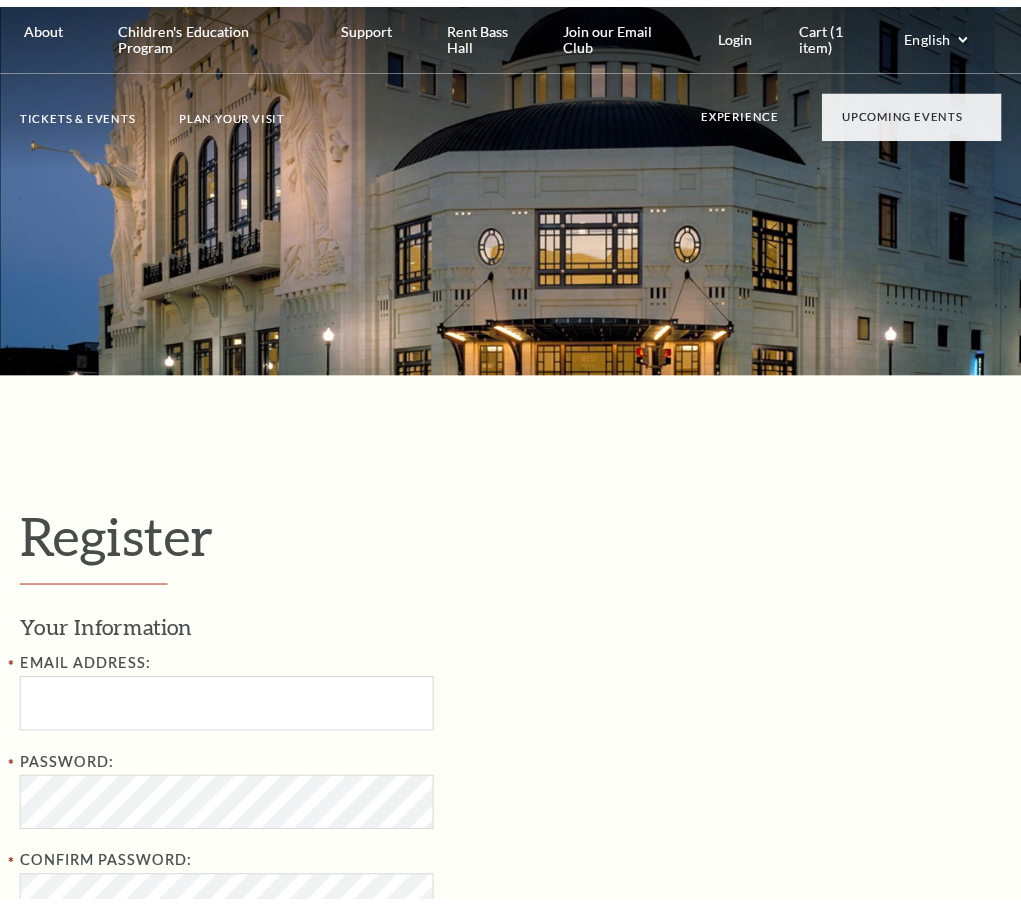scroll, scrollTop: 0, scrollLeft: 0, axis: both 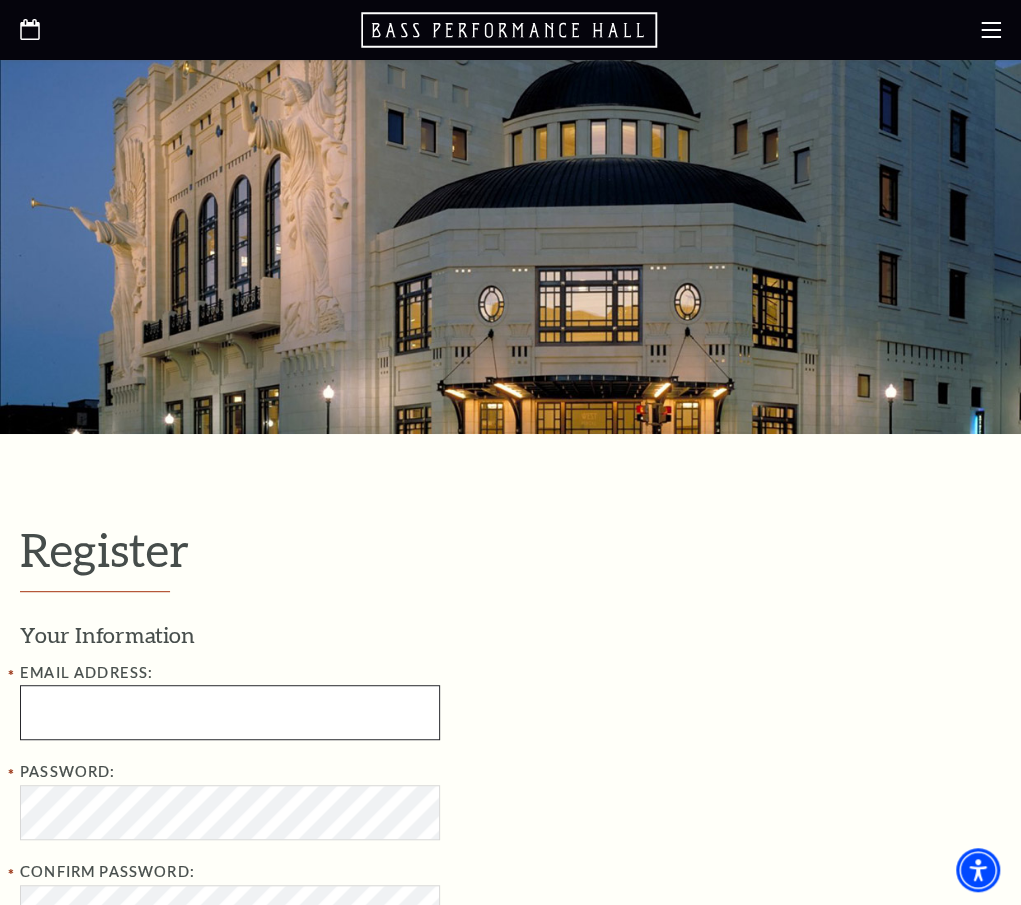 click at bounding box center [230, 712] 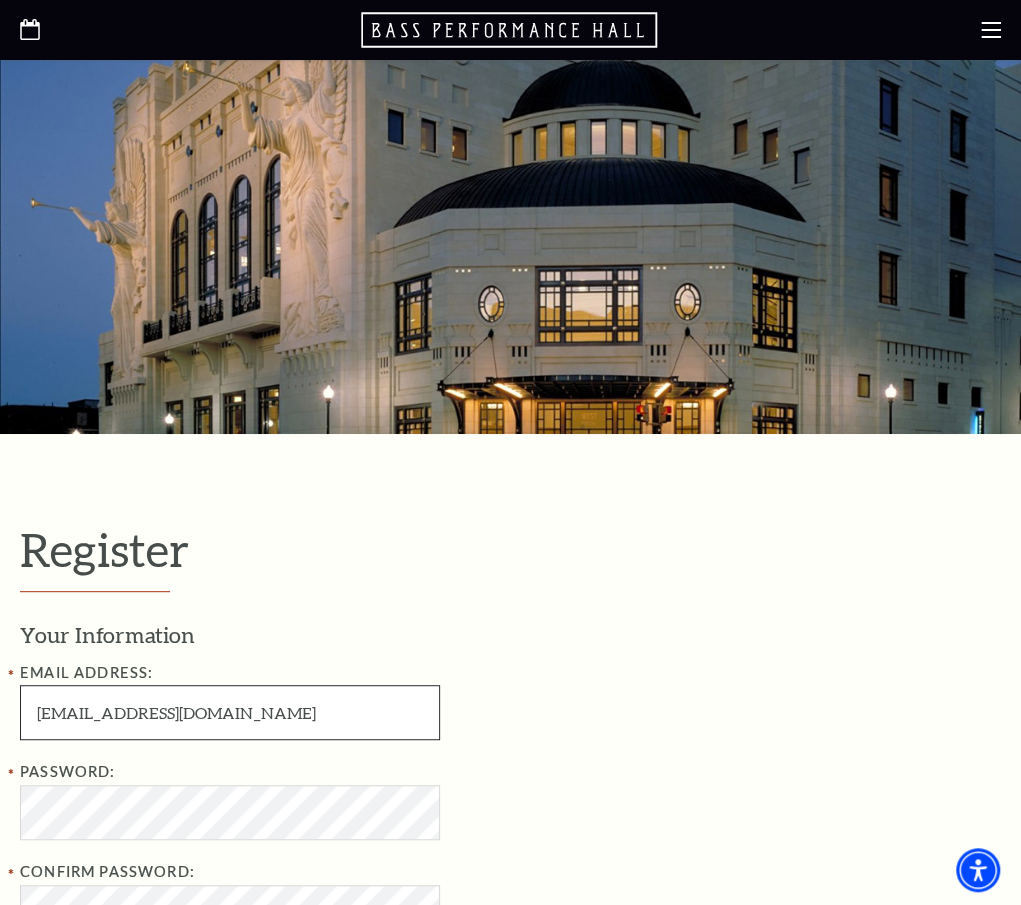 type on "beleneliz11@gmail.com" 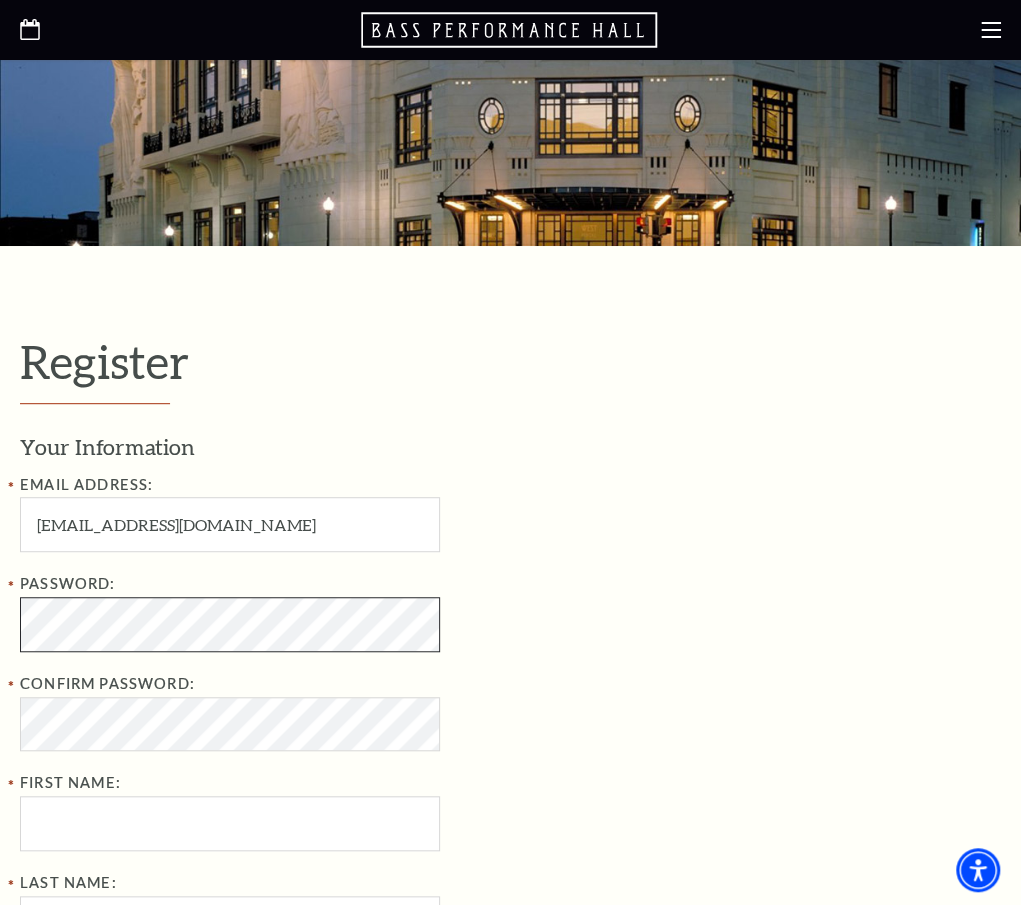scroll, scrollTop: 190, scrollLeft: 0, axis: vertical 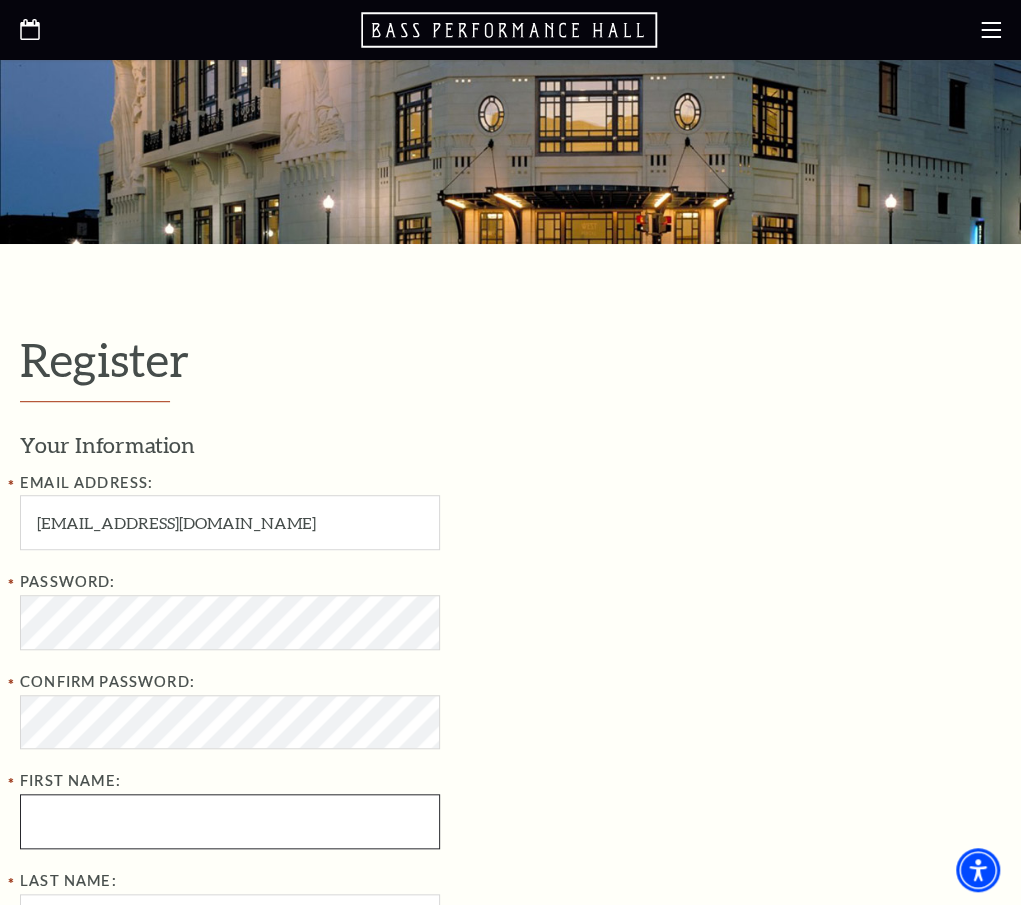 click on "First Name:" at bounding box center (230, 821) 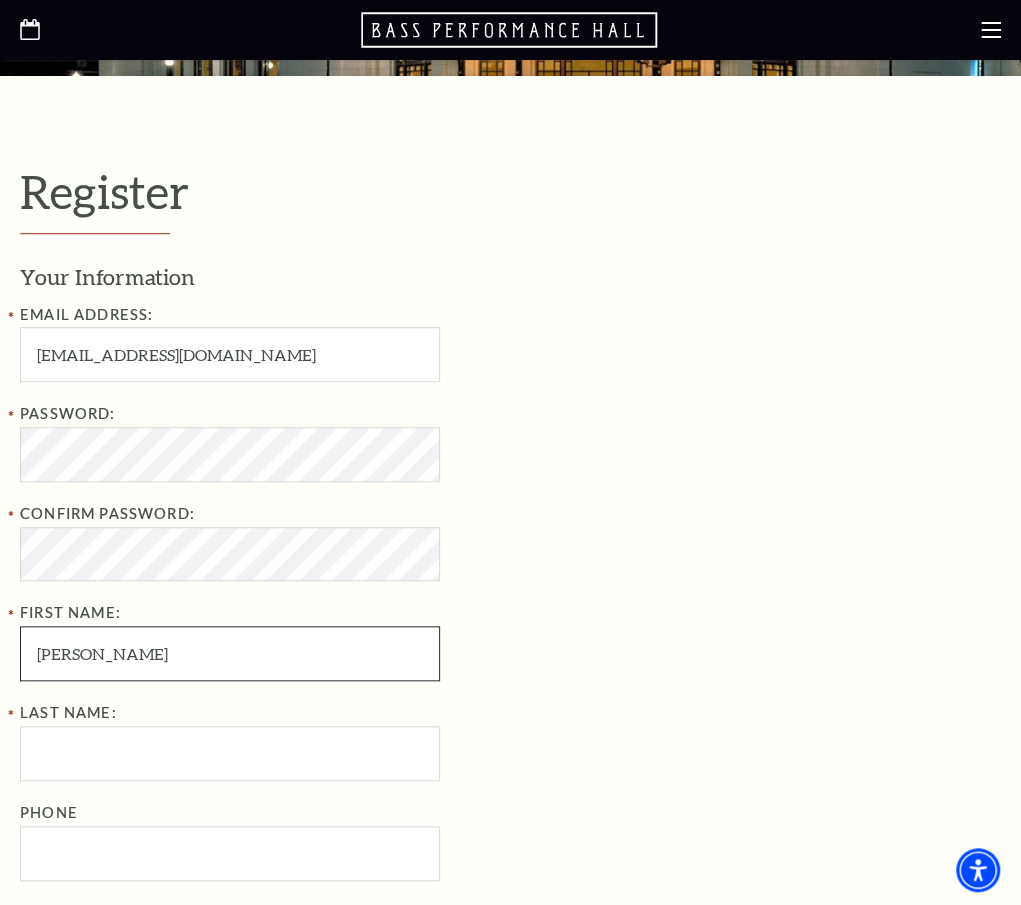 scroll, scrollTop: 362, scrollLeft: 0, axis: vertical 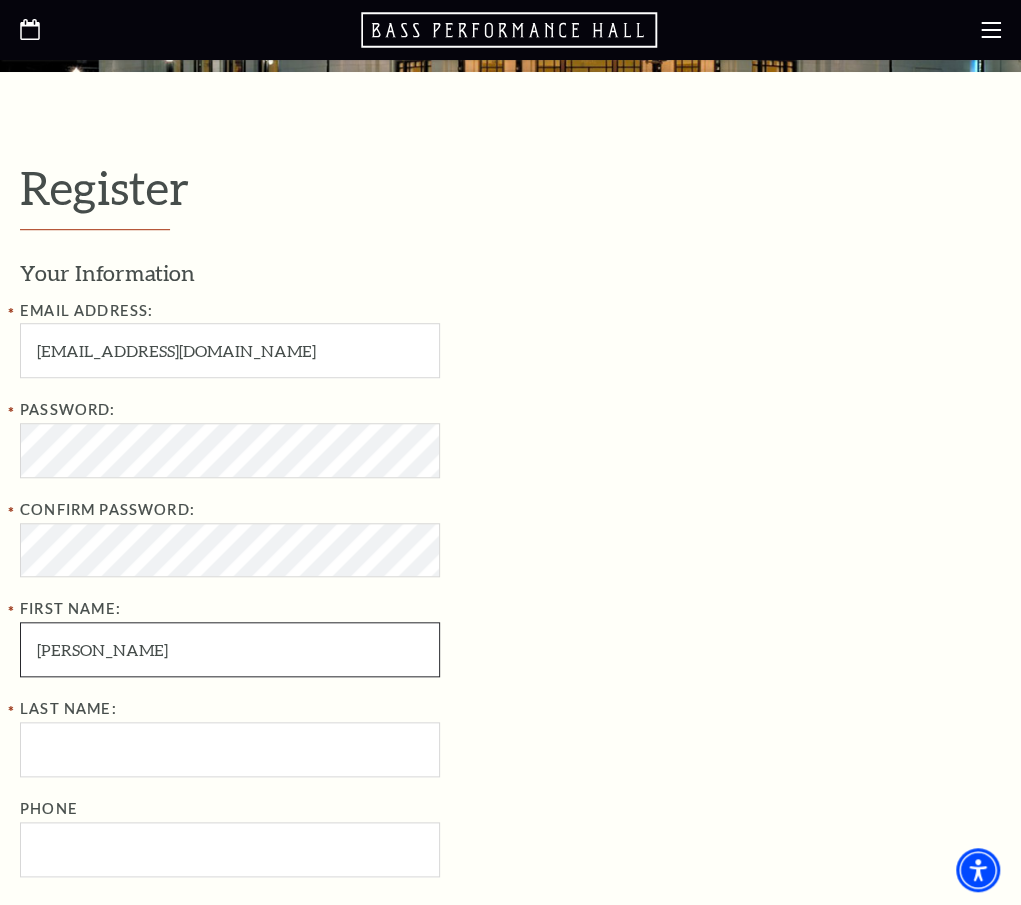 type on "Elizabeth" 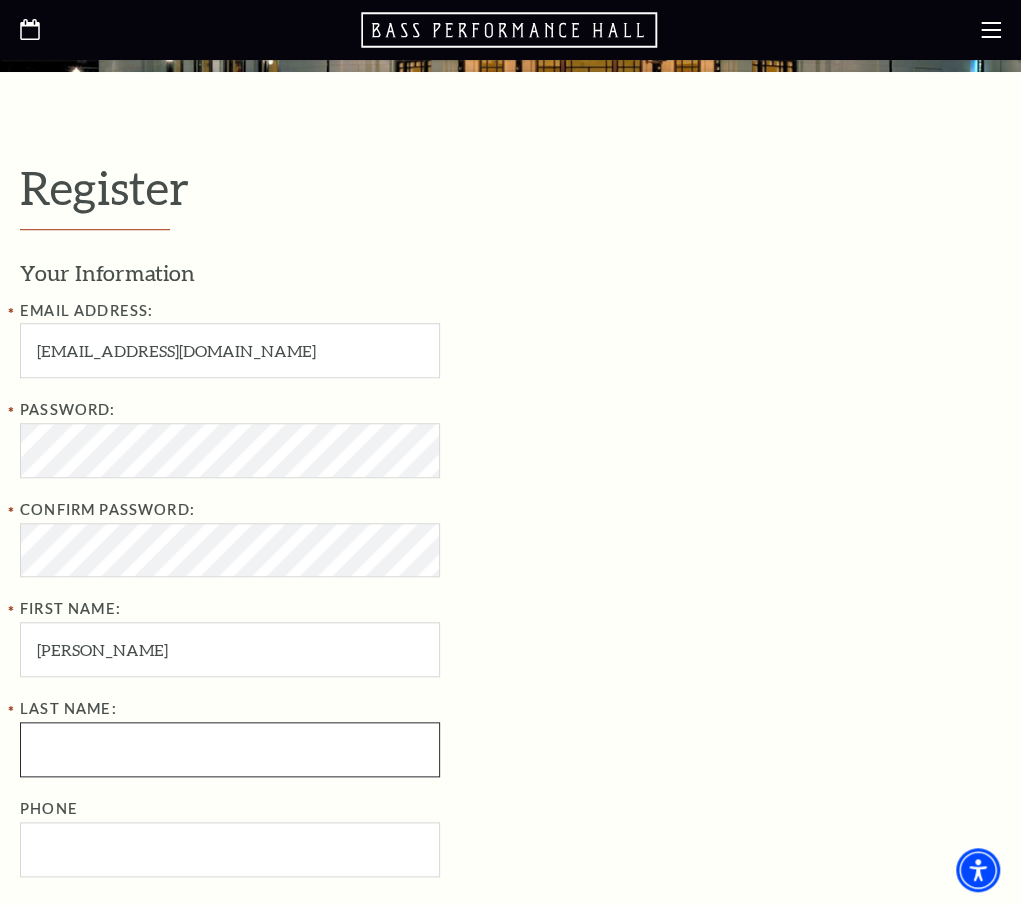 click on "Last Name:" at bounding box center [230, 749] 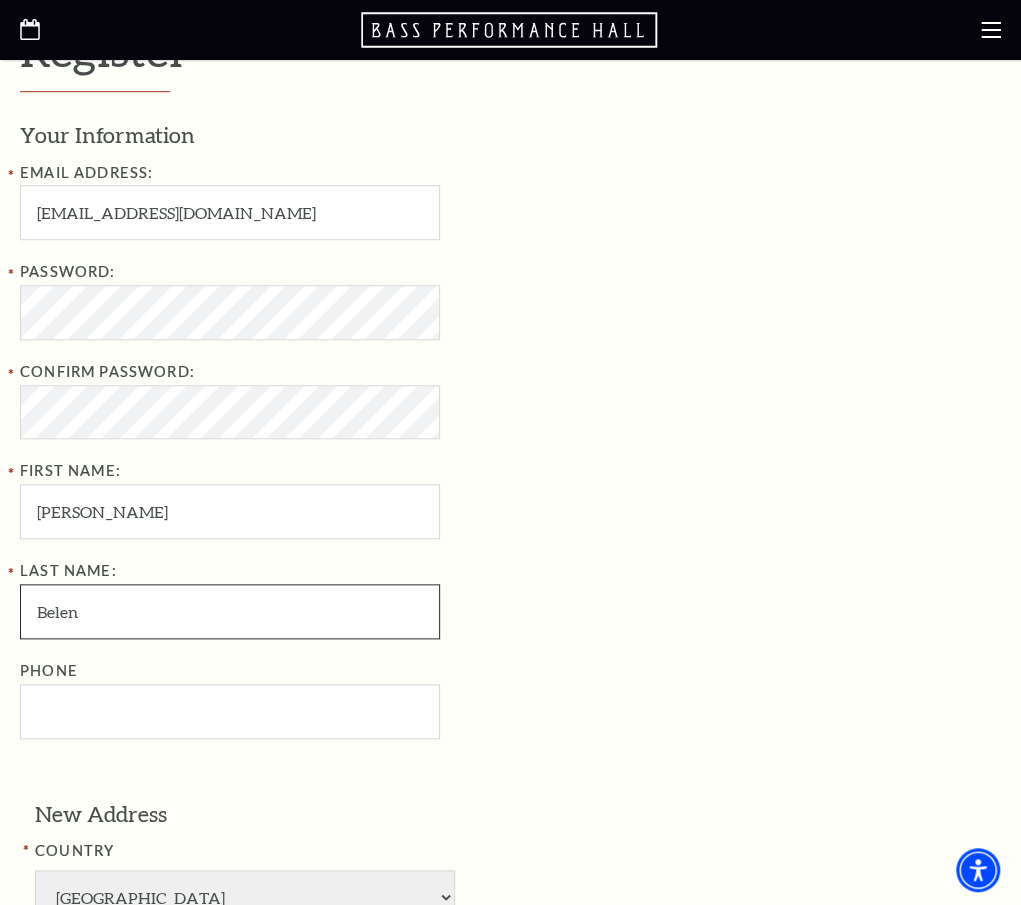 scroll, scrollTop: 501, scrollLeft: 0, axis: vertical 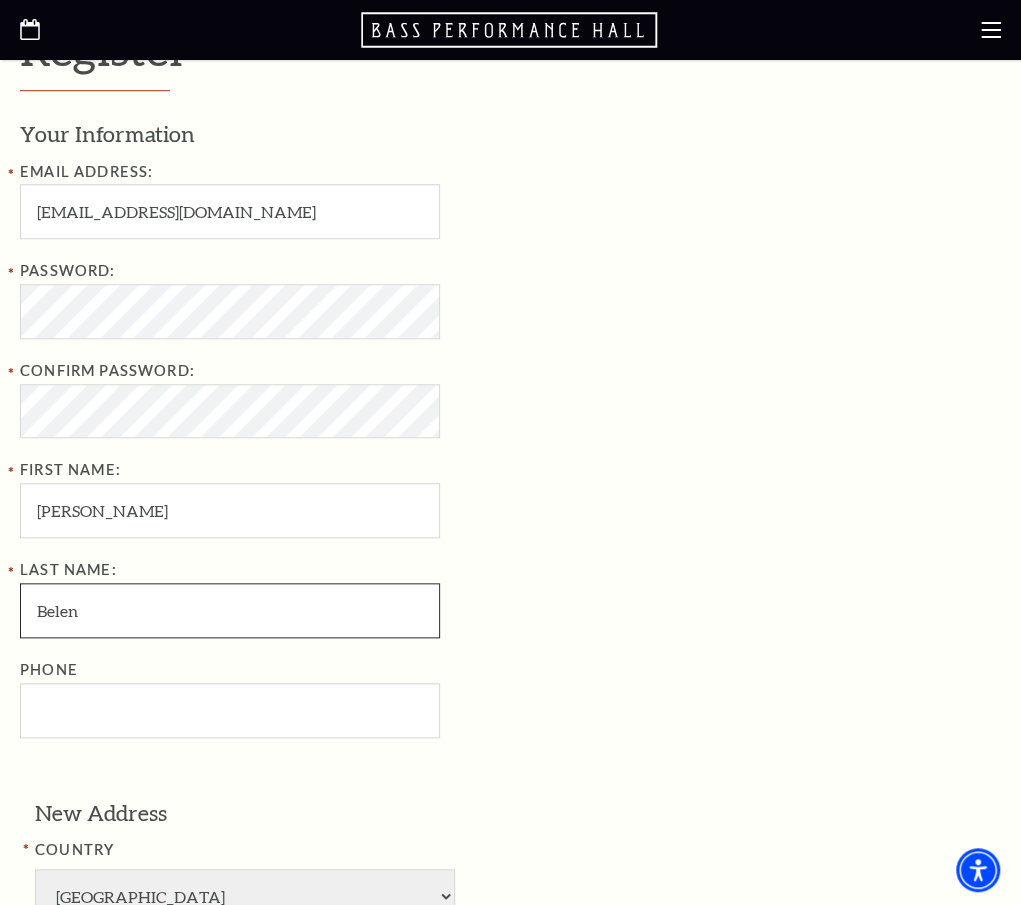 type on "Belen" 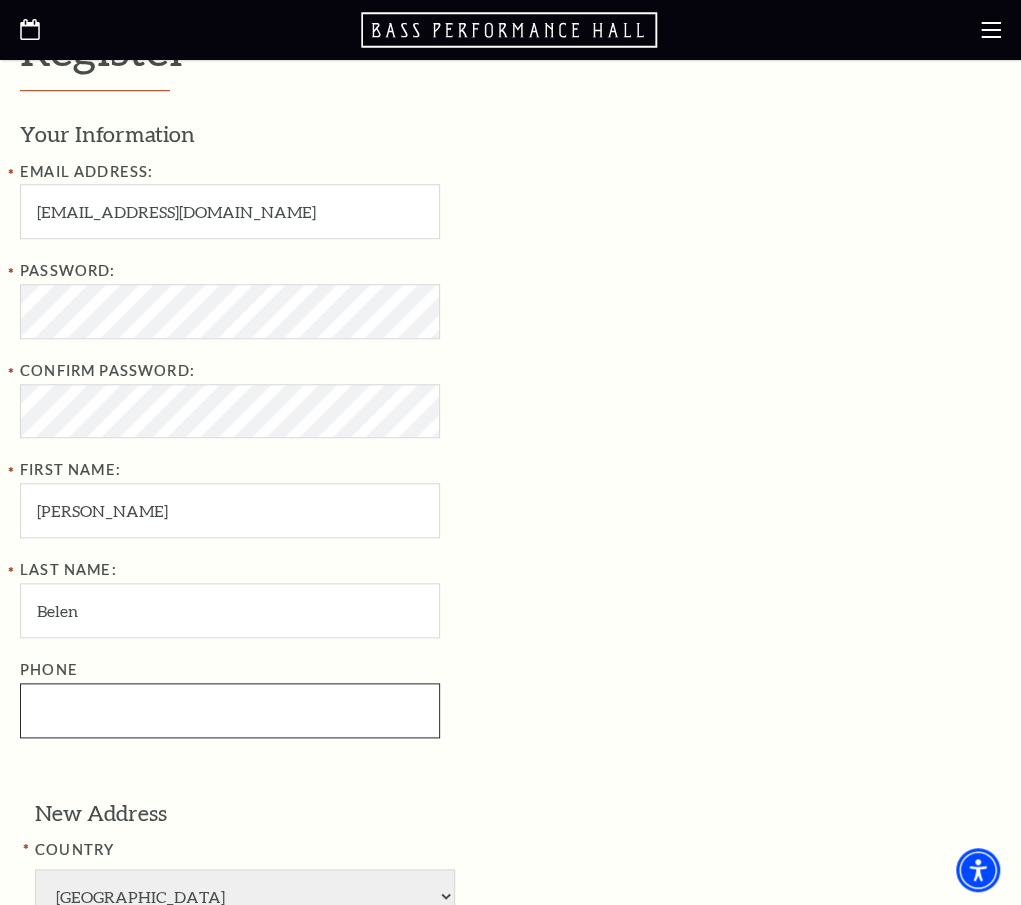 click on "Phone" at bounding box center (230, 710) 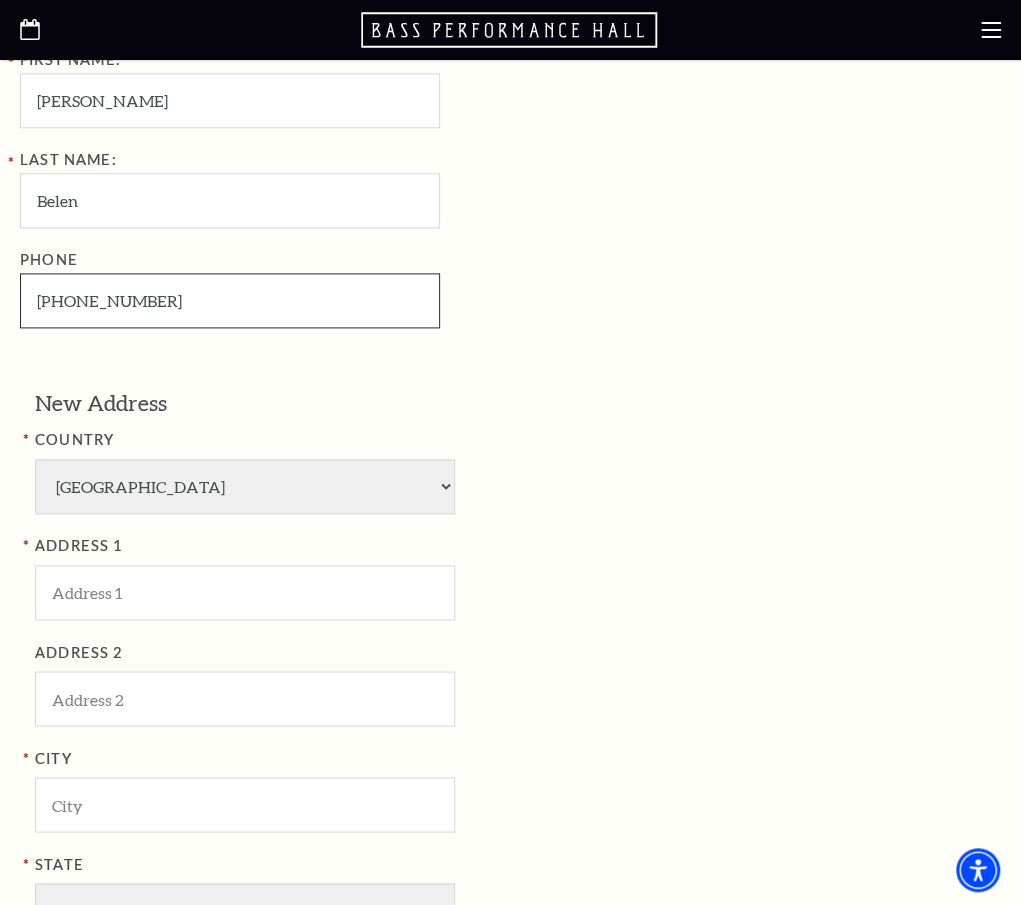 scroll, scrollTop: 912, scrollLeft: 0, axis: vertical 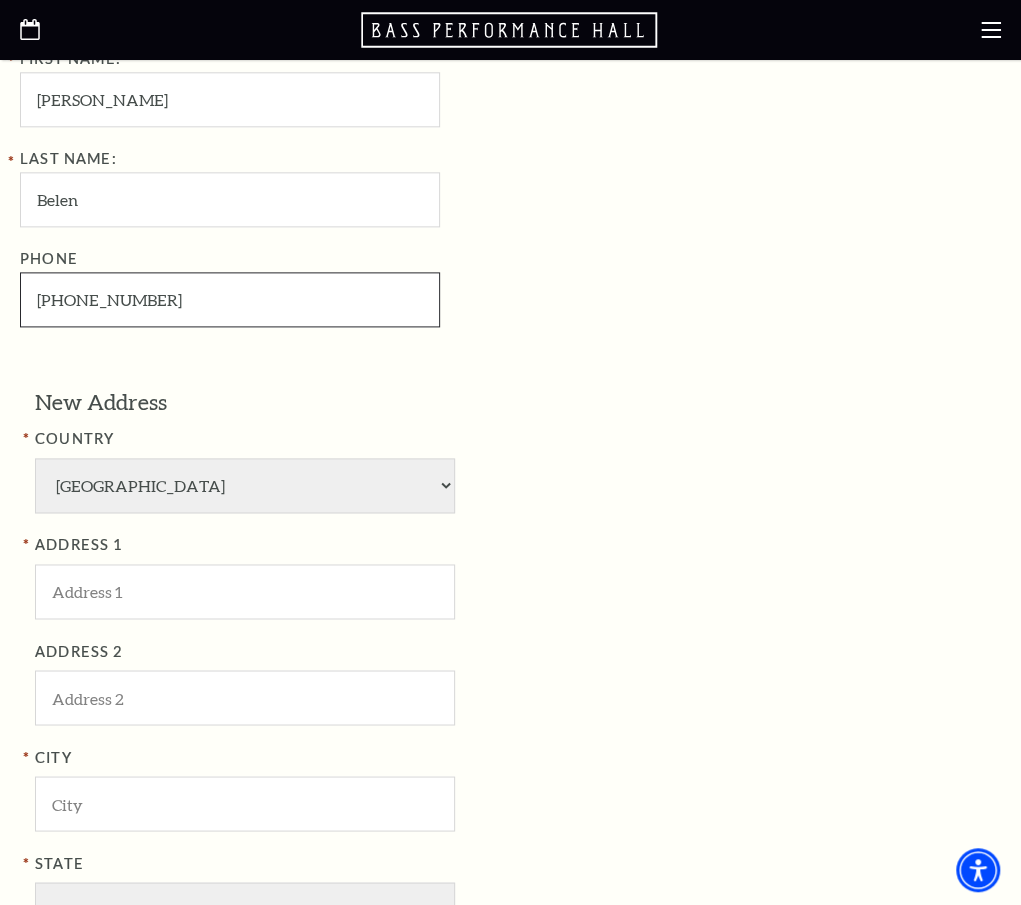 type on "248-224-6860" 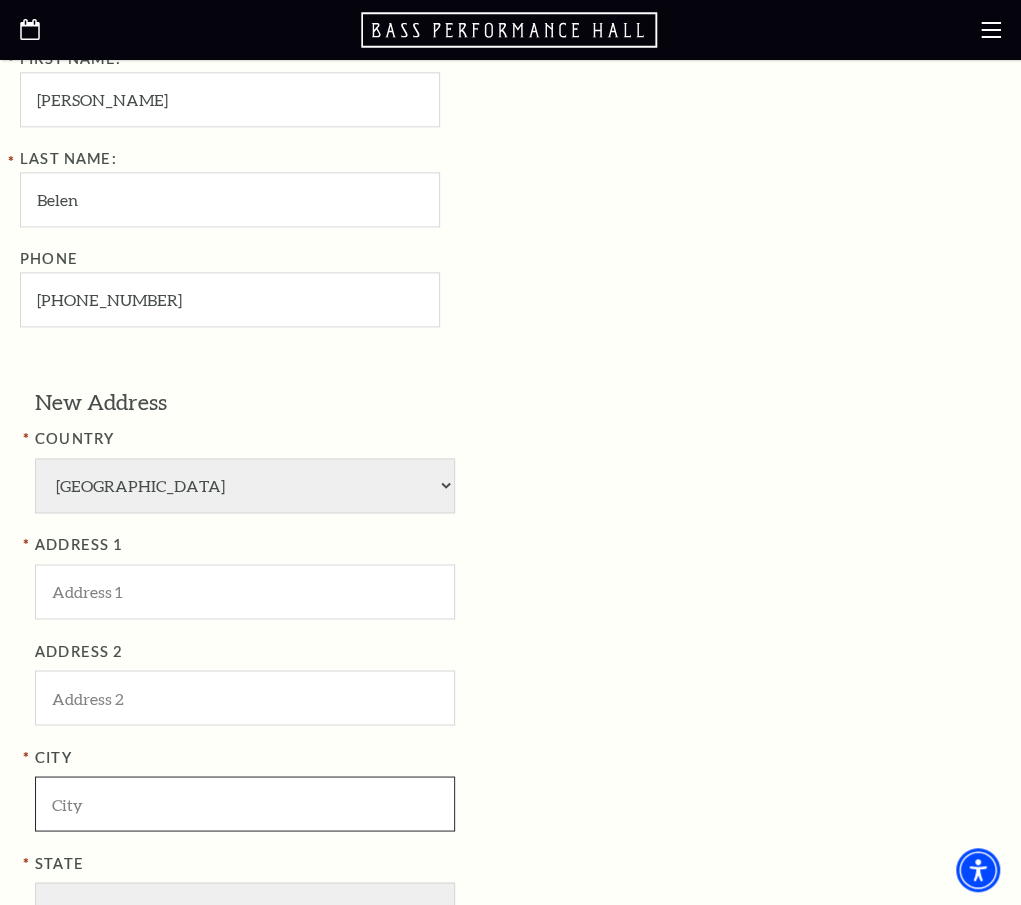 click at bounding box center (245, 803) 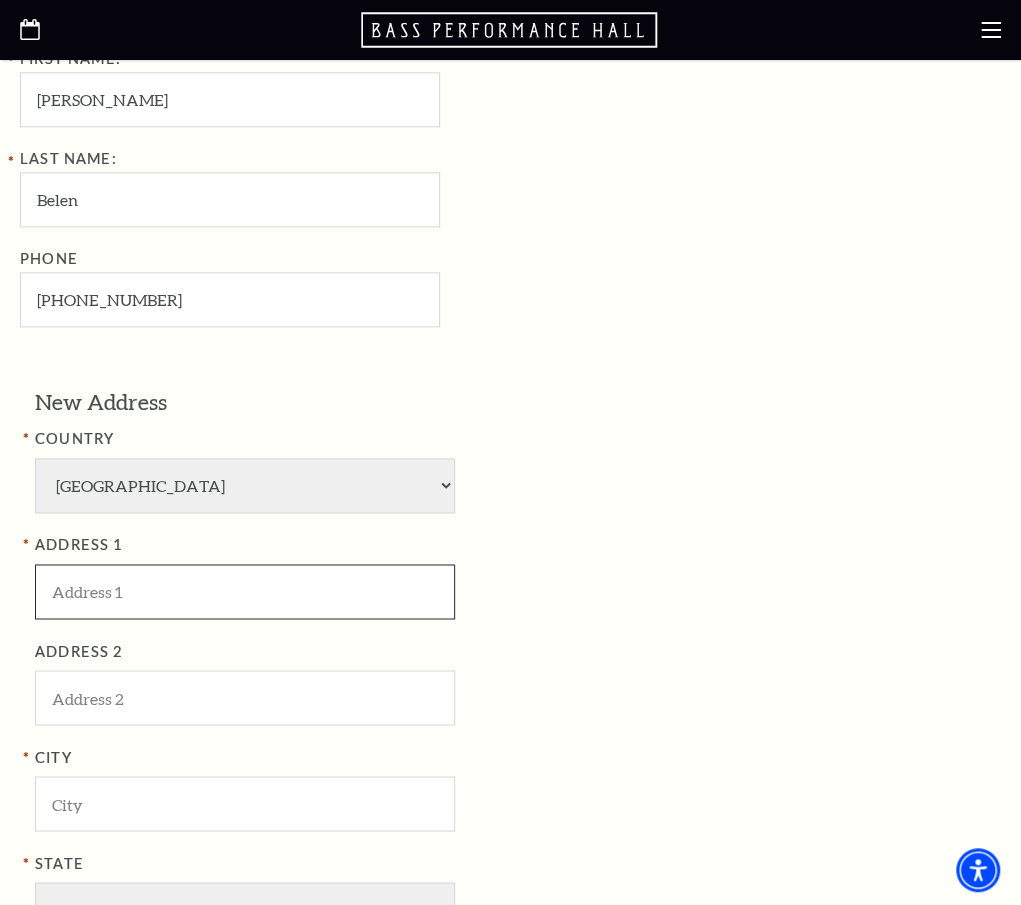 click at bounding box center [245, 591] 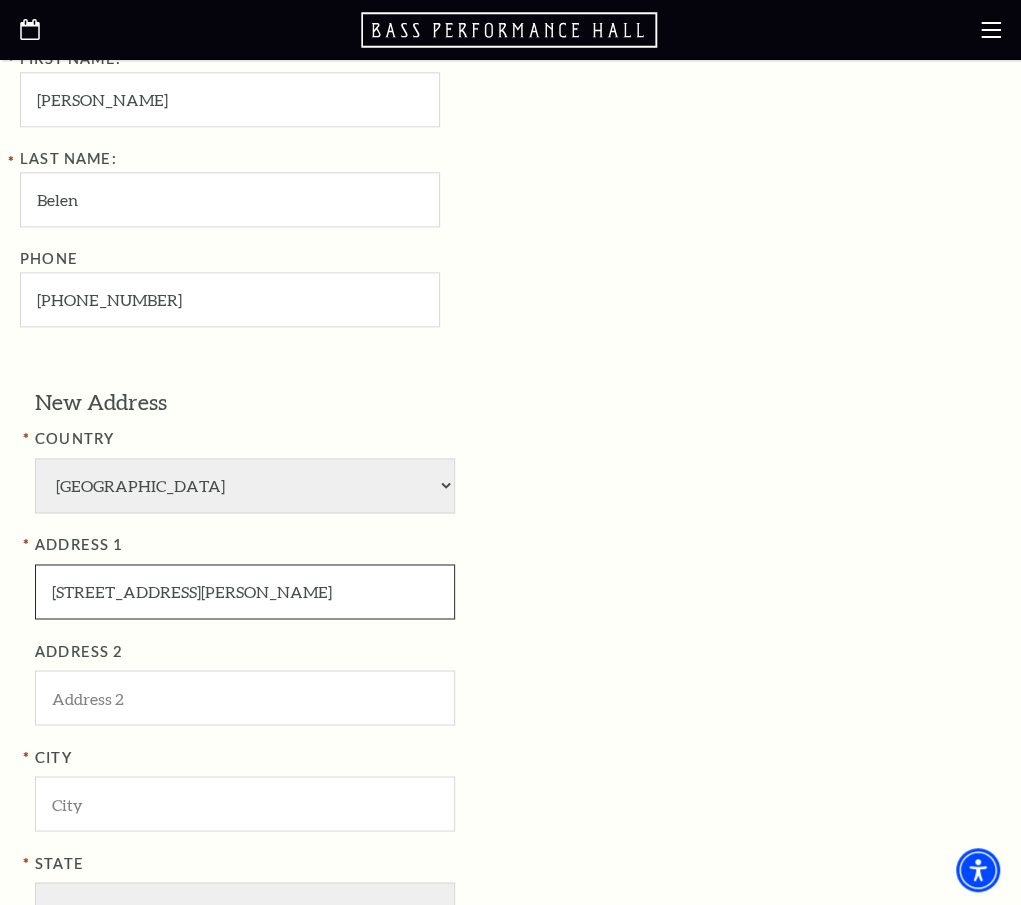 type on "2 Prescott Ln" 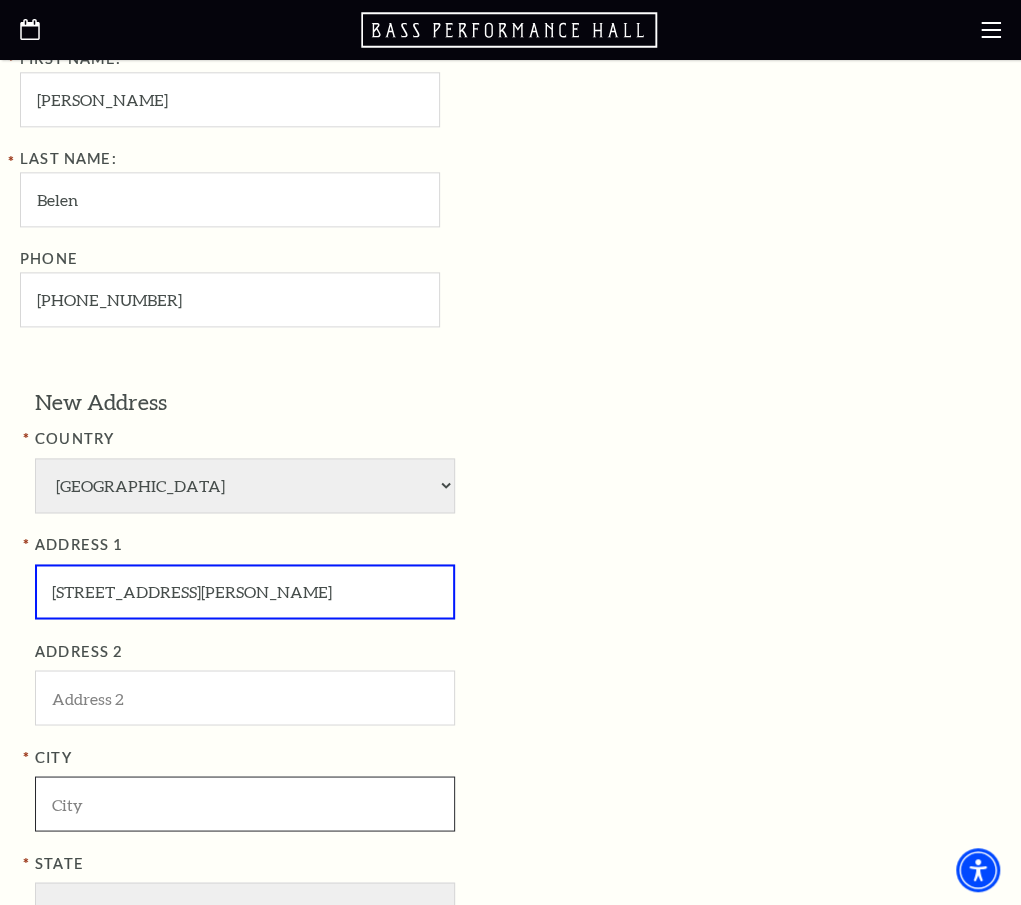 click at bounding box center (245, 803) 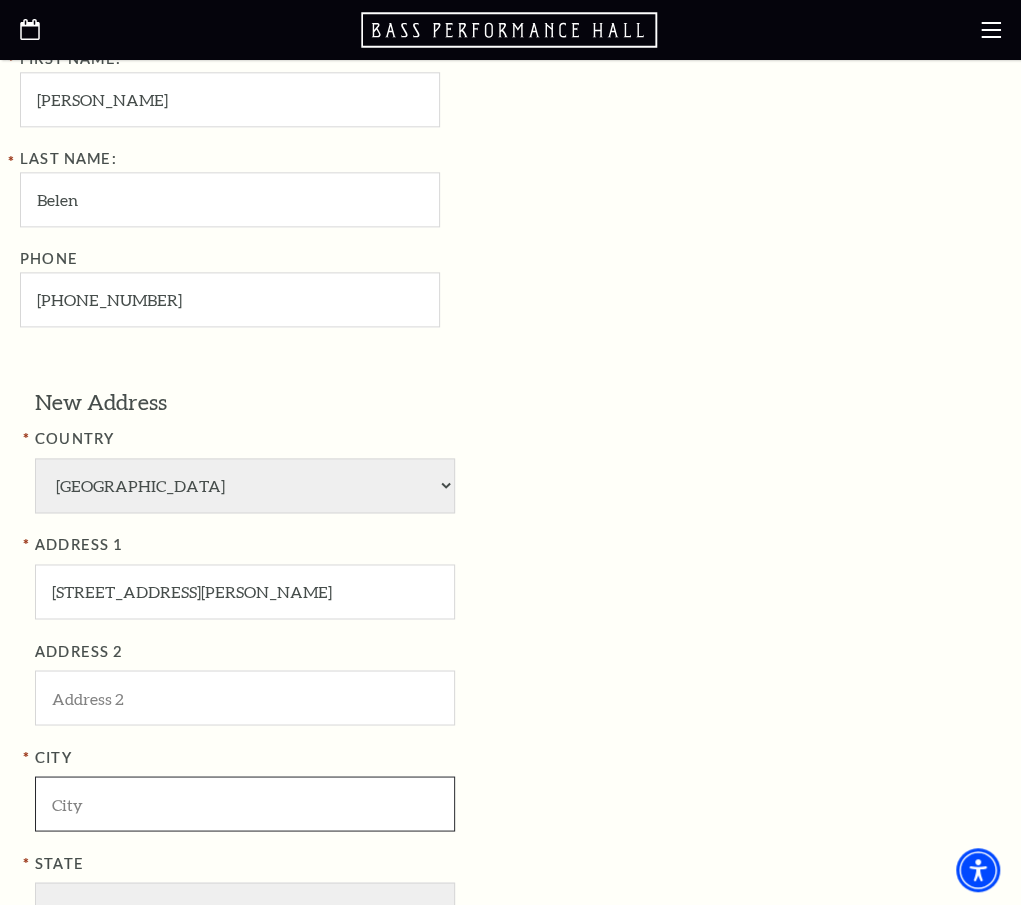 paste on "Greenwich" 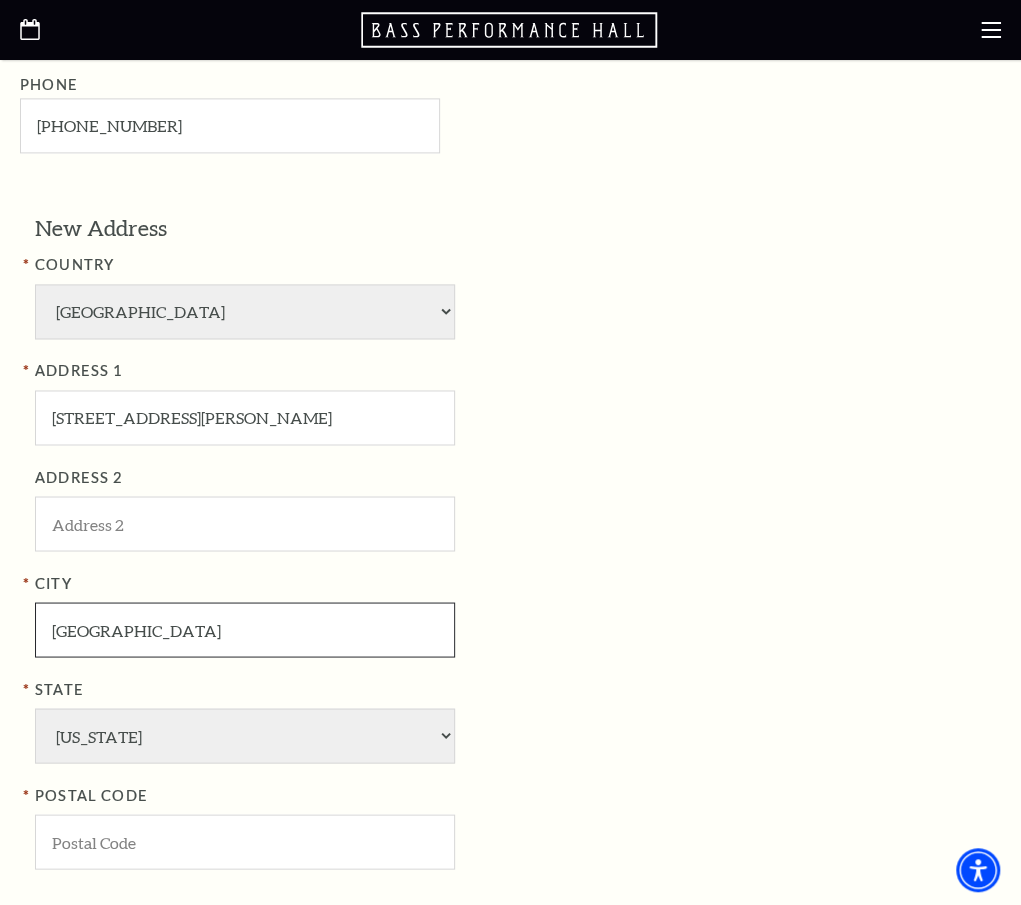 scroll, scrollTop: 1092, scrollLeft: 0, axis: vertical 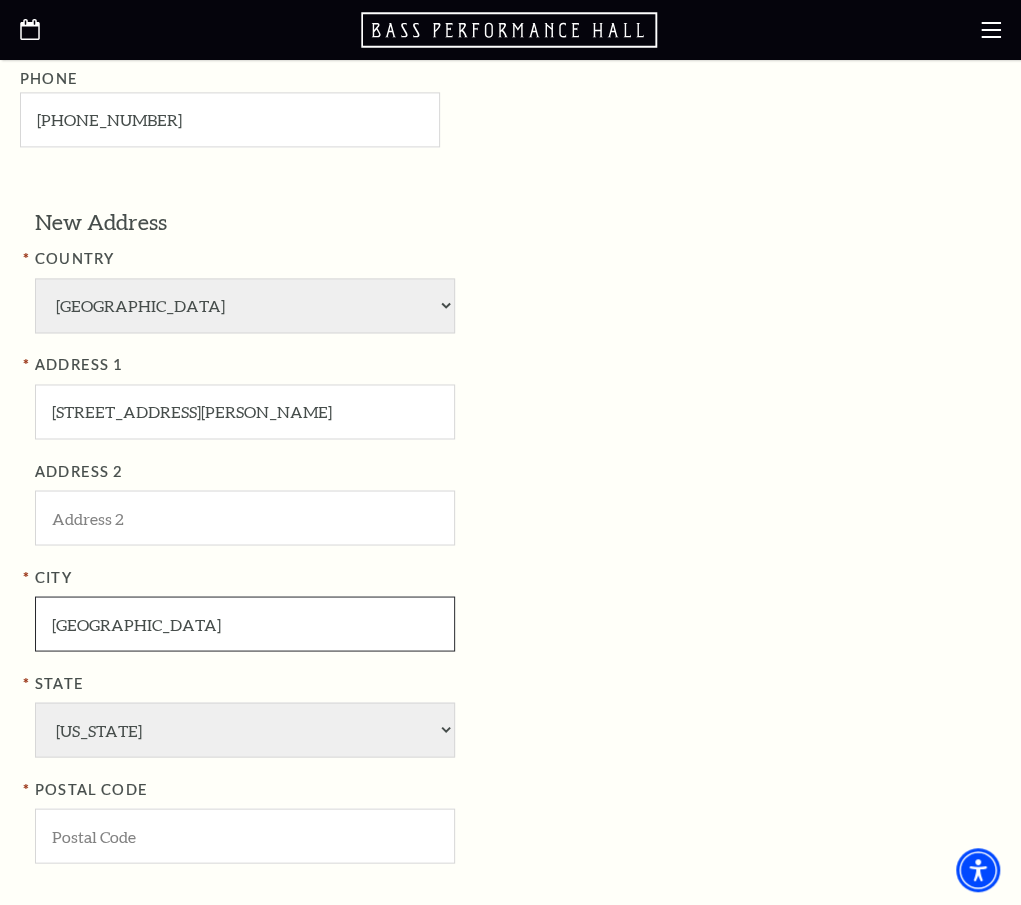 type on "Greenwich" 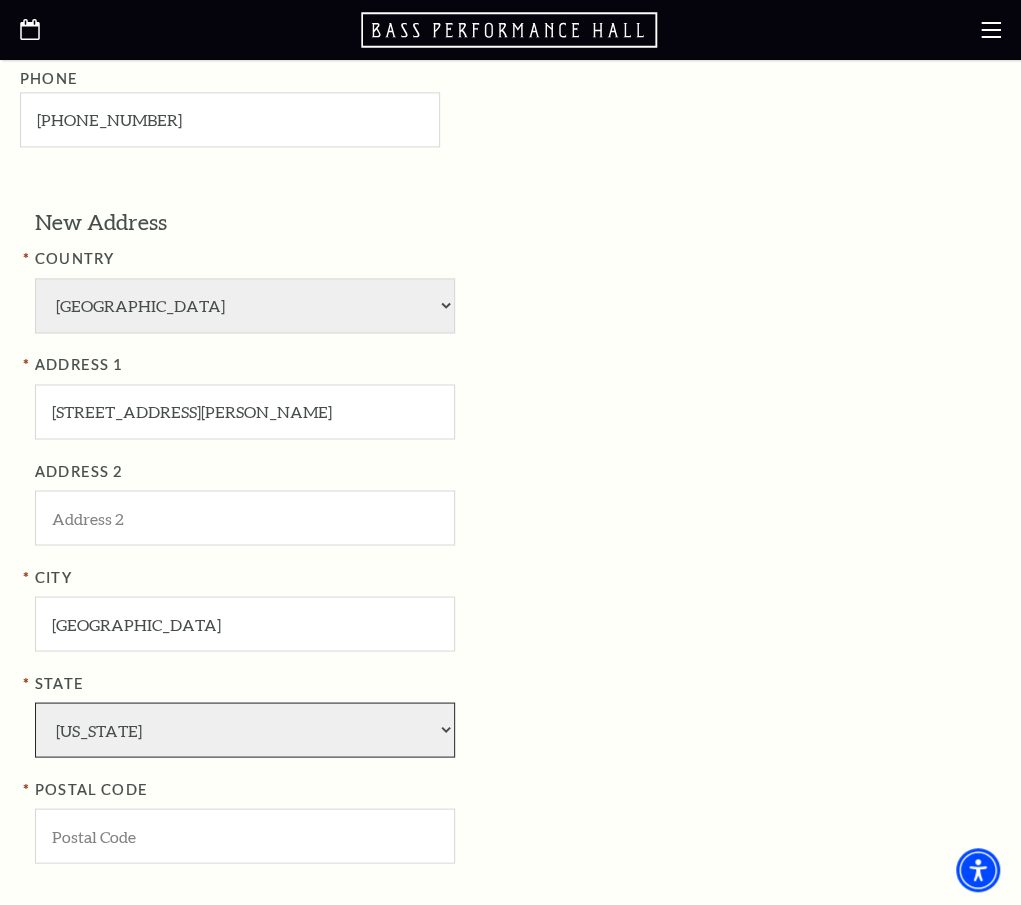 click on "Alabama Alaska American Embassy American Embassy American Samoa Arizona Arkansas Armed Forces California Colorado Connecticut D.C. Delaware Florida Georgia Guam Hawaii Idaho Illinois Indiana Iowa Kansas Kentucky Louisiana Maine Marshall Islands Maryland Massachusetts Michigan Micronesia Minnesota Mississippi Missouri Montana Nebraska Nevada New Hampshire New Jersey New Mexico New York North Carolina North Dakota Northern Mariana Is. Ohio Oklahoma Oregon Palau Pennsylvania Puerto Rico Rhode Island South Carolina South Dakota Tennessee Texas Trust Territories Utah Vermont Virgin Islands Virginia Washington West Virginia Wisconsin Wyoming" at bounding box center [245, 729] 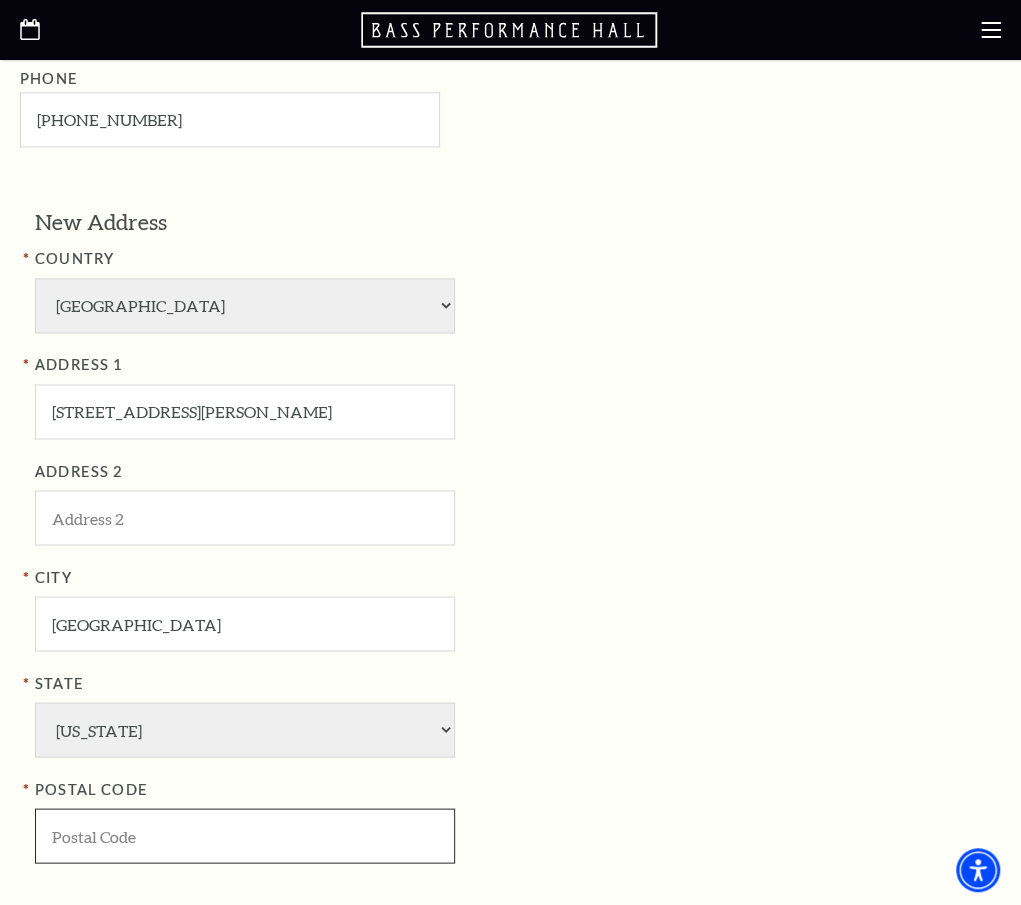 click at bounding box center [245, 835] 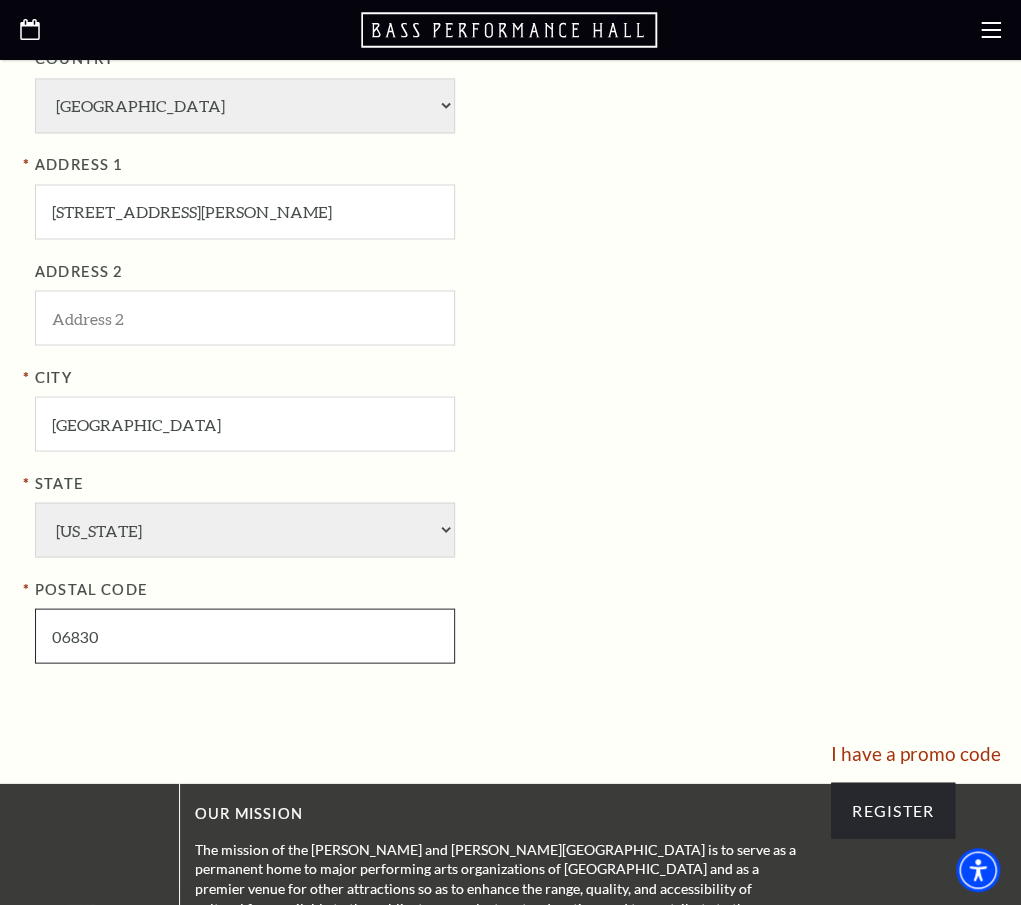 scroll, scrollTop: 1304, scrollLeft: 0, axis: vertical 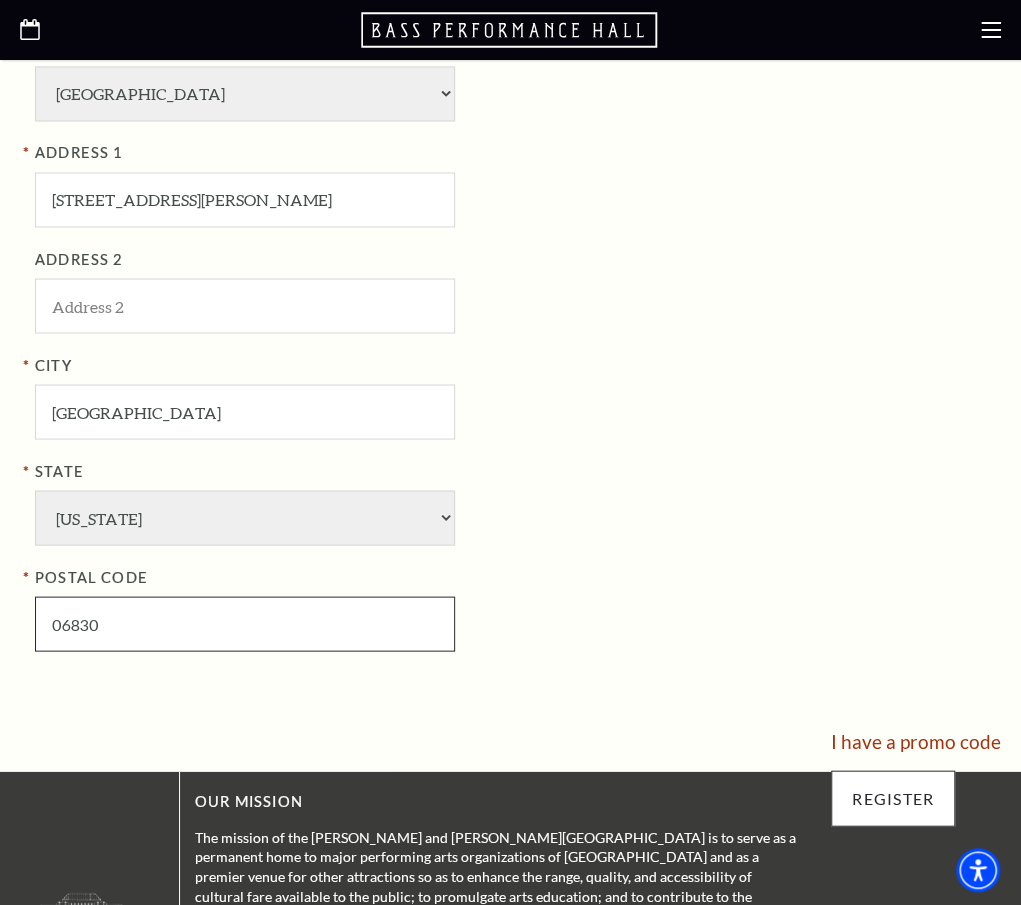 type on "06830" 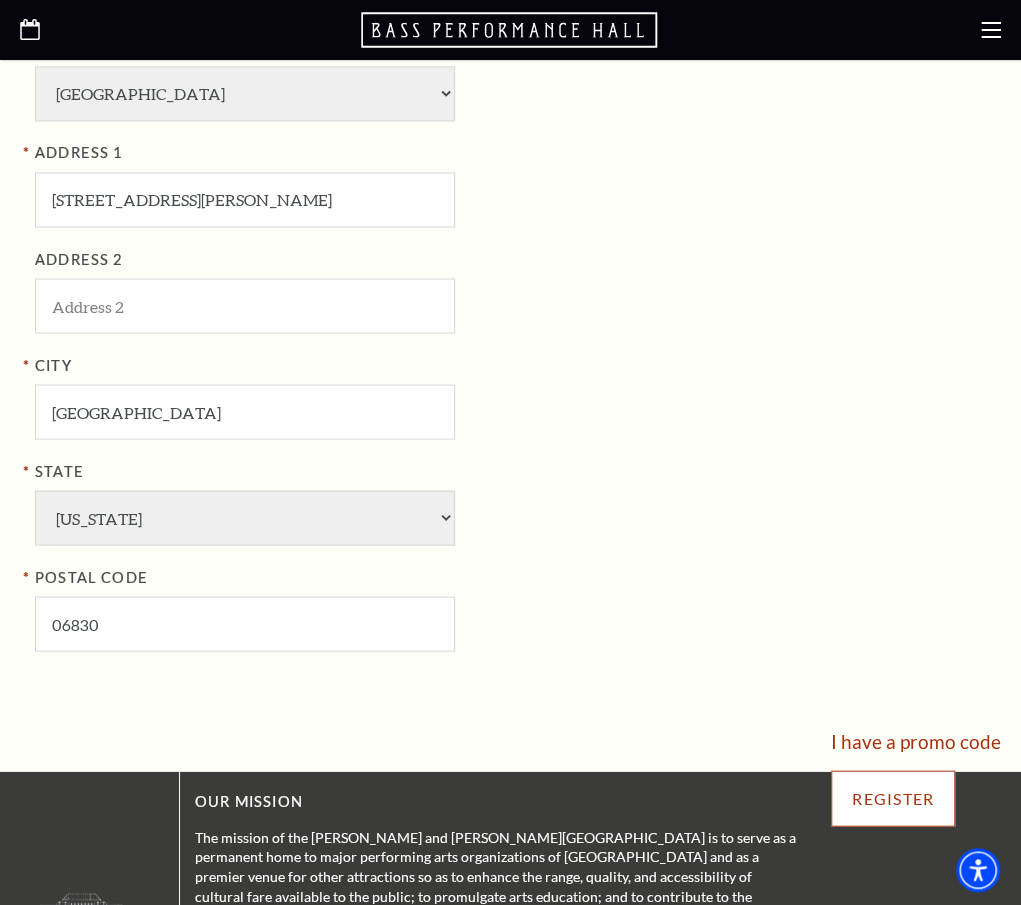 click on "Register" at bounding box center (893, 798) 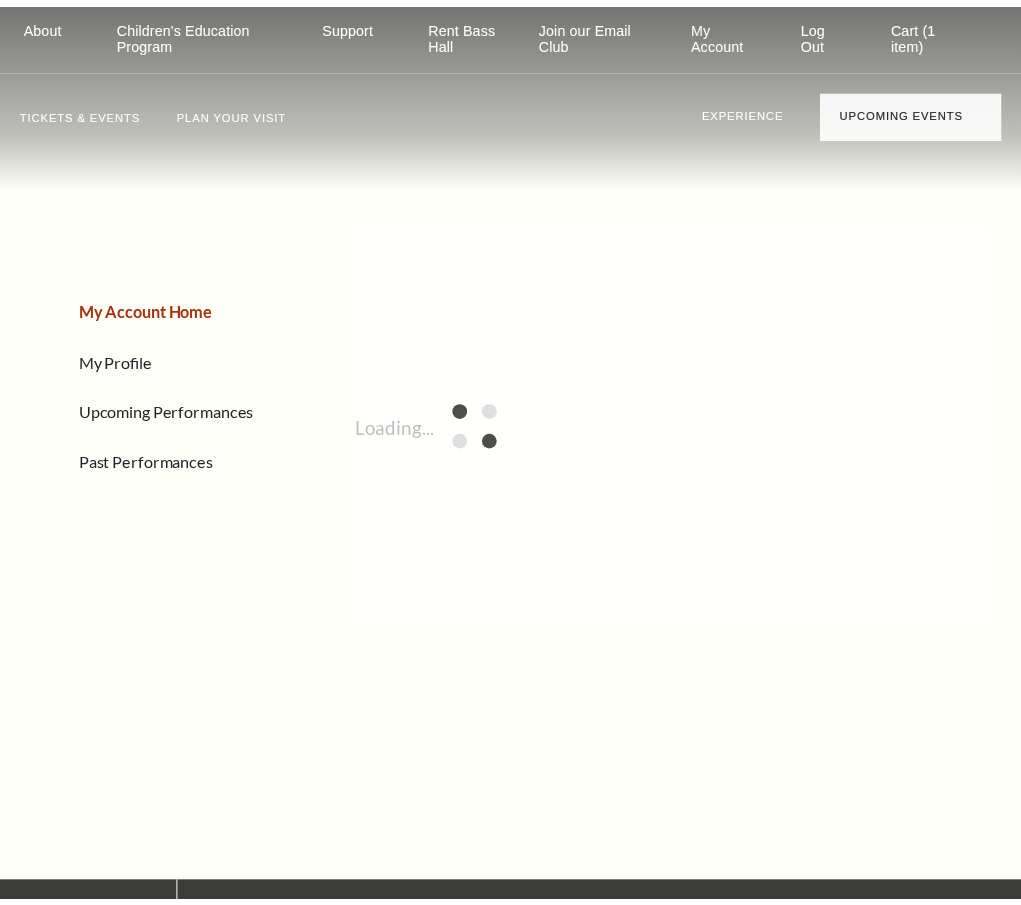 scroll, scrollTop: 0, scrollLeft: 0, axis: both 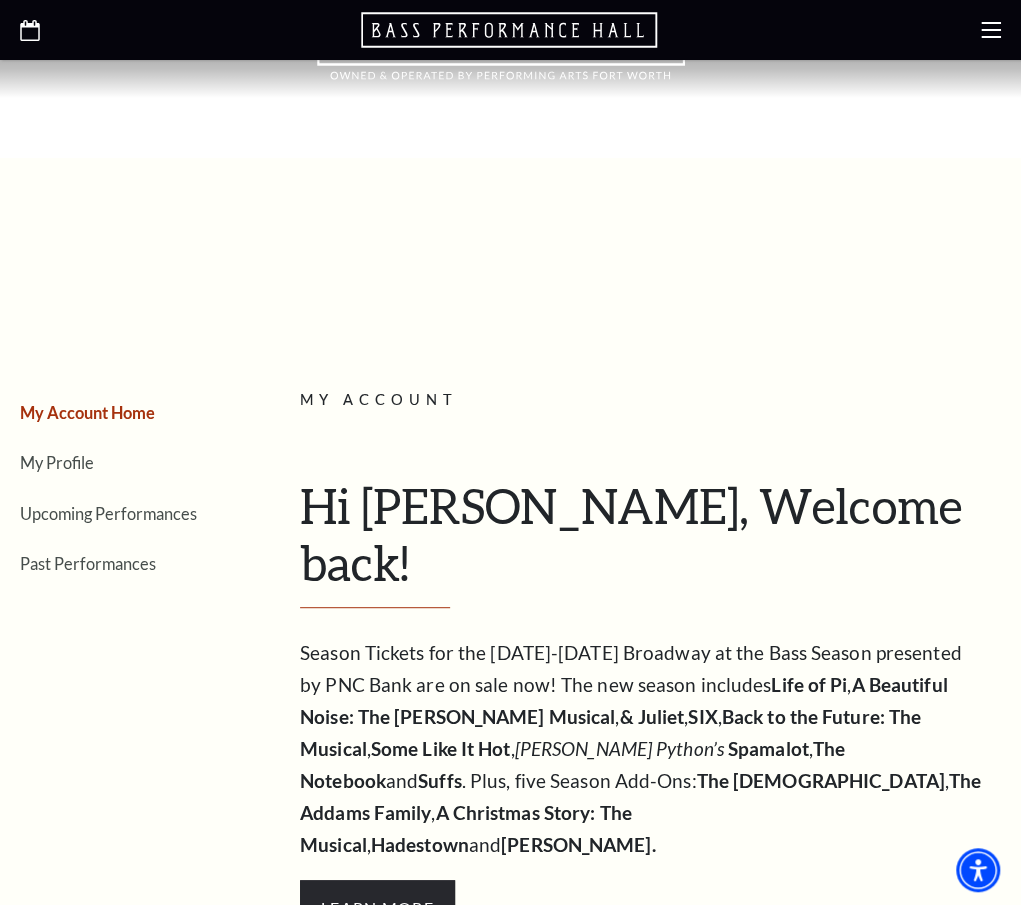 click on "Cart (1 item)" at bounding box center (0, 0) 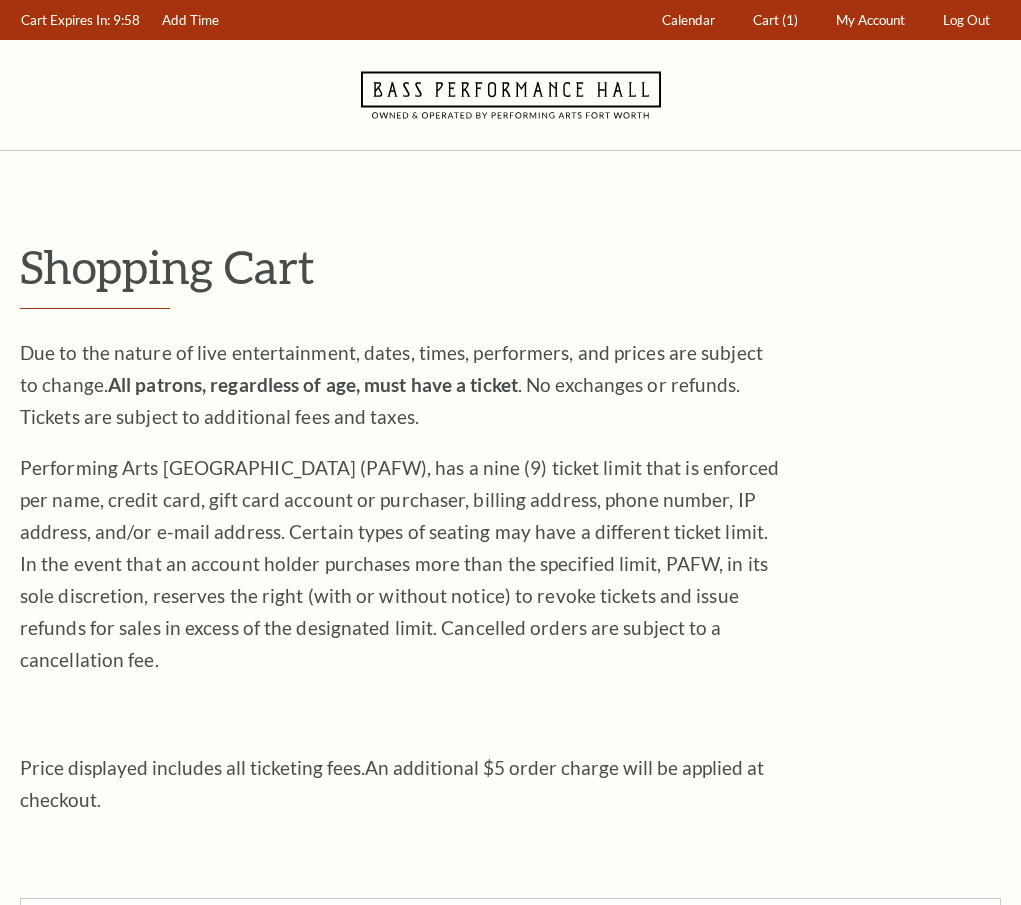 scroll, scrollTop: 0, scrollLeft: 0, axis: both 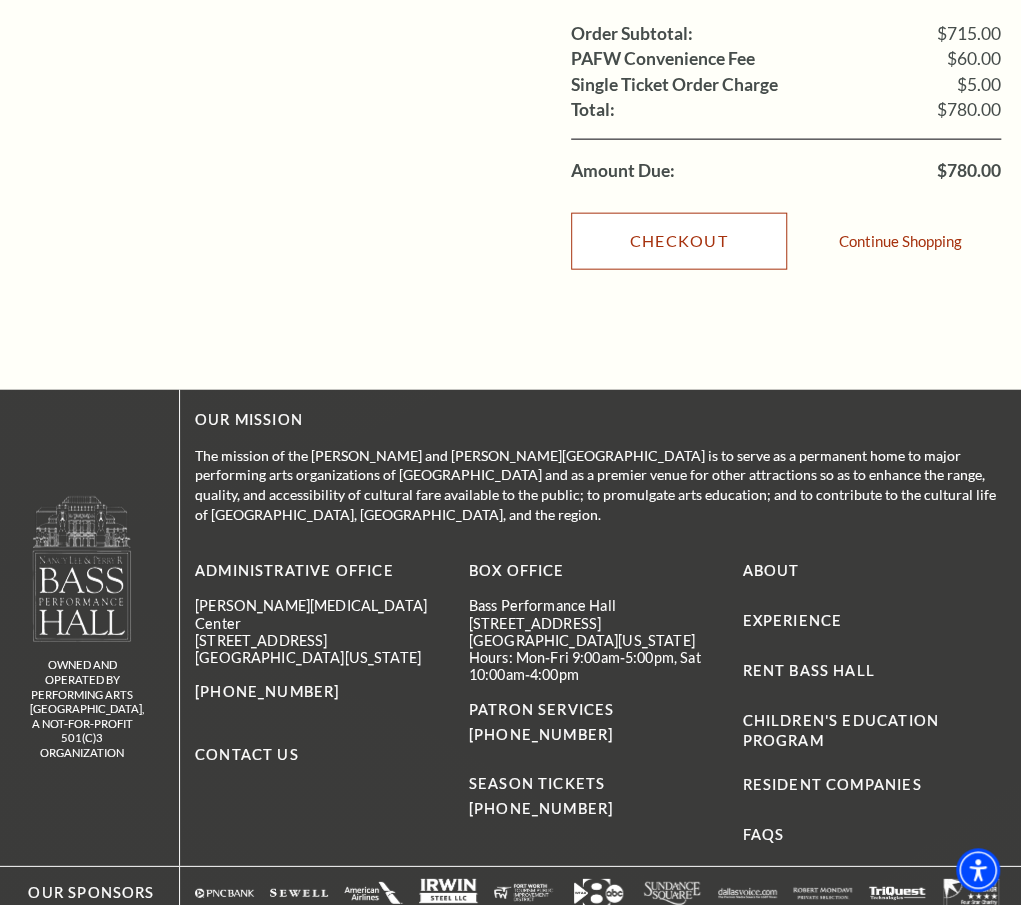 click on "Checkout" at bounding box center (679, 241) 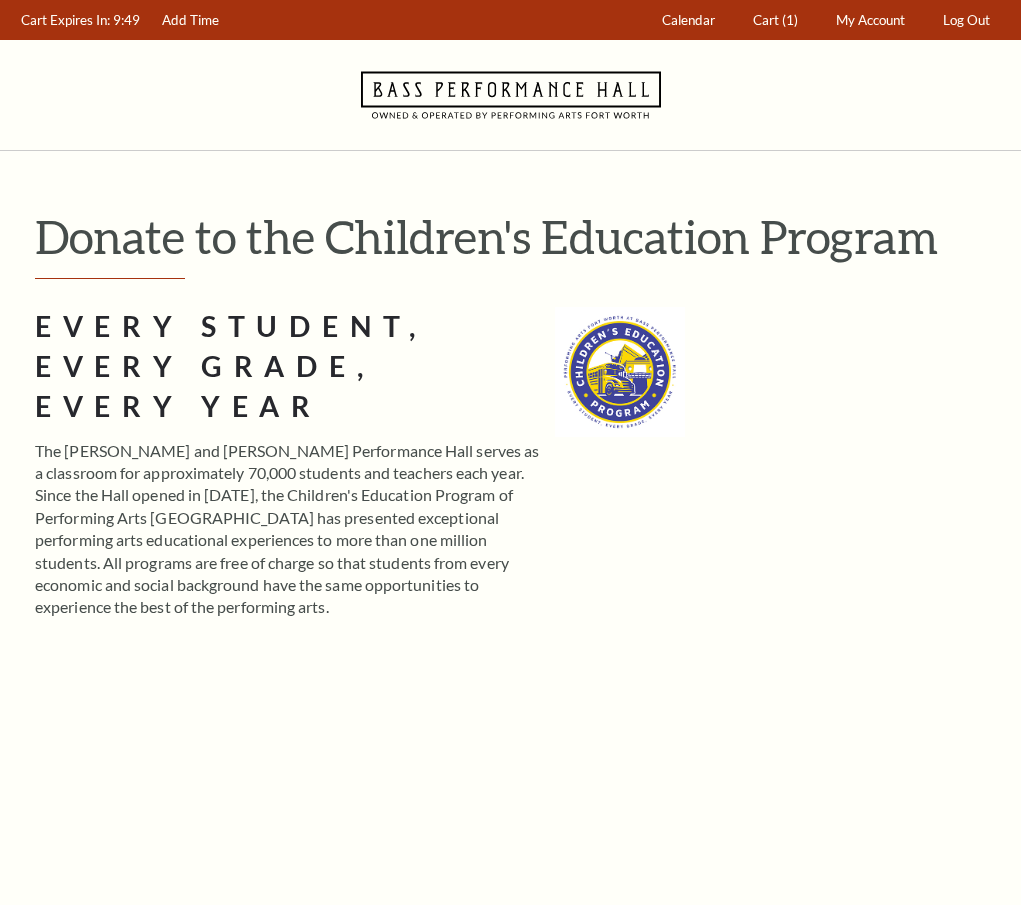 scroll, scrollTop: 0, scrollLeft: 0, axis: both 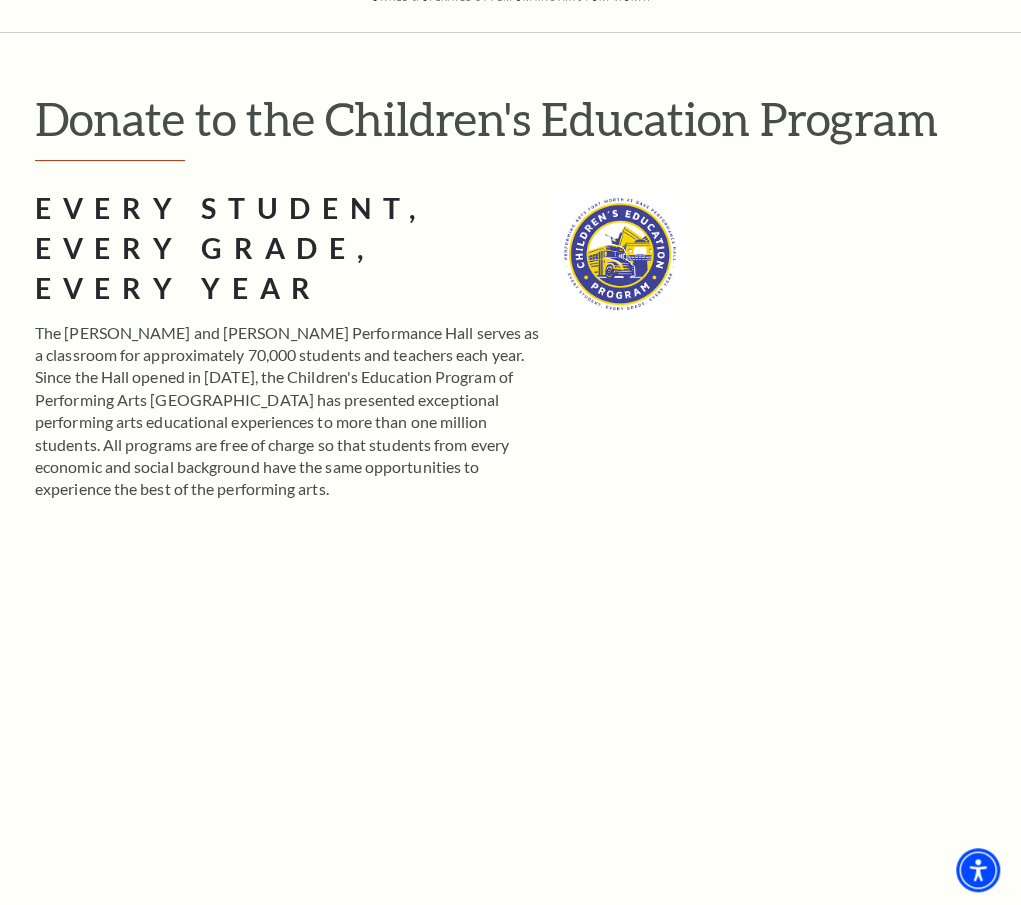 click on "Skip" at bounding box center [435, 1400] 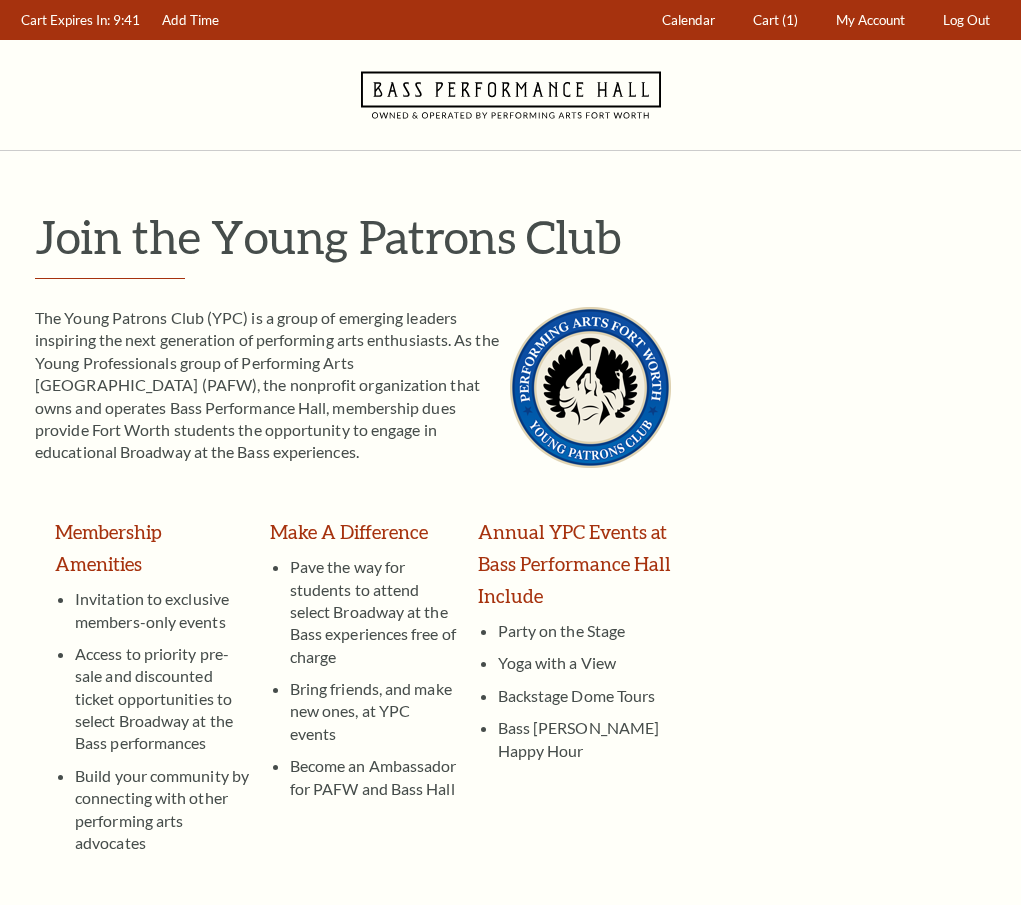scroll, scrollTop: 0, scrollLeft: 0, axis: both 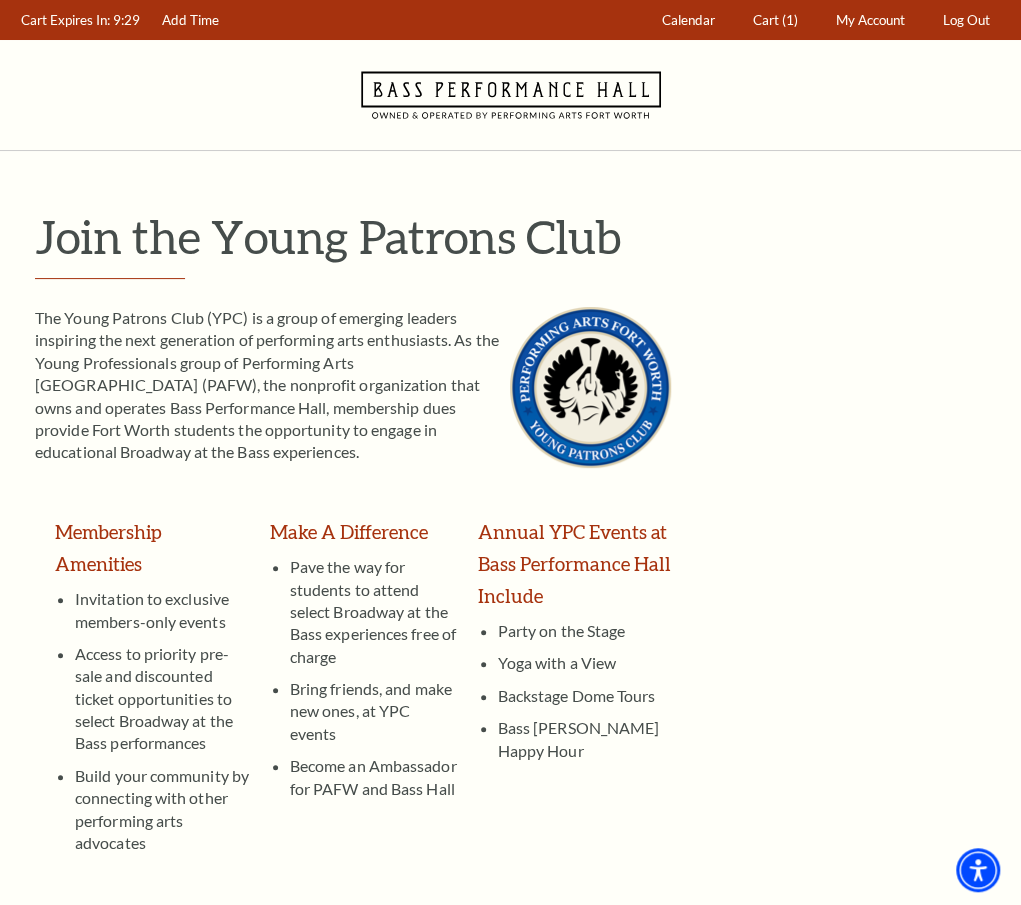 click on "Skip" at bounding box center [402, 1057] 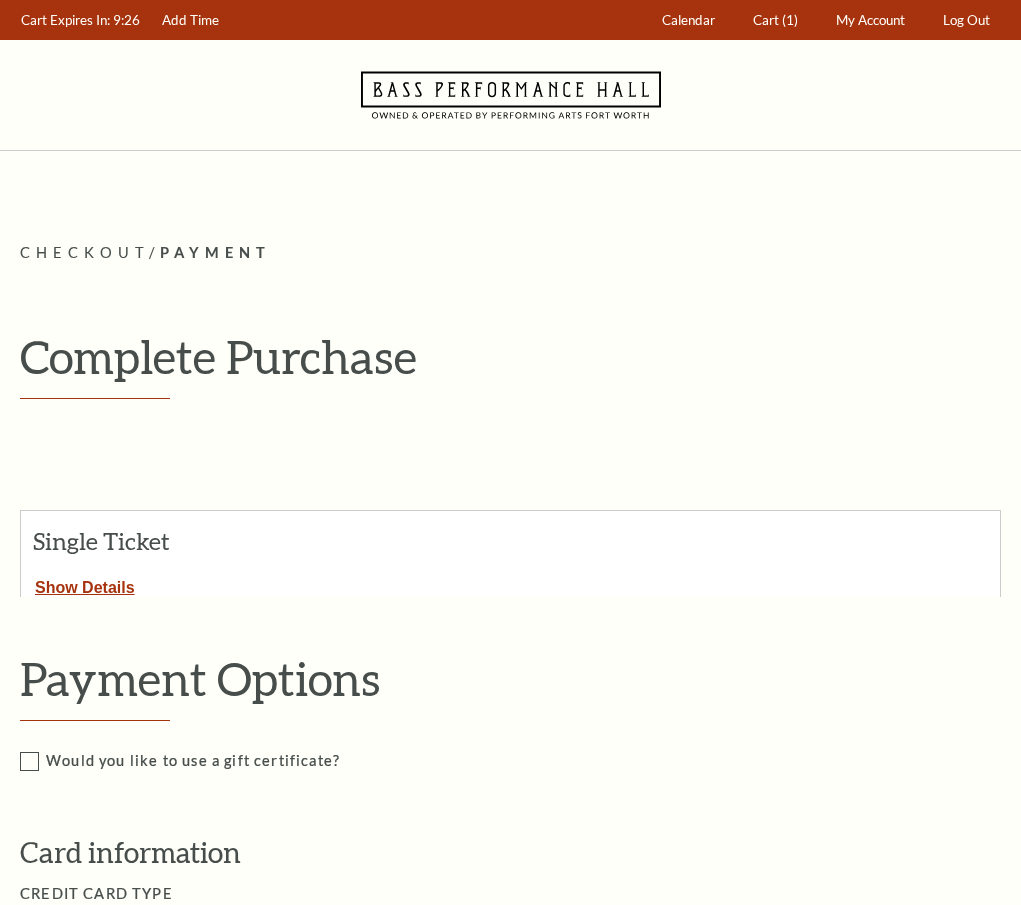 scroll, scrollTop: 0, scrollLeft: 0, axis: both 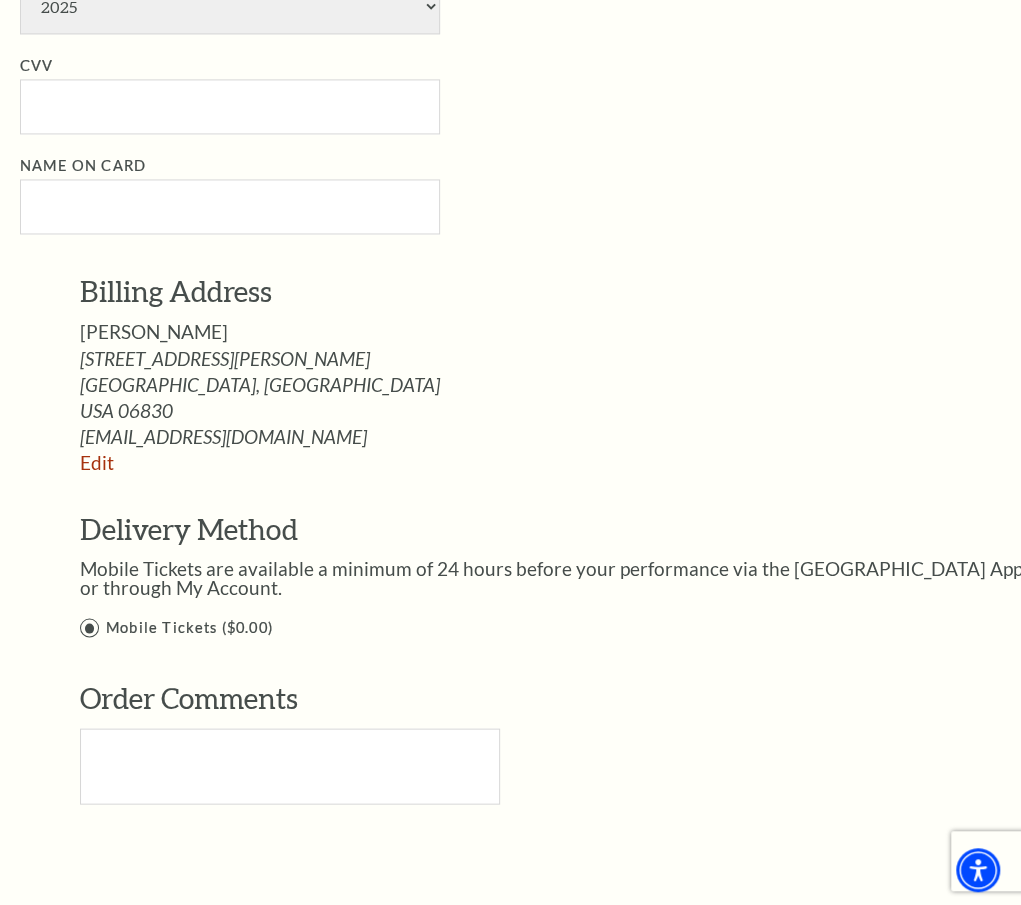 click on "American Express
Visa
Master Card
Discover" at bounding box center [230, -268] 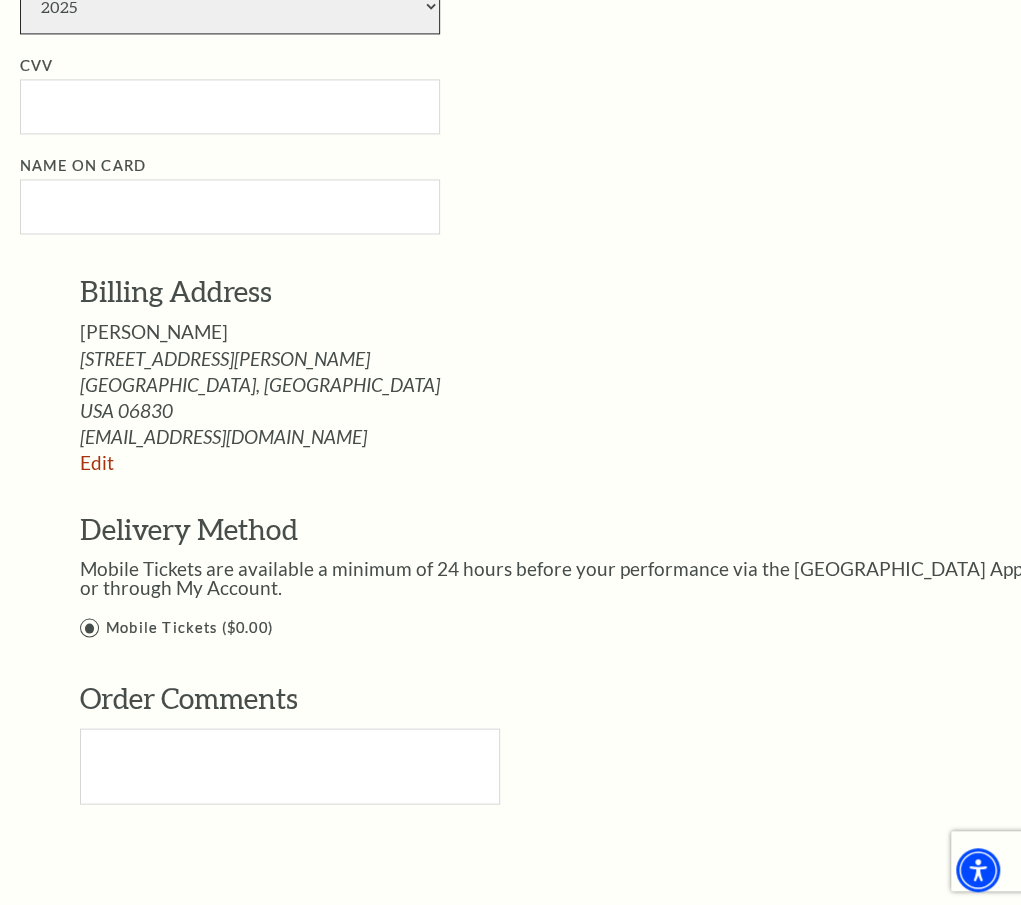 click on "2025
2026
2027
2028
2029
2030
2031
2032
2033
2034" at bounding box center [230, 6] 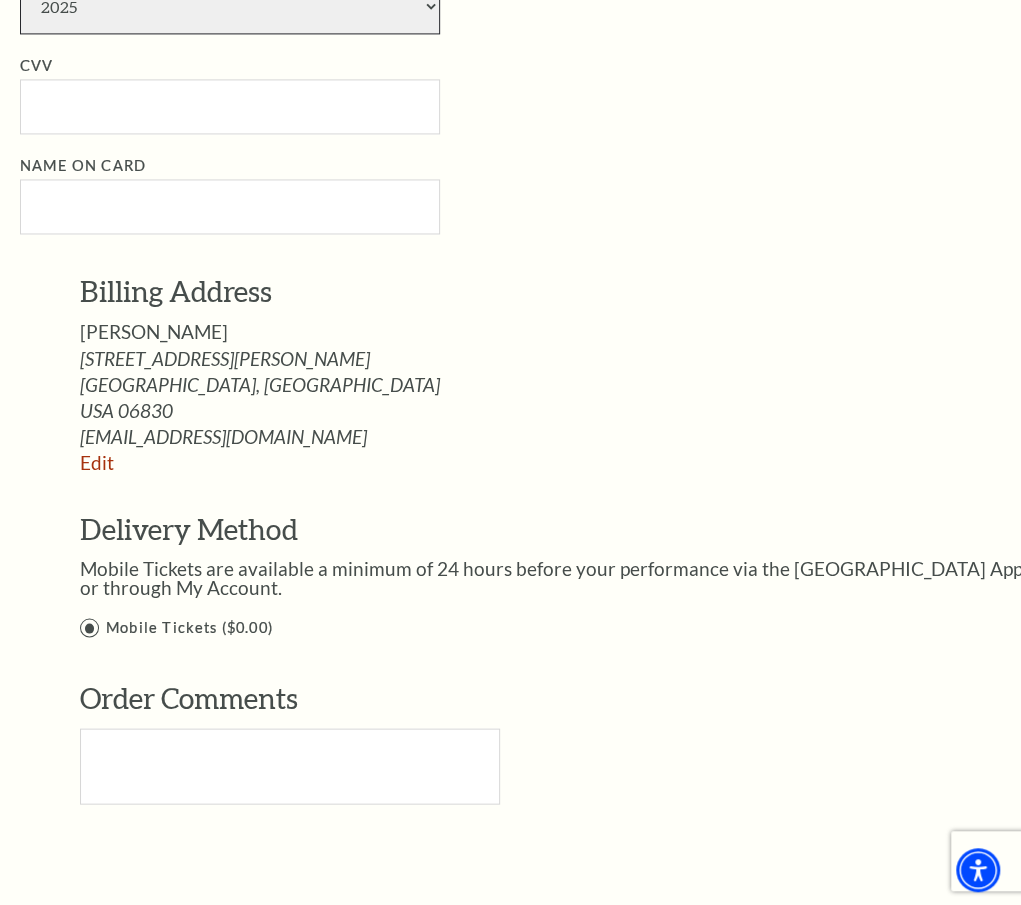 select on "2030" 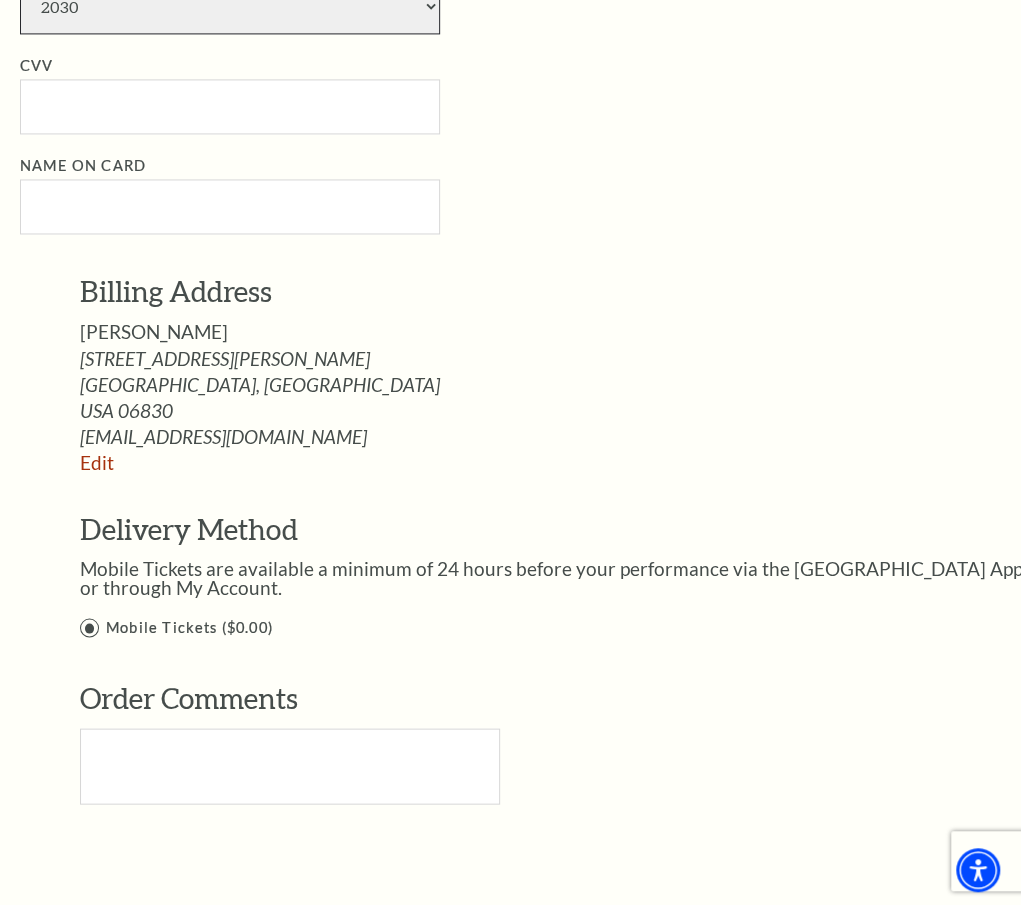 click on "2025
2026
2027
2028
2029
2030
2031
2032
2033
2034" at bounding box center (230, 6) 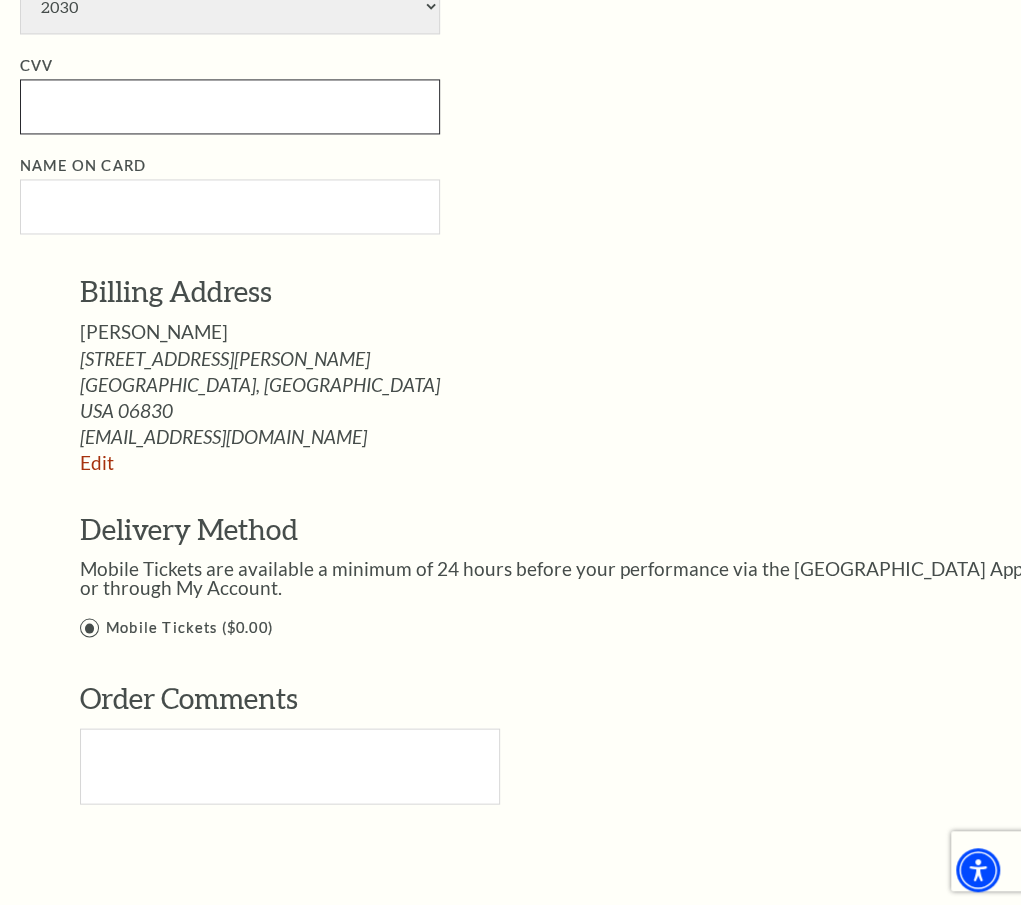 click on "CVV" at bounding box center [230, 106] 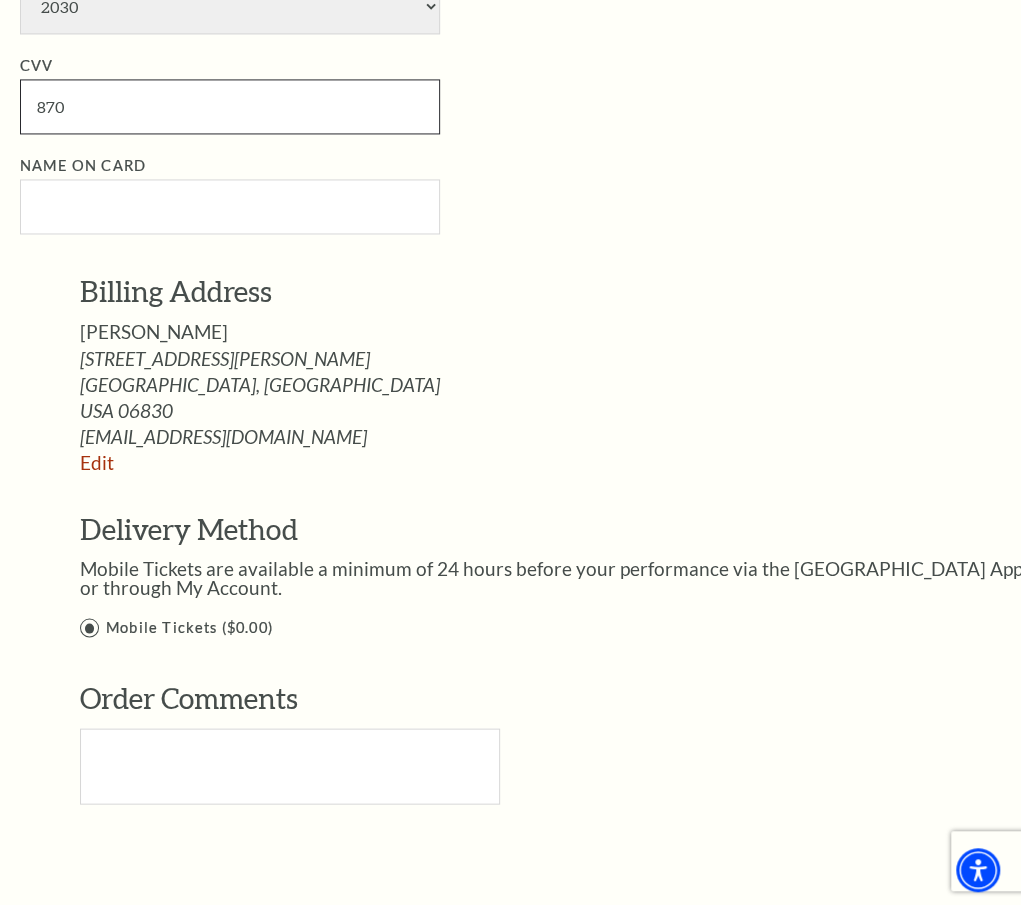 type on "870" 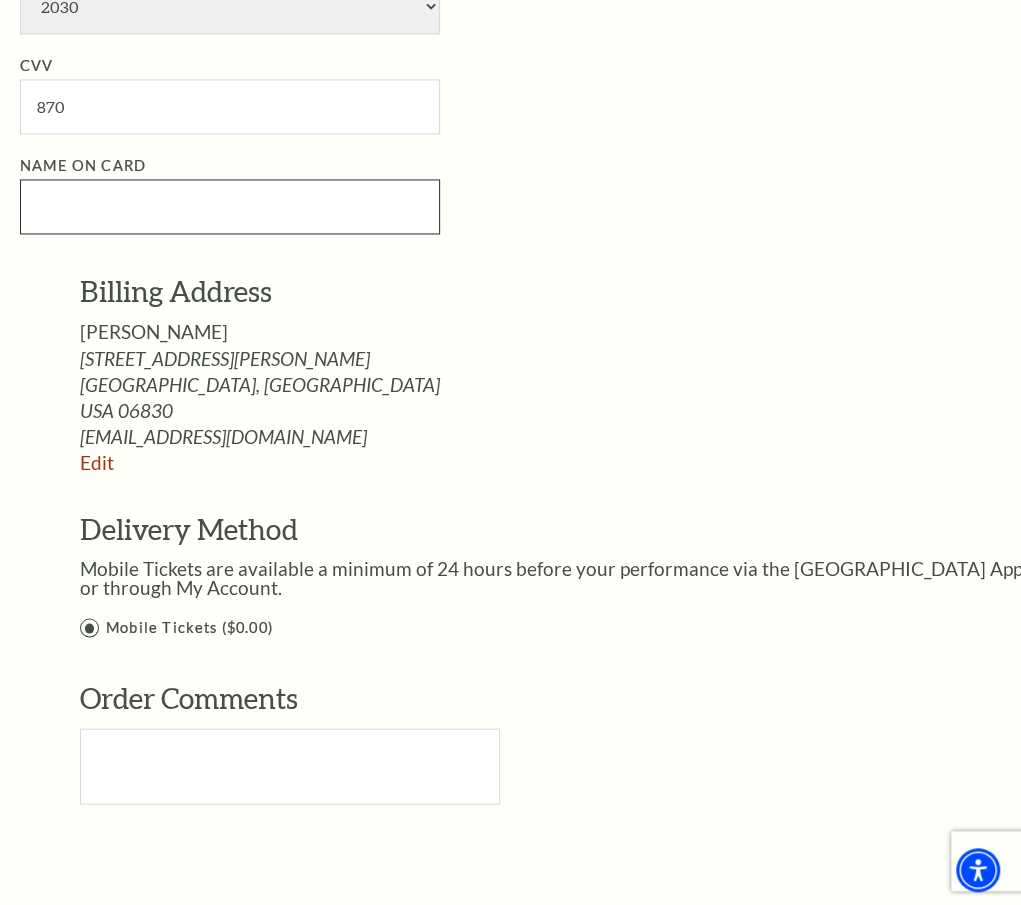 click on "Name on Card" at bounding box center [230, 206] 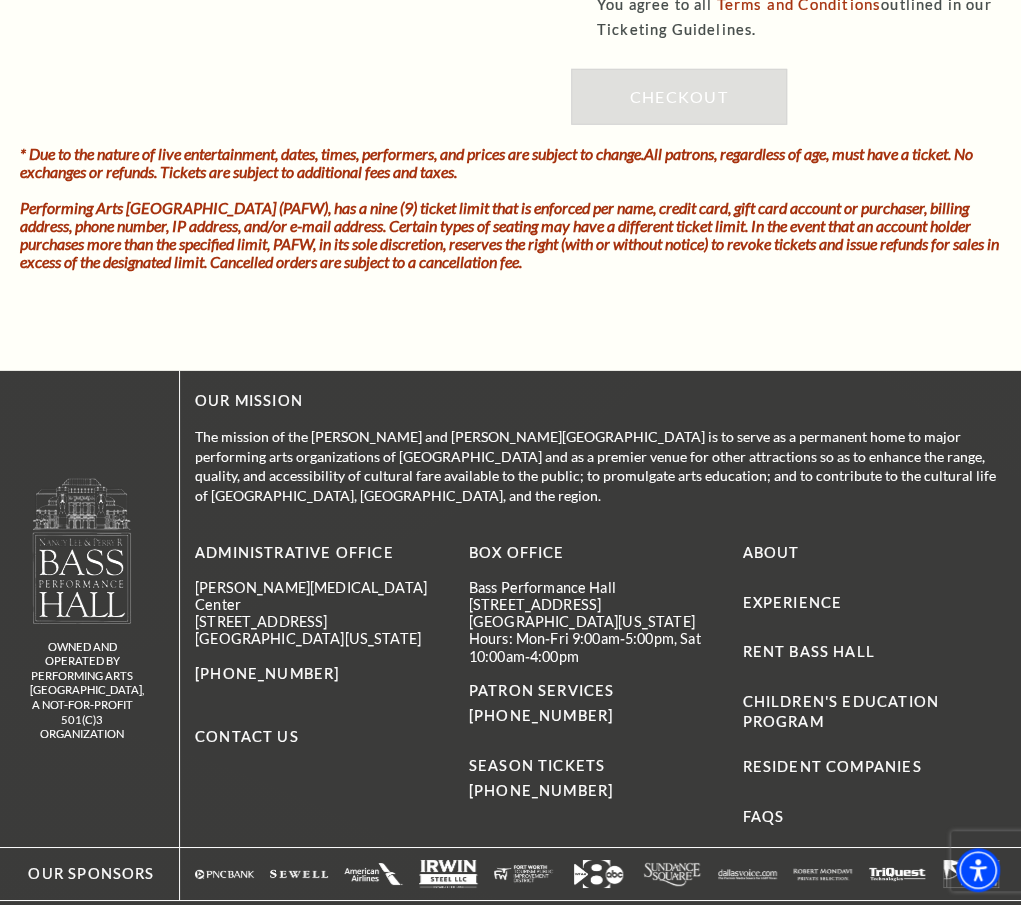 scroll, scrollTop: 2339, scrollLeft: 0, axis: vertical 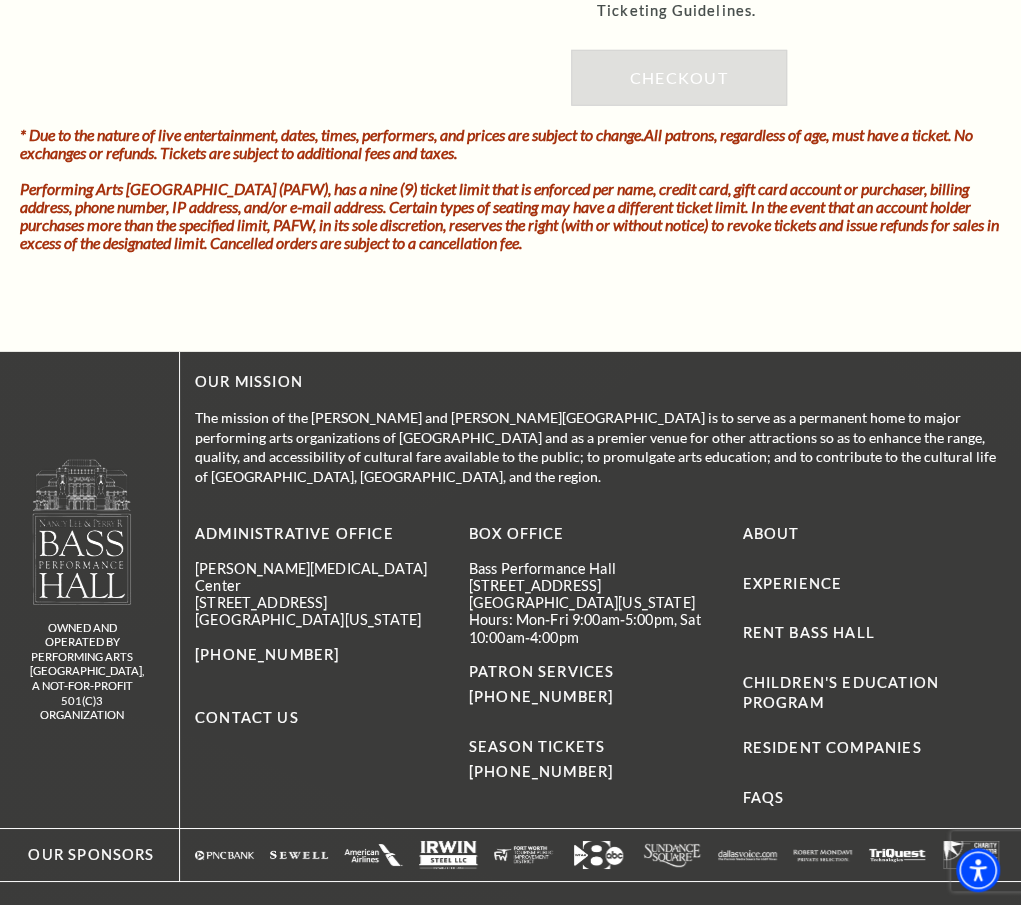type on "Elizabeth F Belen" 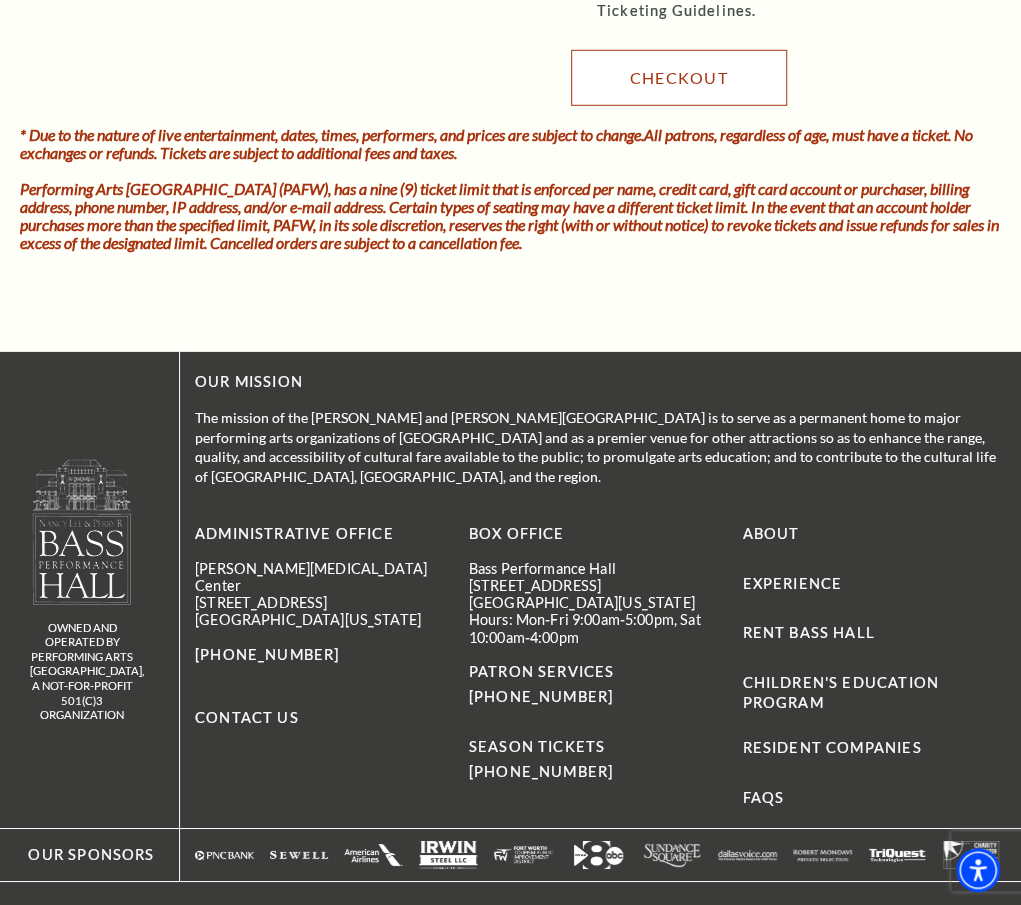 click on "Checkout" at bounding box center [679, 78] 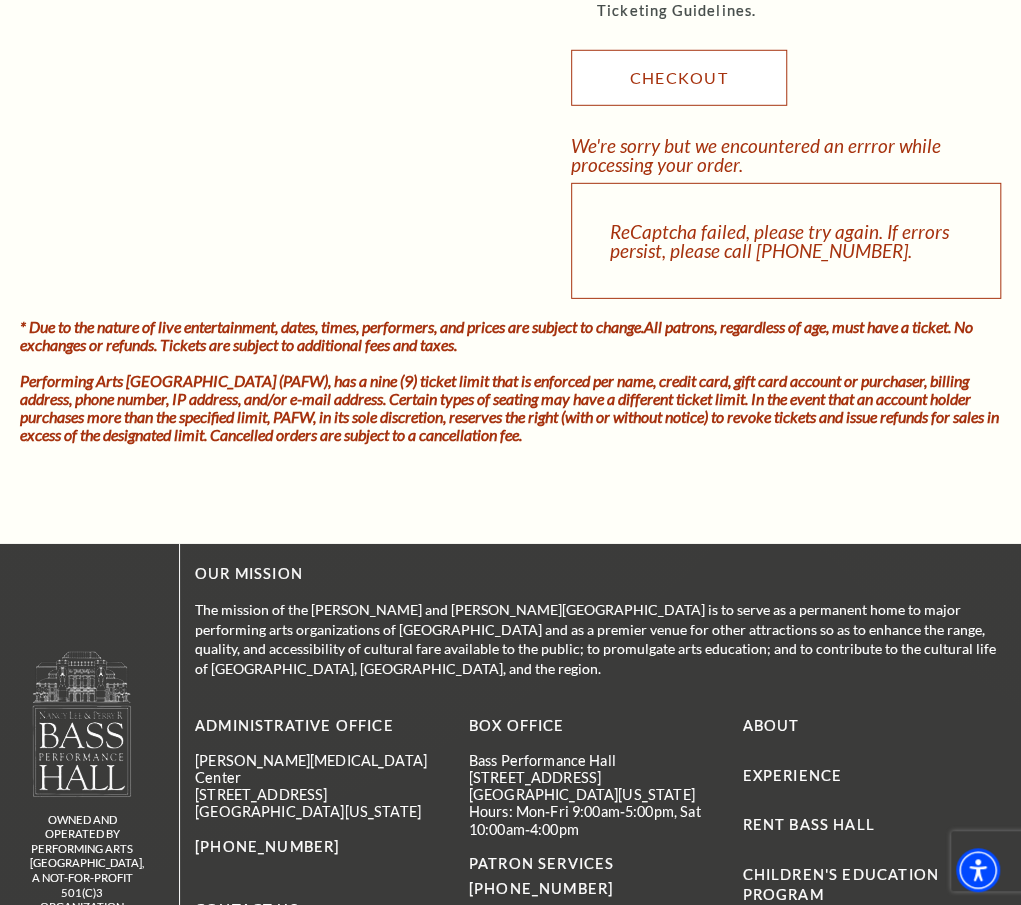 click on "Checkout" at bounding box center (679, 78) 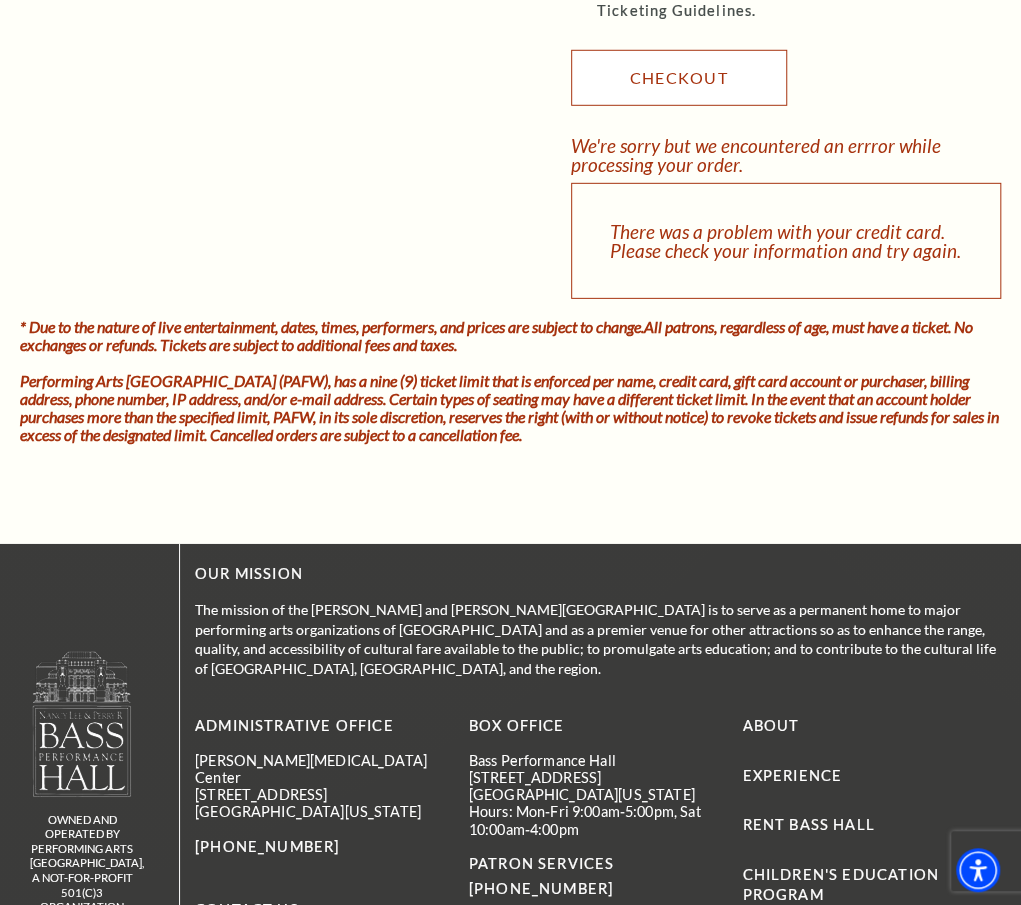 click on "Checkout" at bounding box center [679, 78] 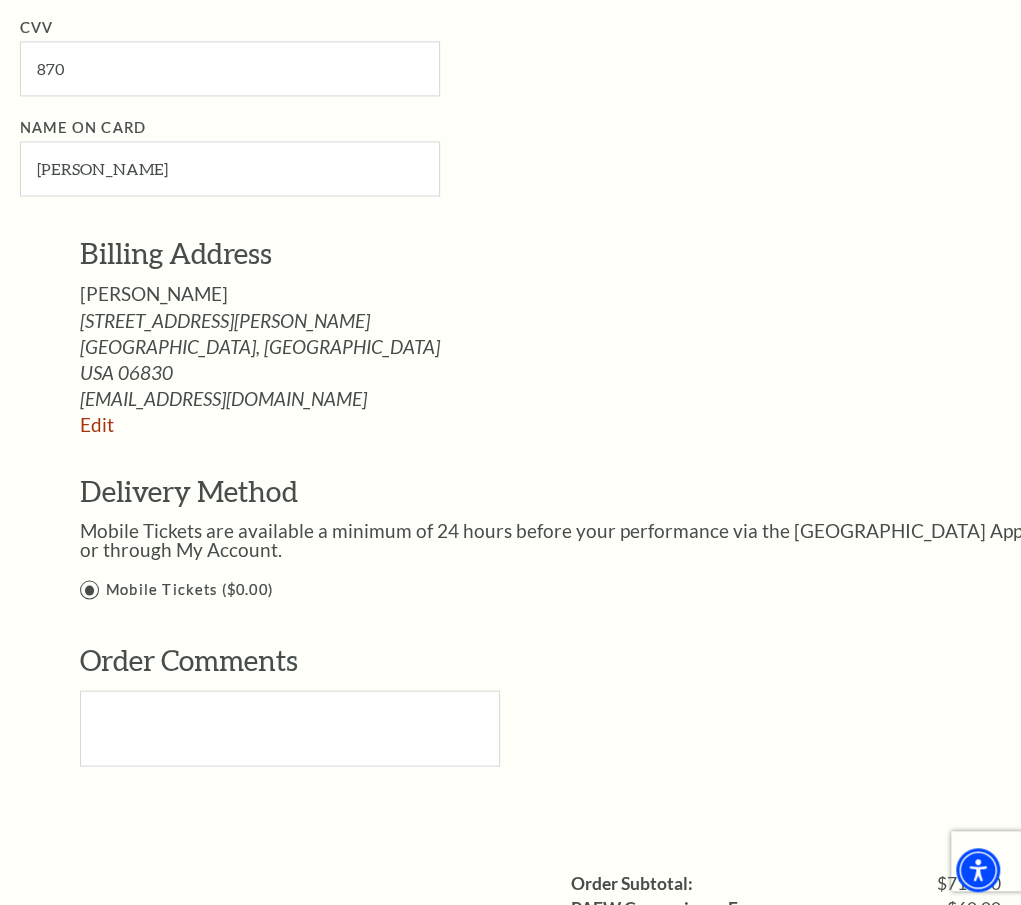 scroll, scrollTop: 1250, scrollLeft: 0, axis: vertical 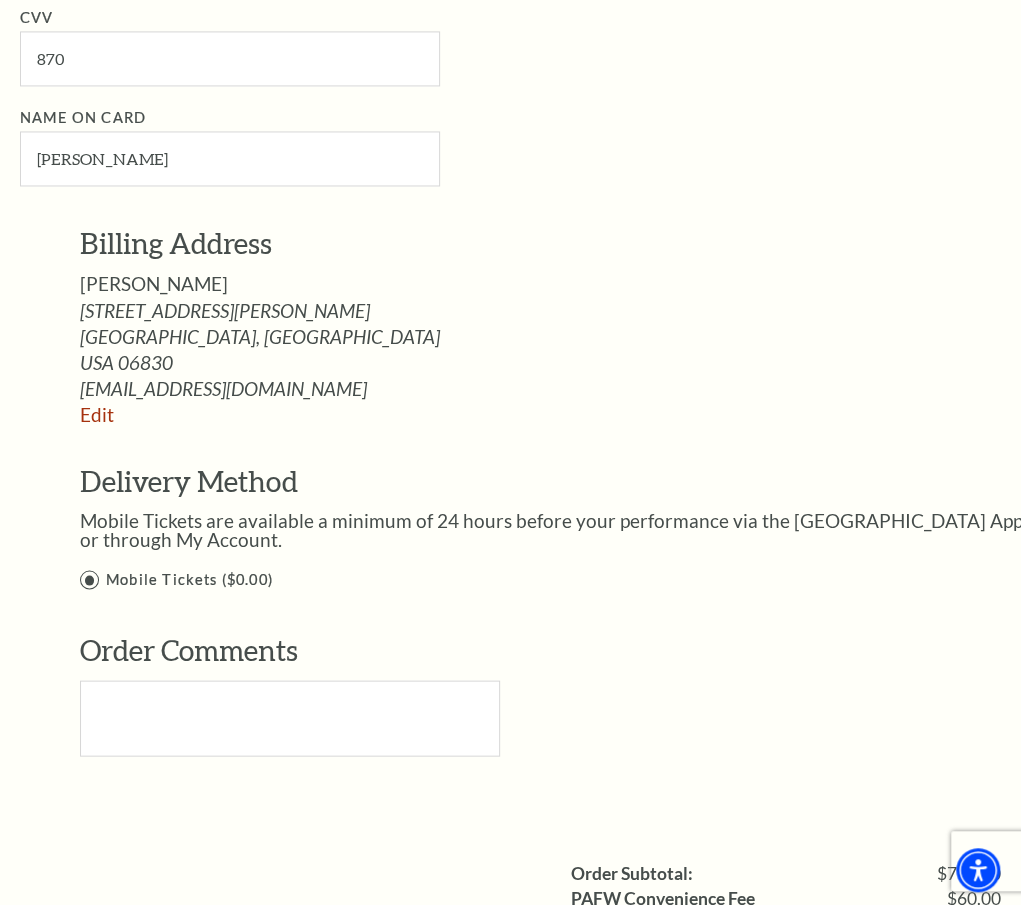 click on "Skip to main content Enable accessibility for low vision Open the accessibility menu
*{
pointer-events: fill;
}
Cart Expires In:
566
7:35
Add Time
(1)" 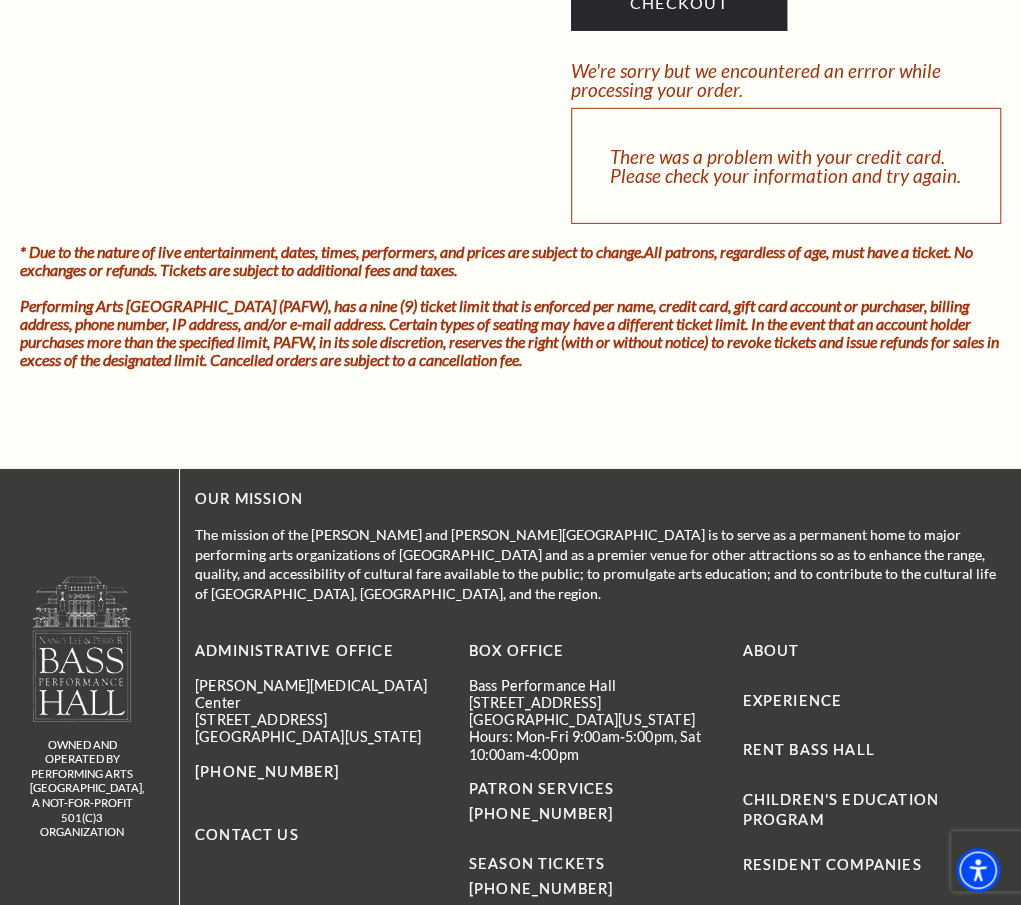 scroll, scrollTop: 2418, scrollLeft: 0, axis: vertical 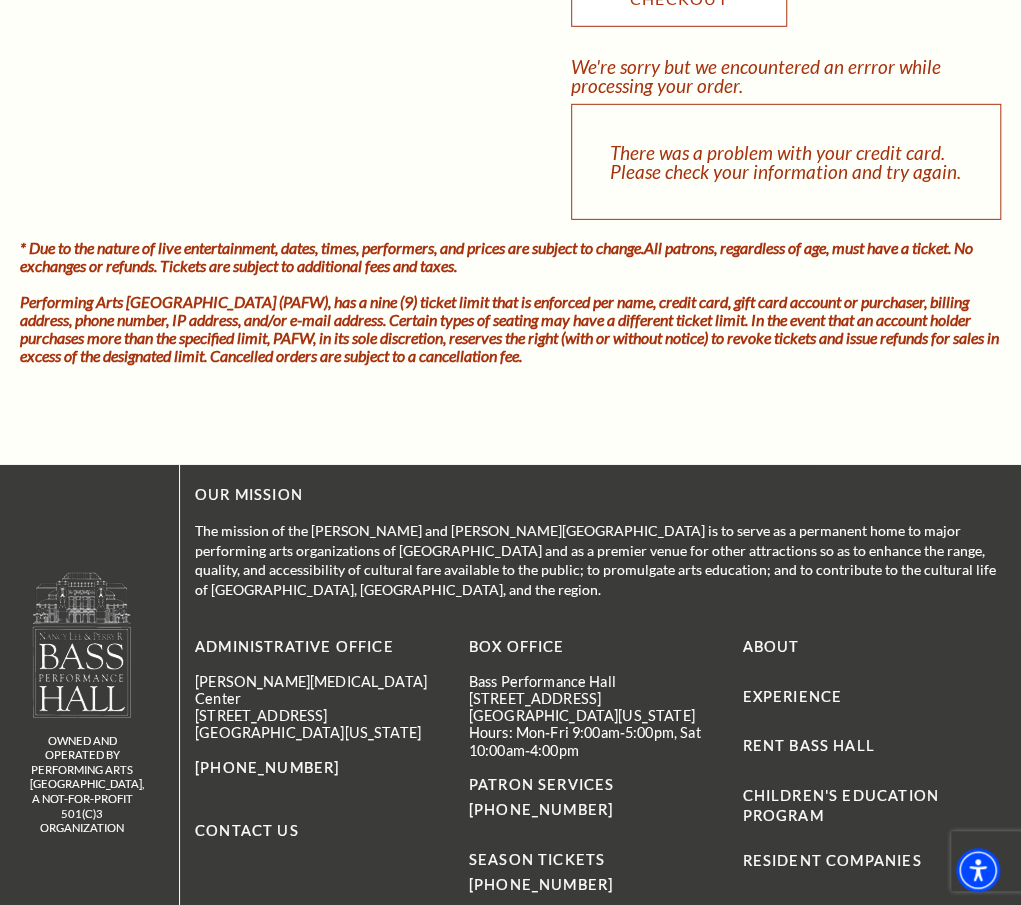 click on "Checkout" at bounding box center [679, -1] 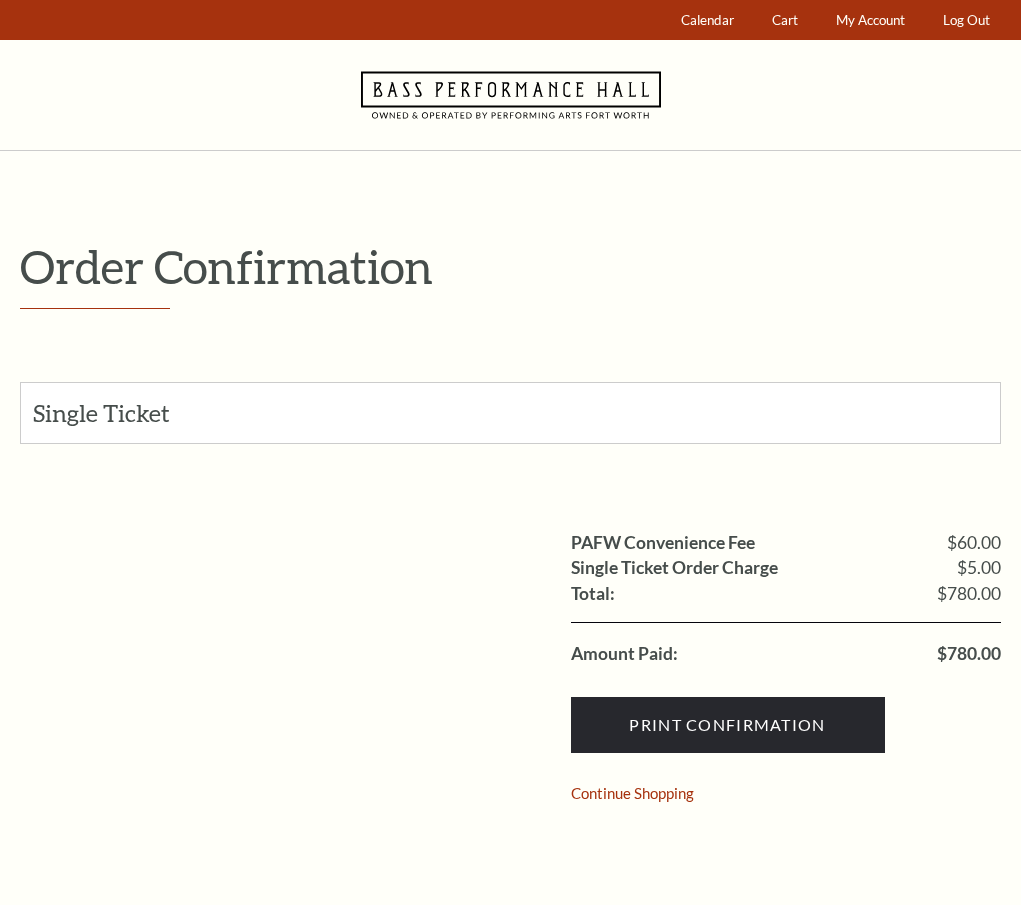 scroll, scrollTop: 0, scrollLeft: 0, axis: both 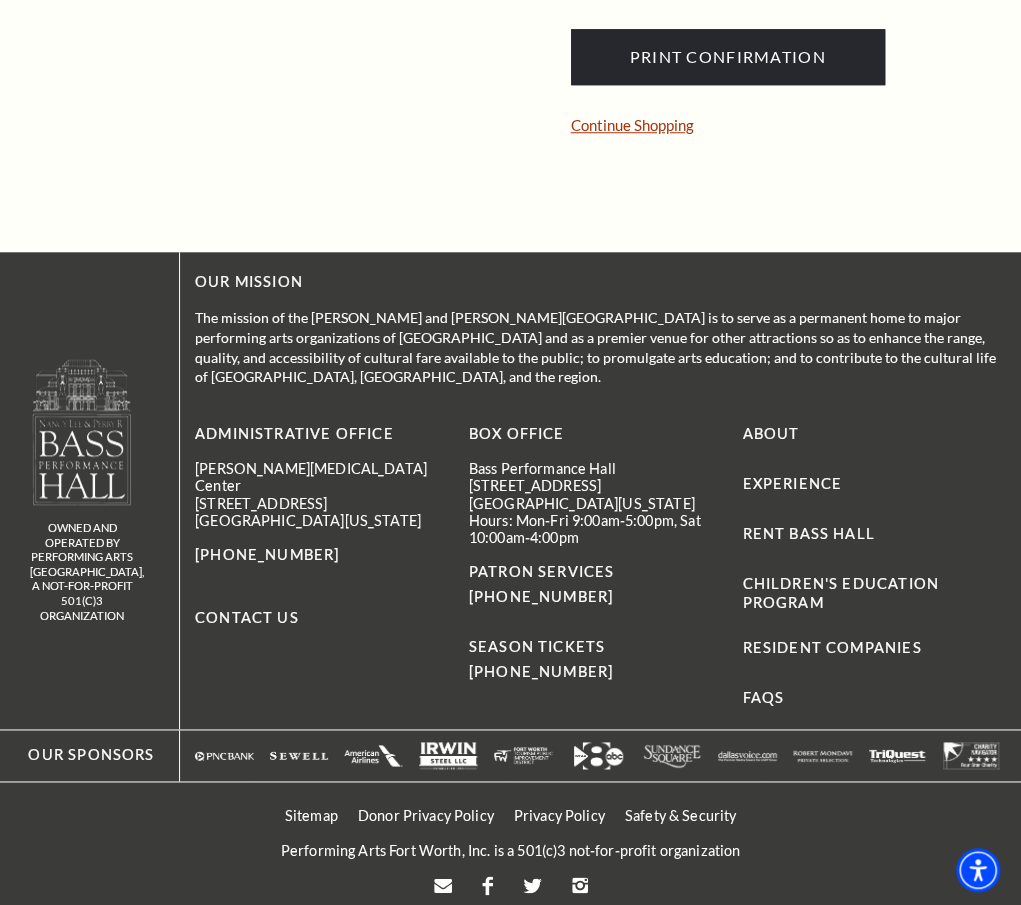 click on "Continue Shopping" at bounding box center (632, 125) 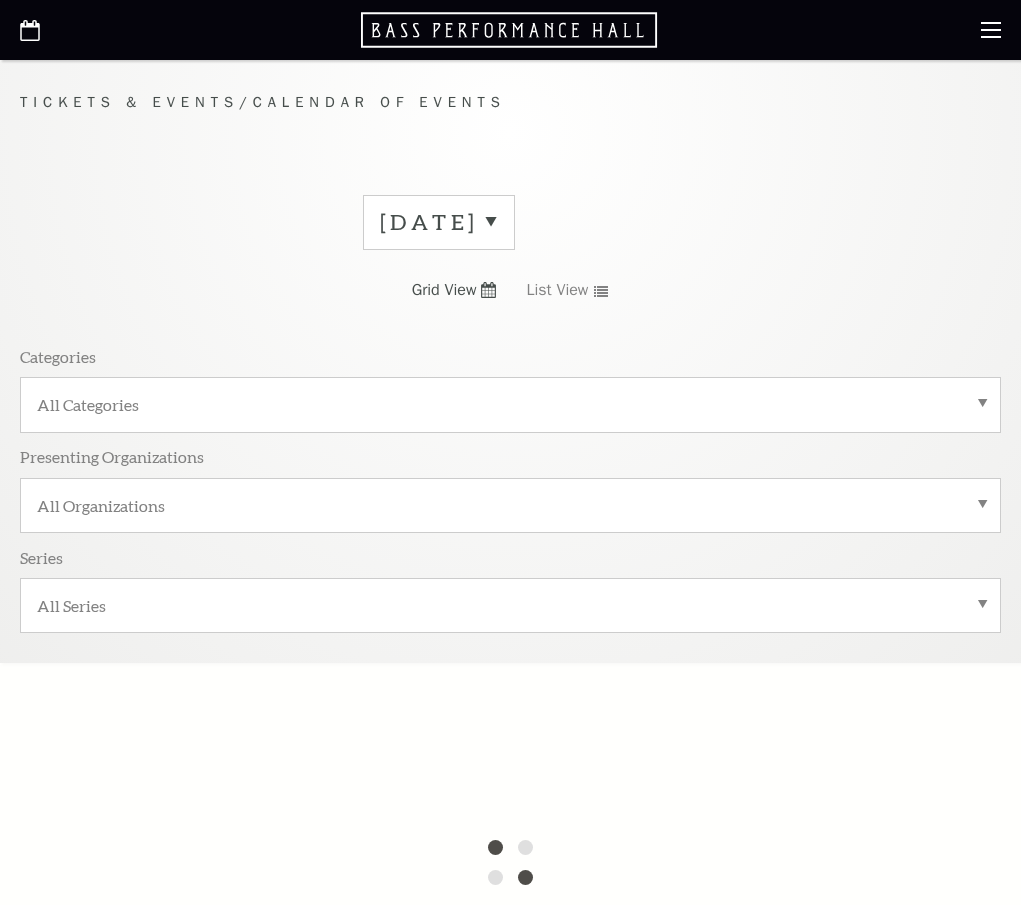 scroll, scrollTop: 0, scrollLeft: 0, axis: both 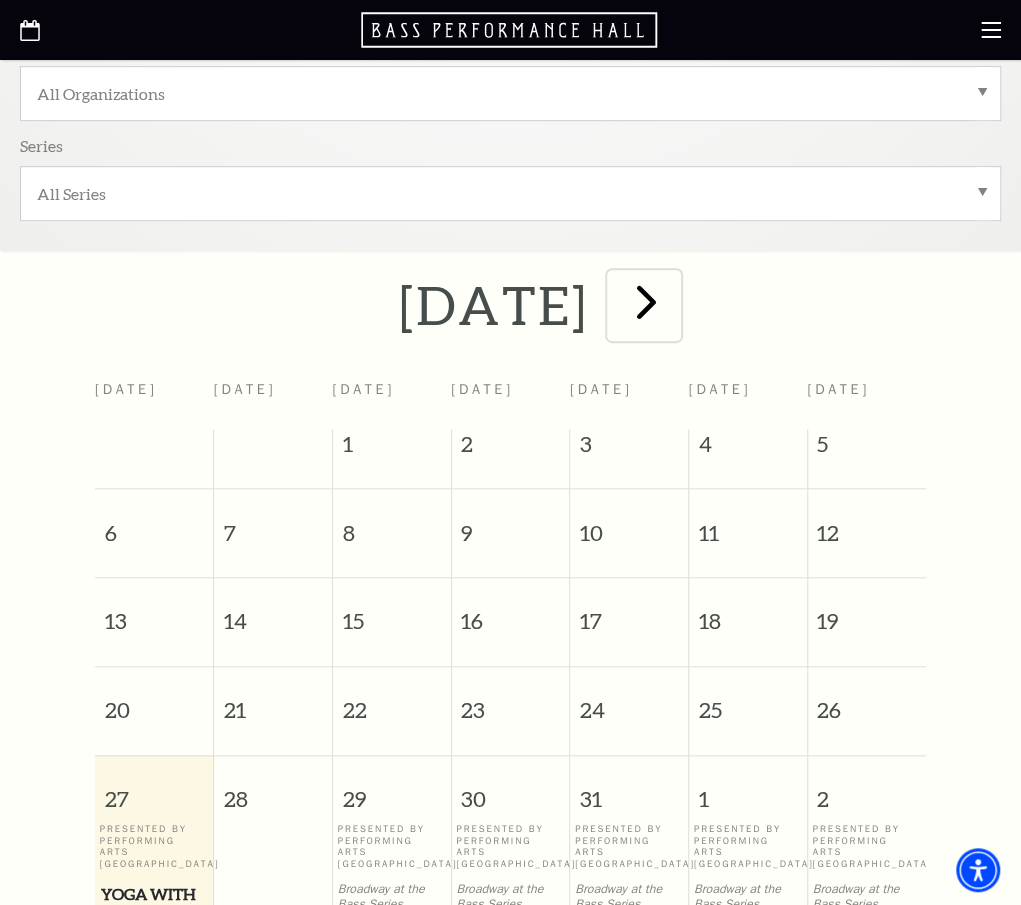 click at bounding box center (646, 301) 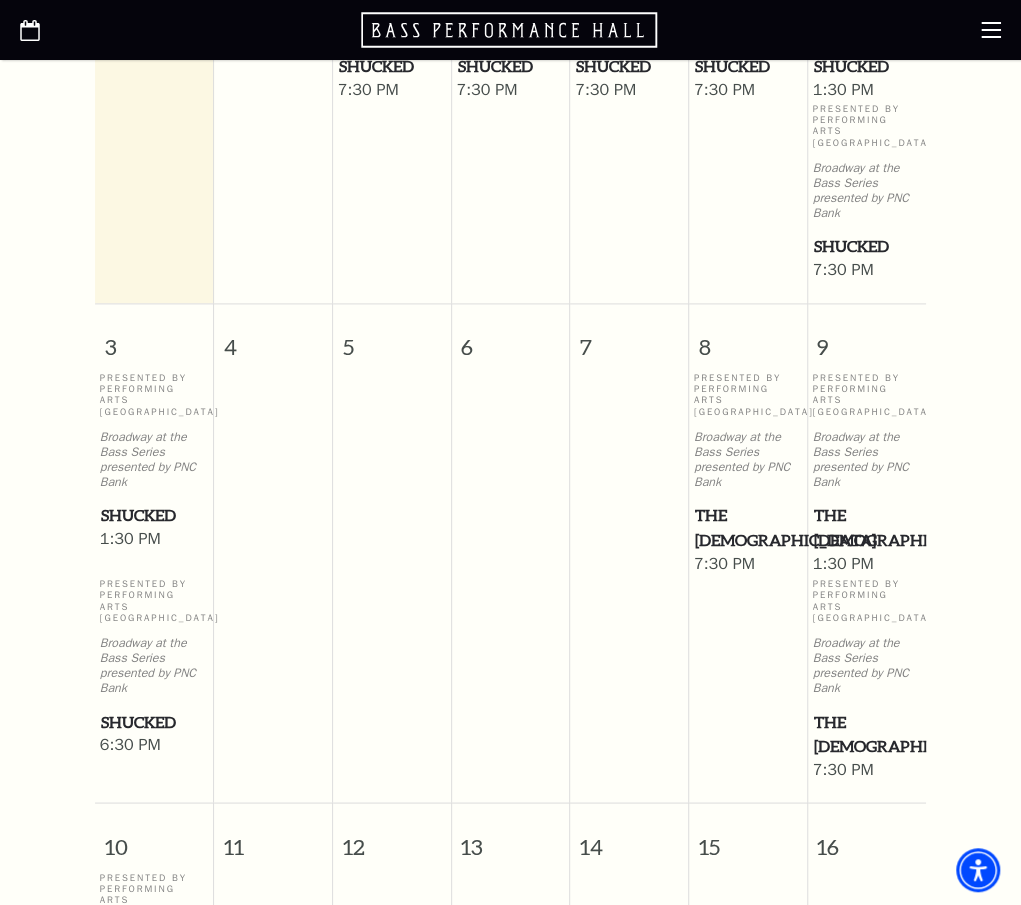 scroll, scrollTop: 962, scrollLeft: 0, axis: vertical 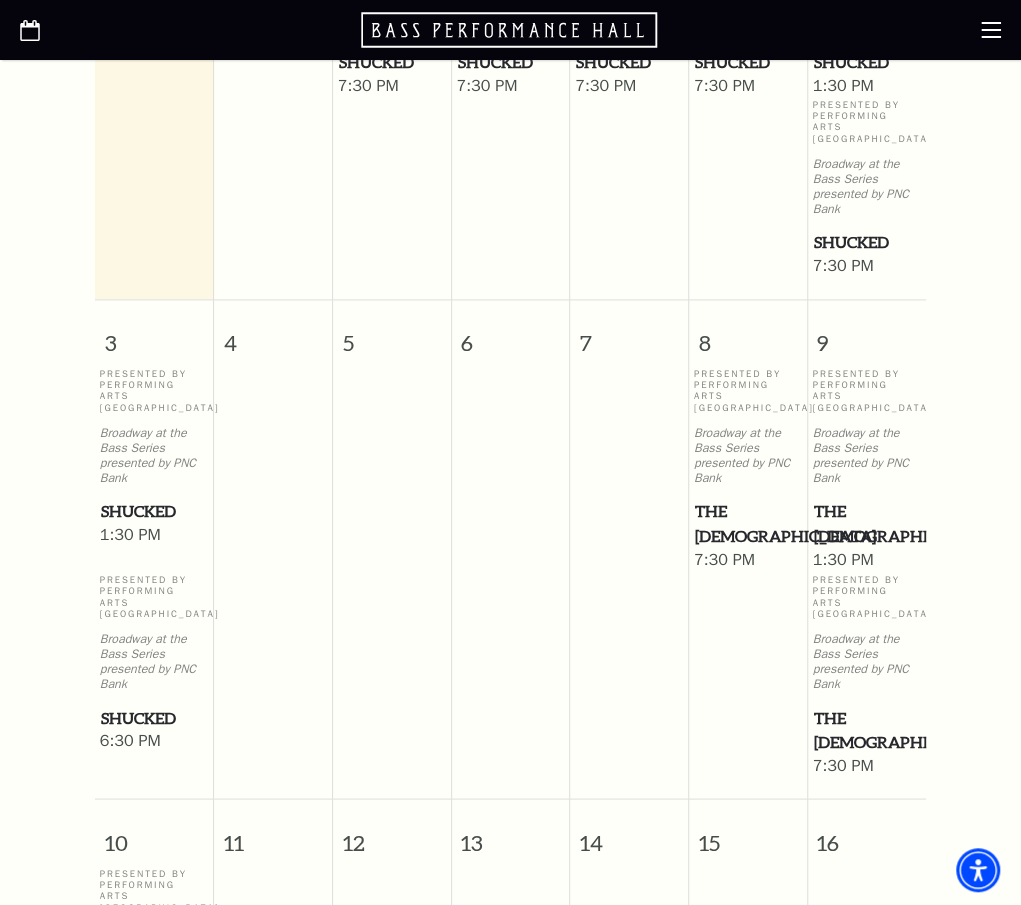 click on "The [DEMOGRAPHIC_DATA]" at bounding box center [748, 523] 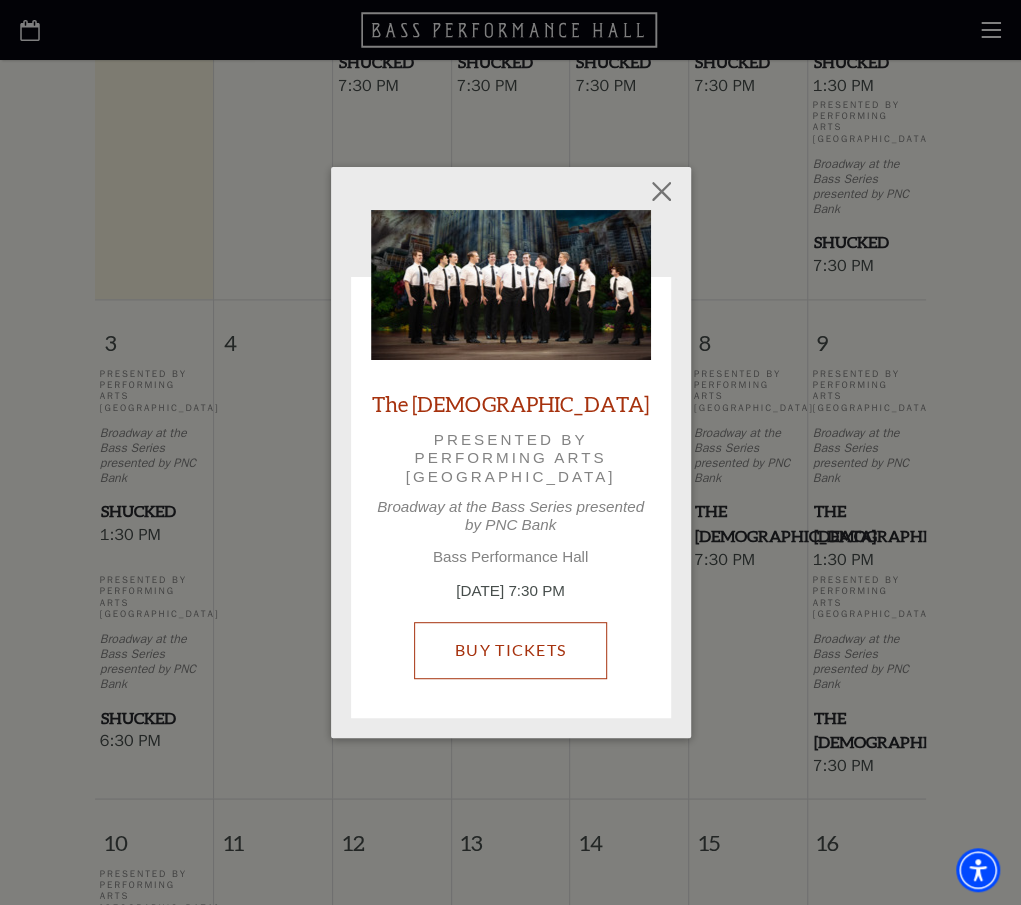 click on "Buy Tickets" at bounding box center [510, 650] 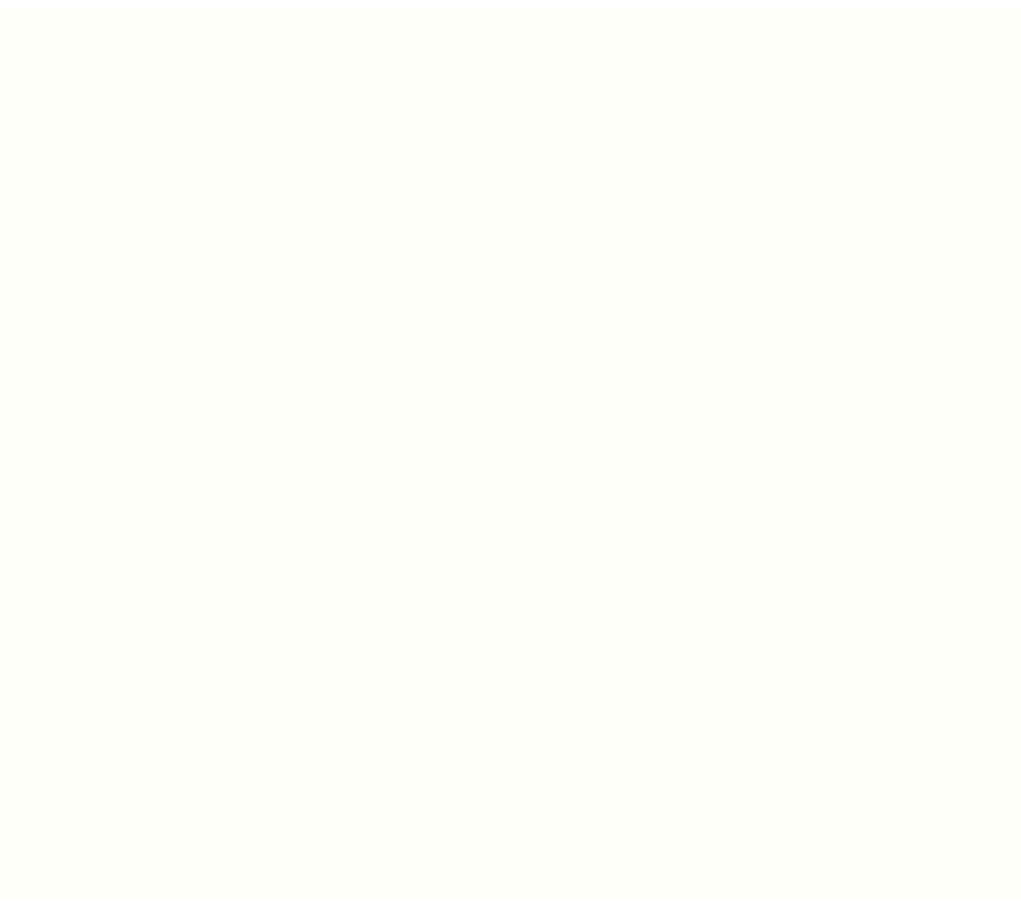 scroll, scrollTop: 0, scrollLeft: 0, axis: both 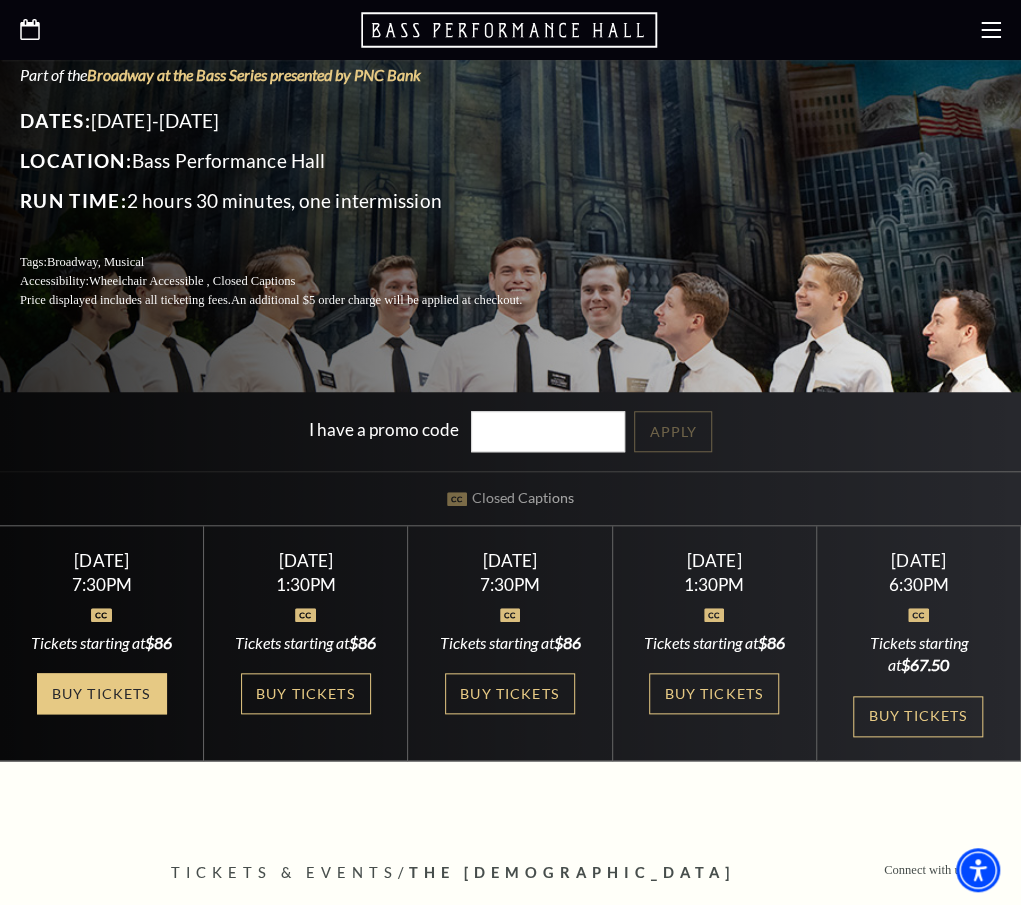 click on "Buy Tickets" at bounding box center (102, 693) 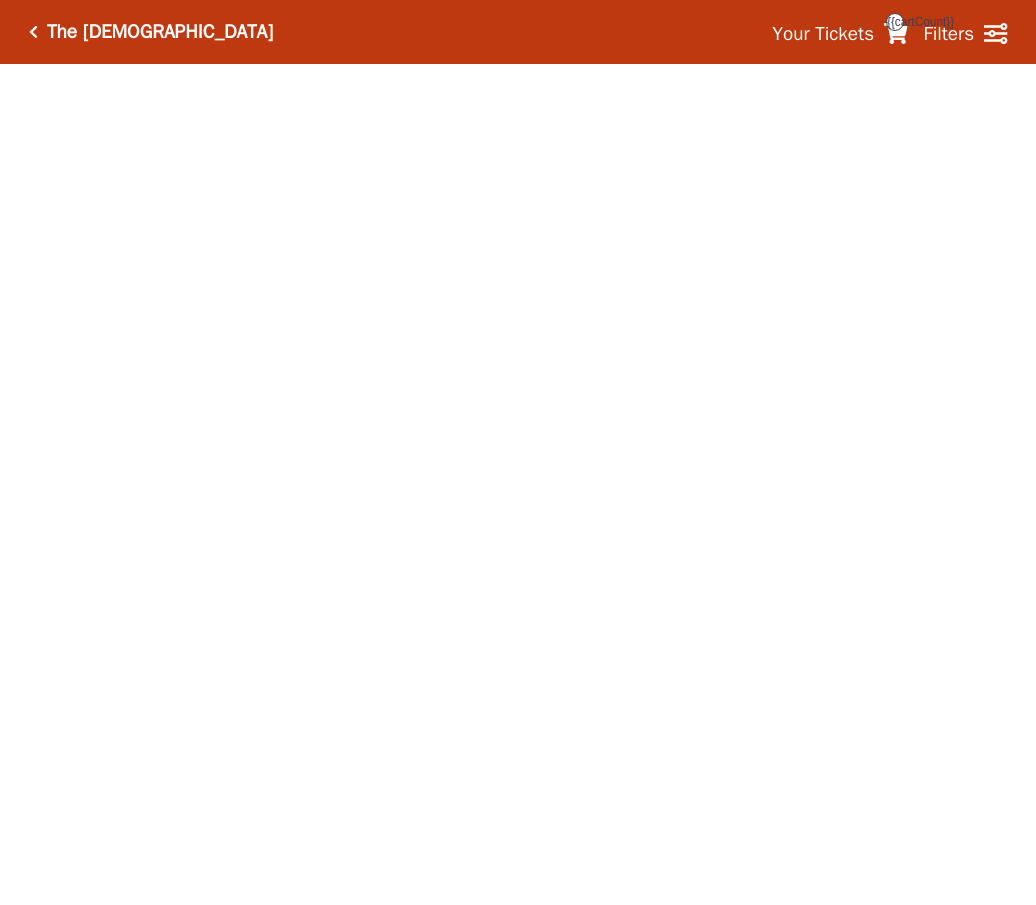 scroll, scrollTop: 0, scrollLeft: 0, axis: both 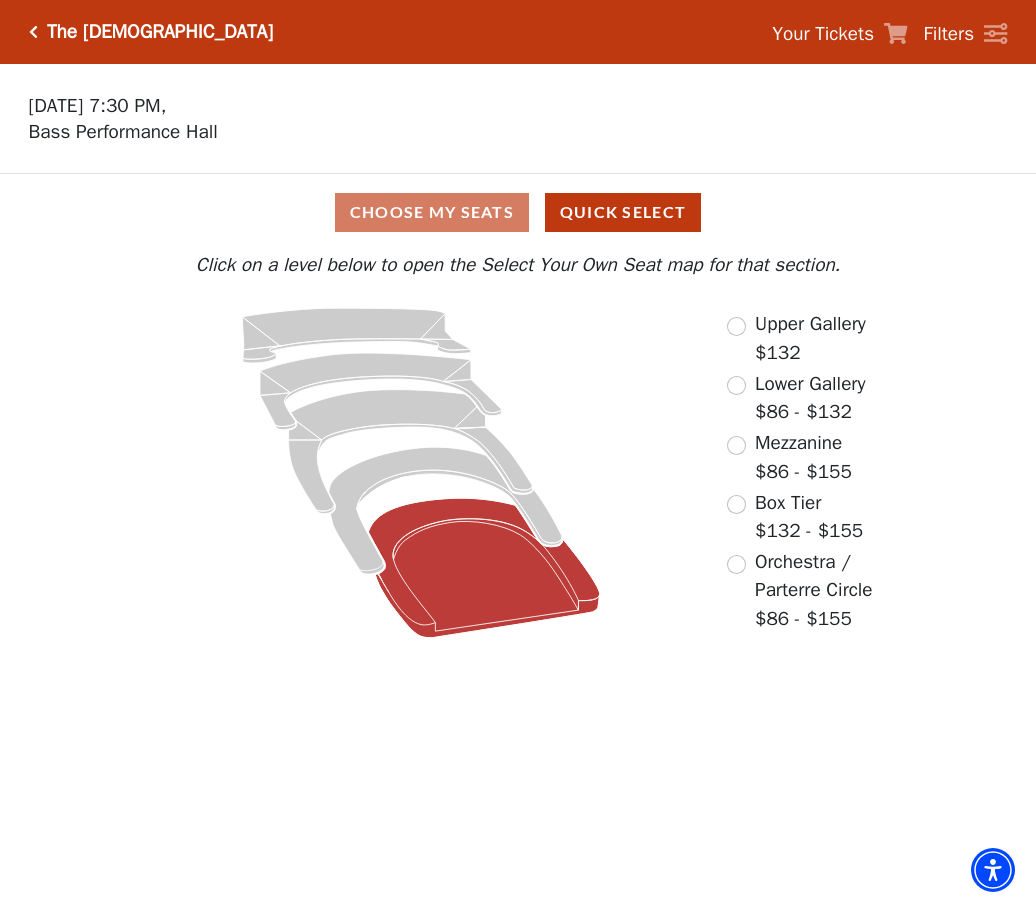 click 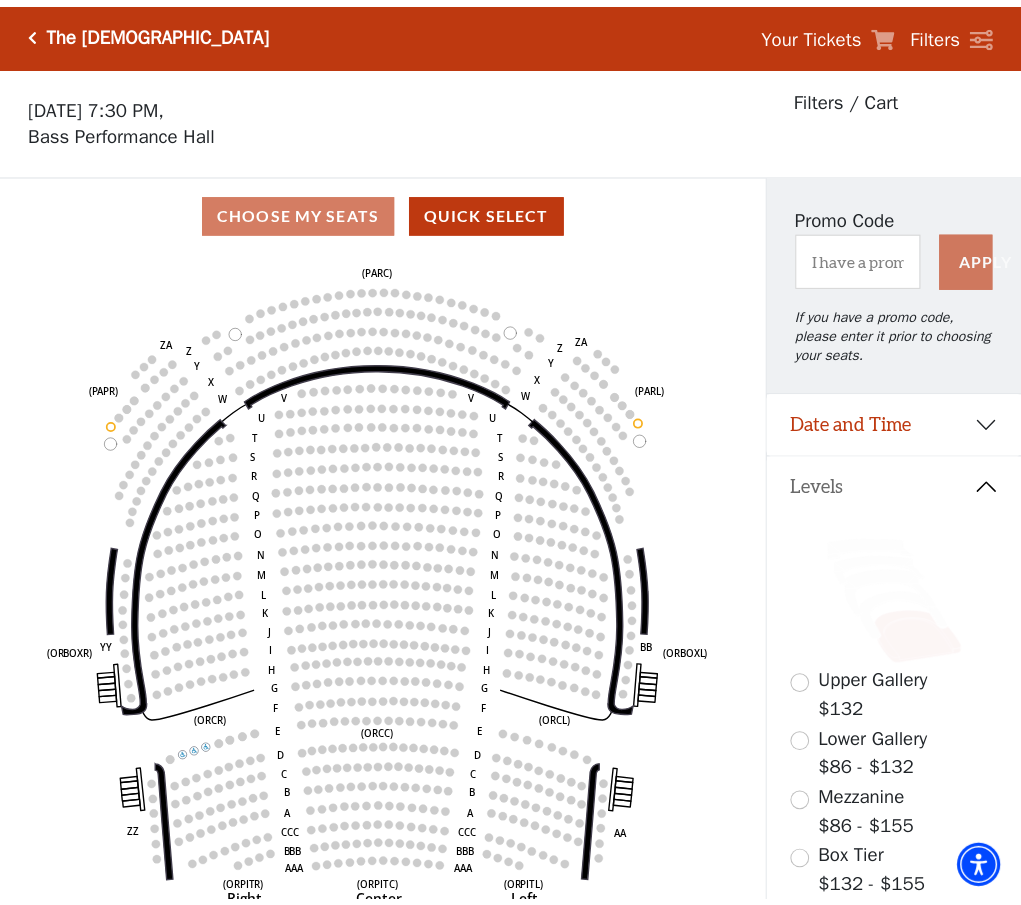 scroll, scrollTop: 92, scrollLeft: 0, axis: vertical 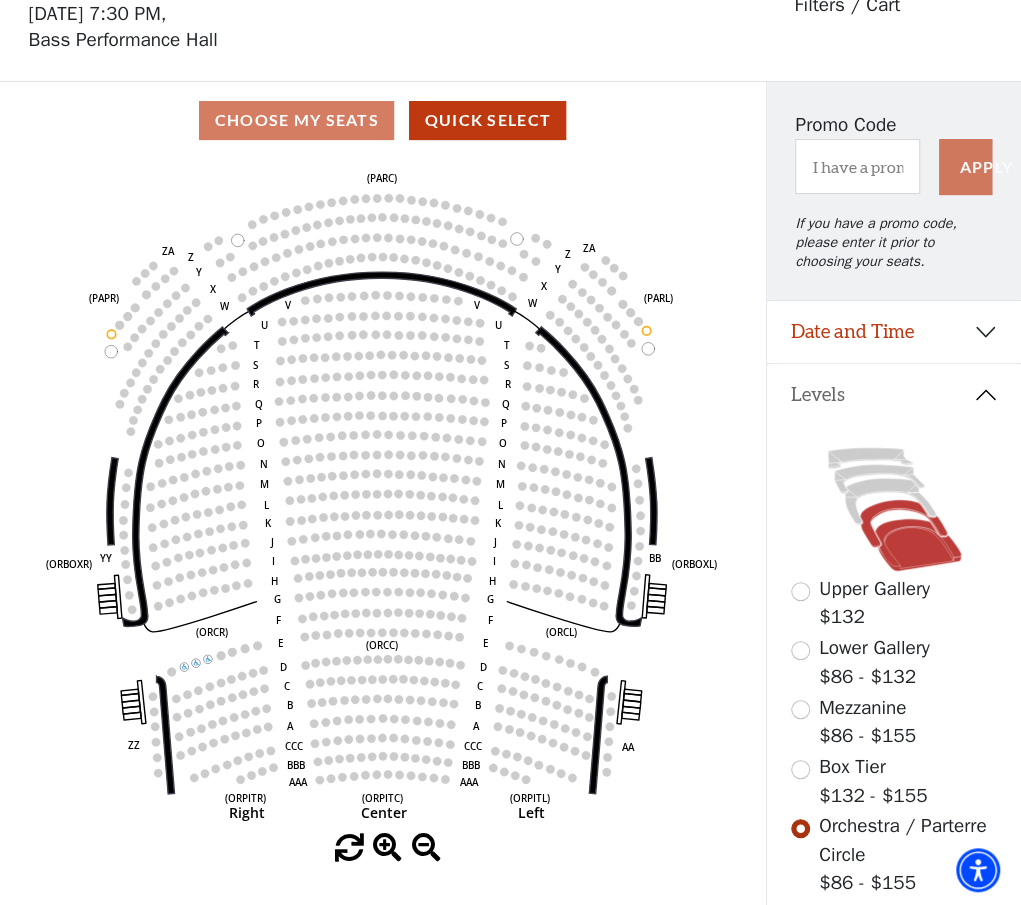 click 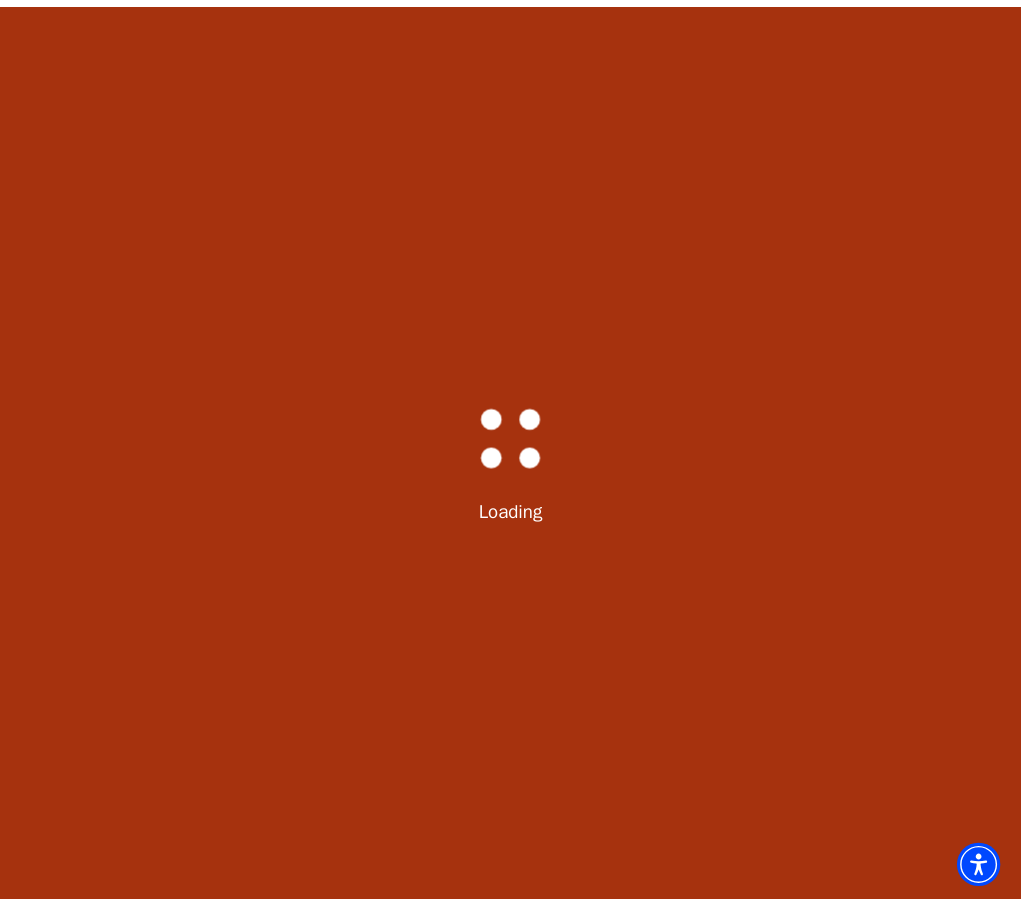 scroll, scrollTop: 92, scrollLeft: 0, axis: vertical 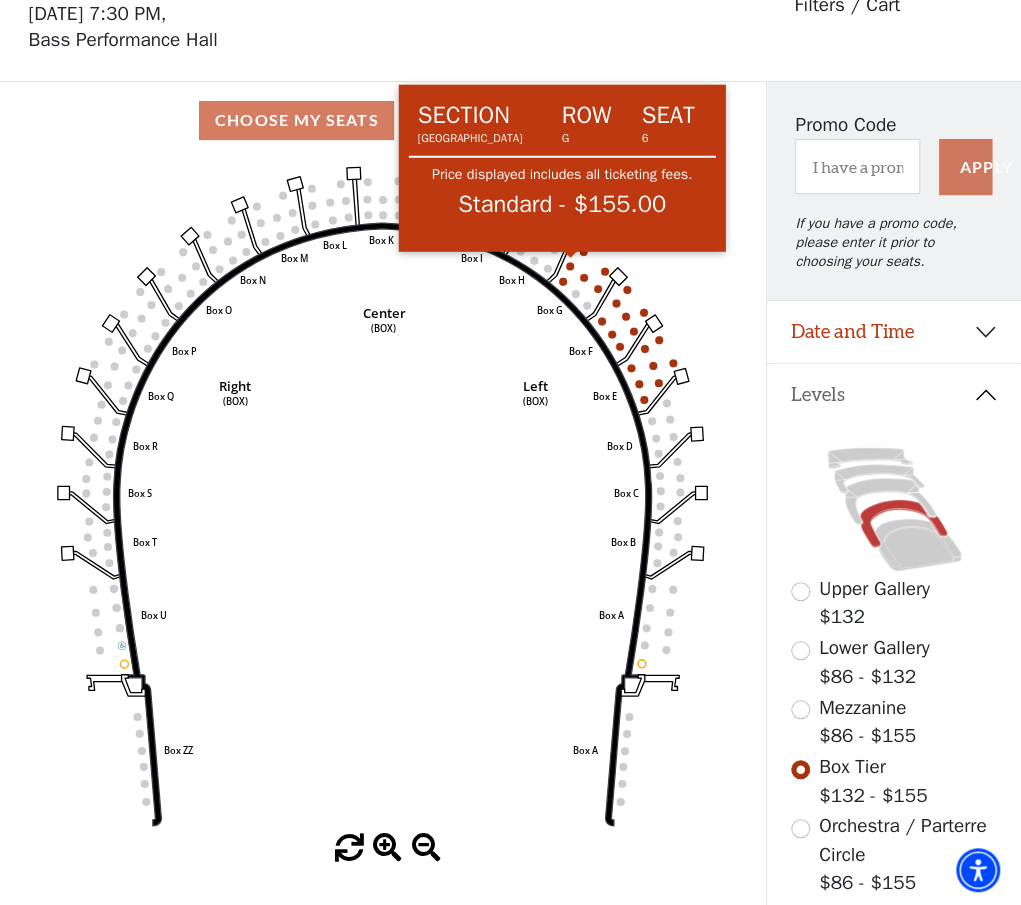 click 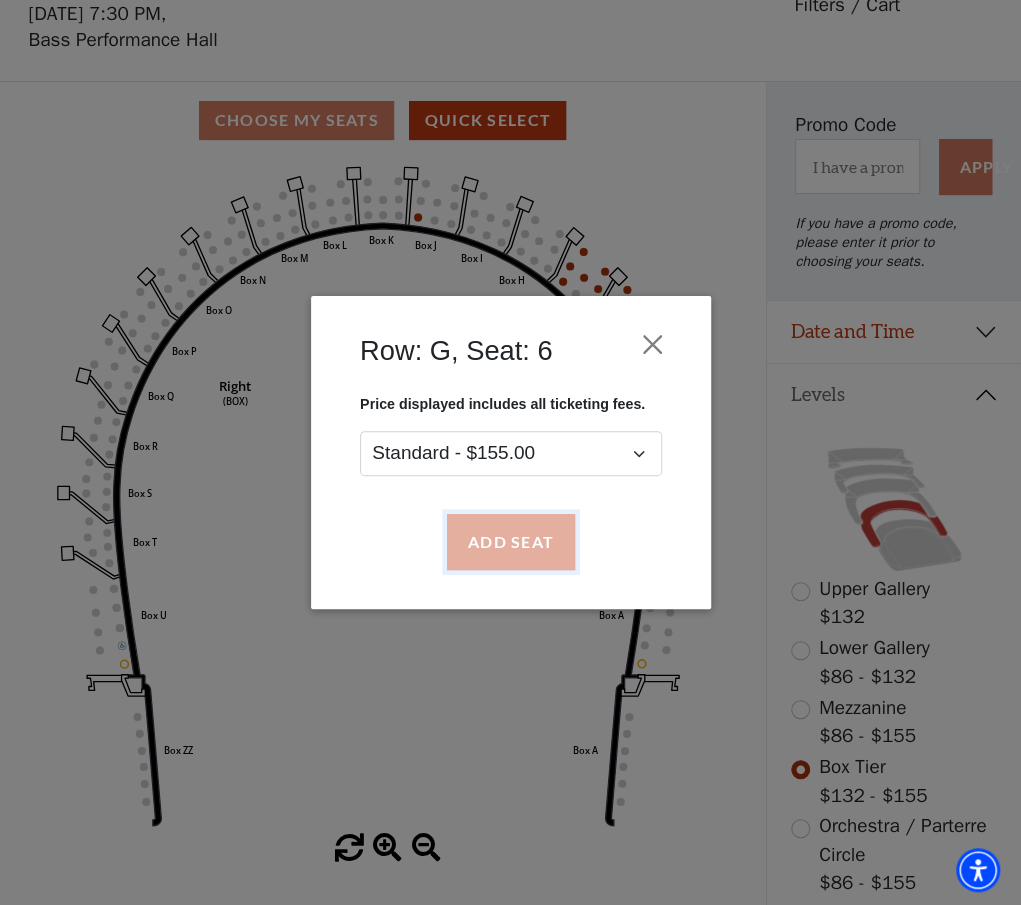 click on "Add Seat" at bounding box center (510, 542) 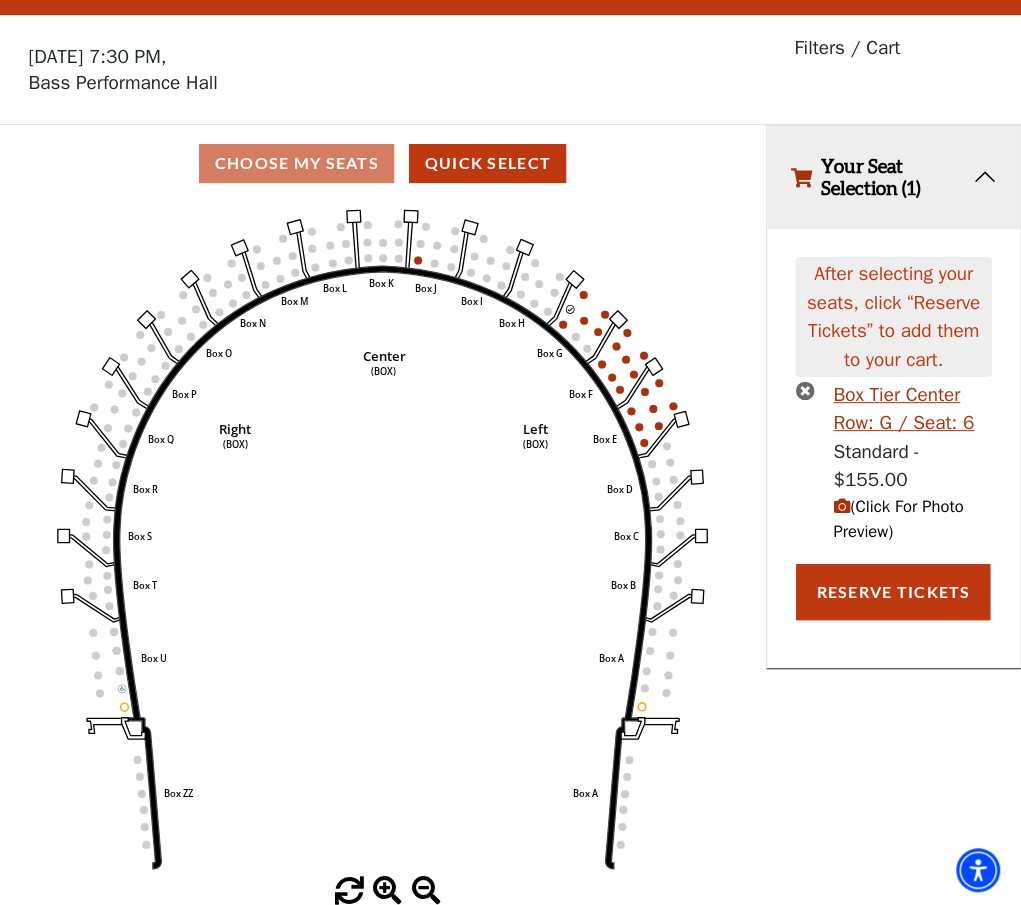 scroll, scrollTop: 0, scrollLeft: 0, axis: both 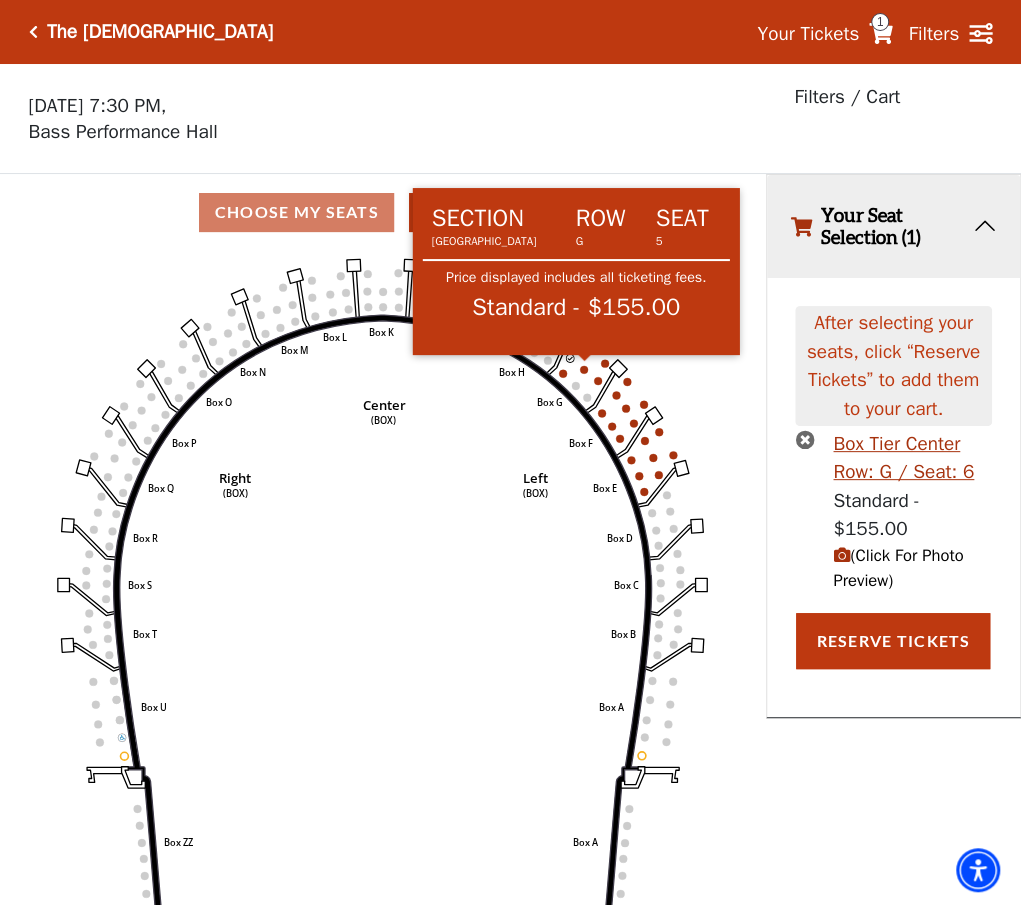 click 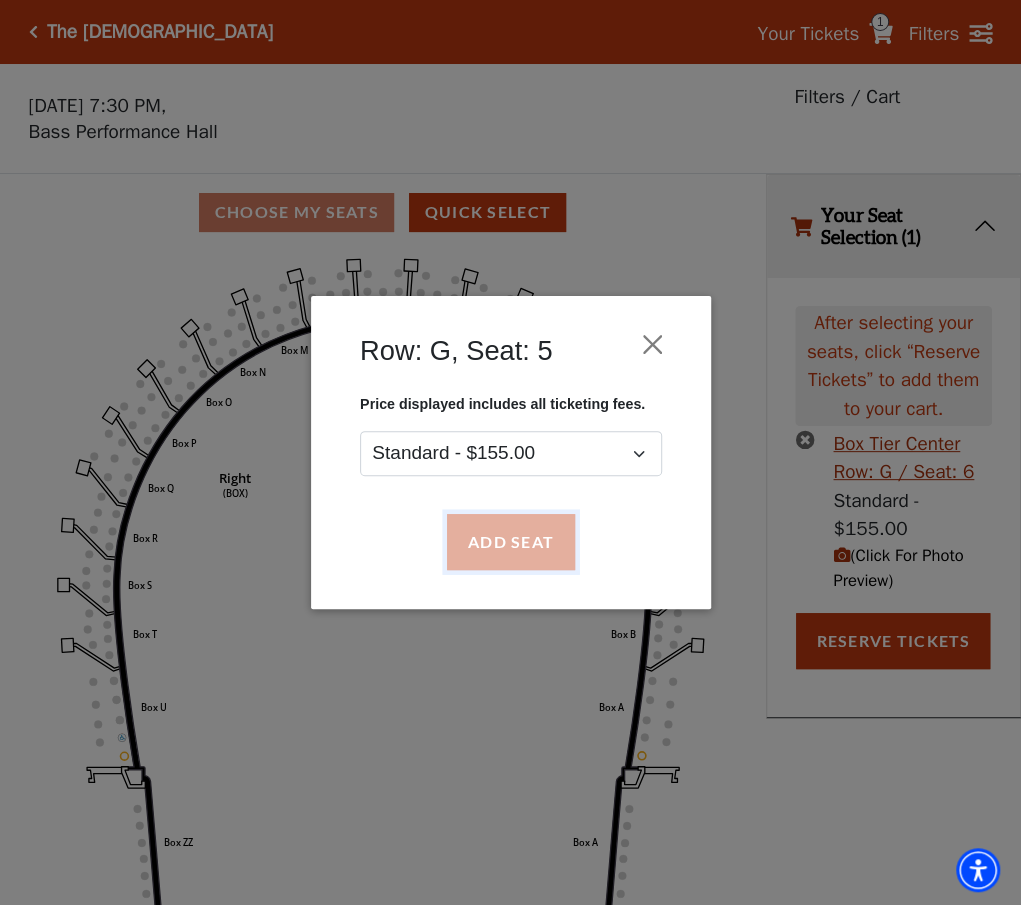click on "Add Seat" at bounding box center [510, 542] 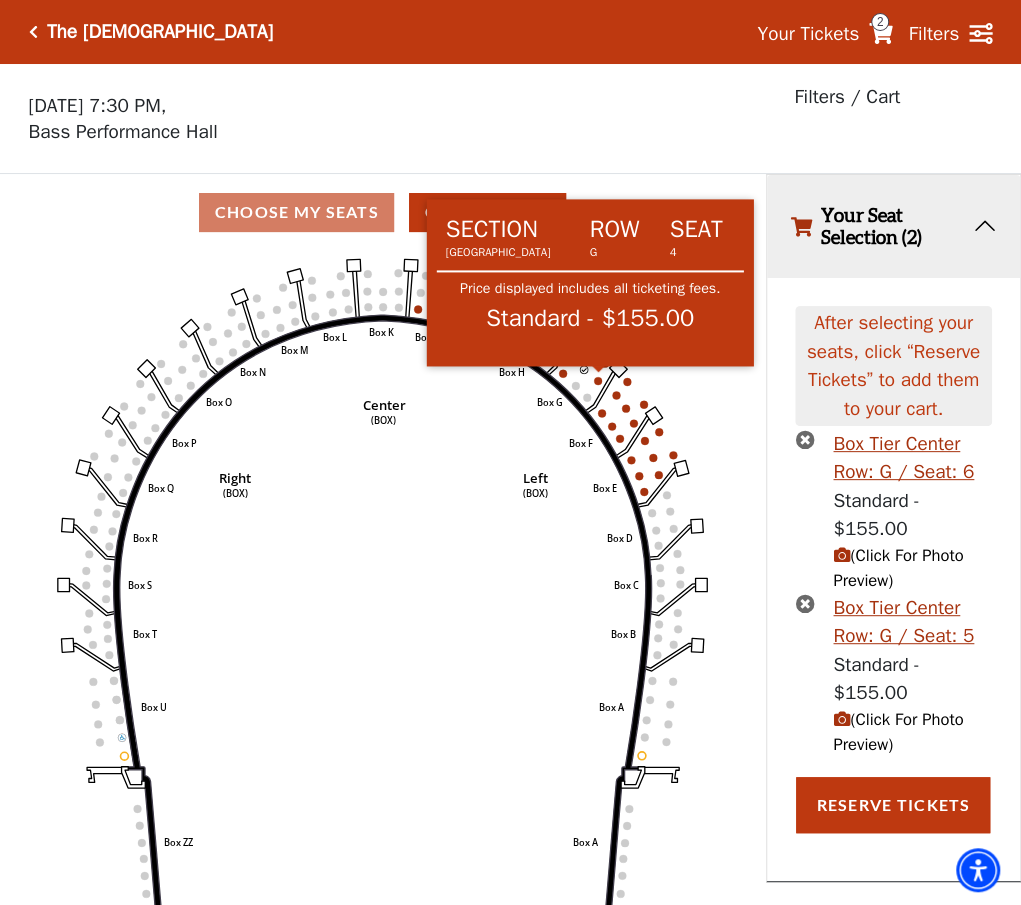 click 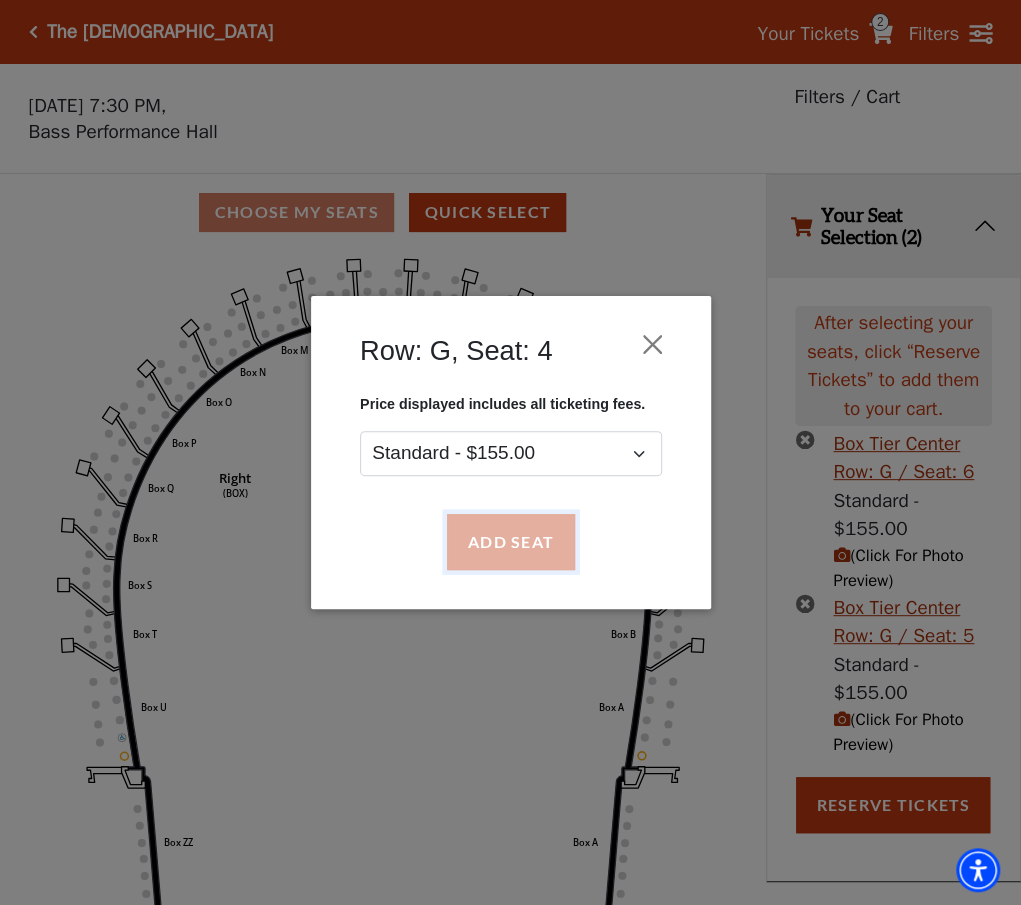 click on "Add Seat" at bounding box center [510, 542] 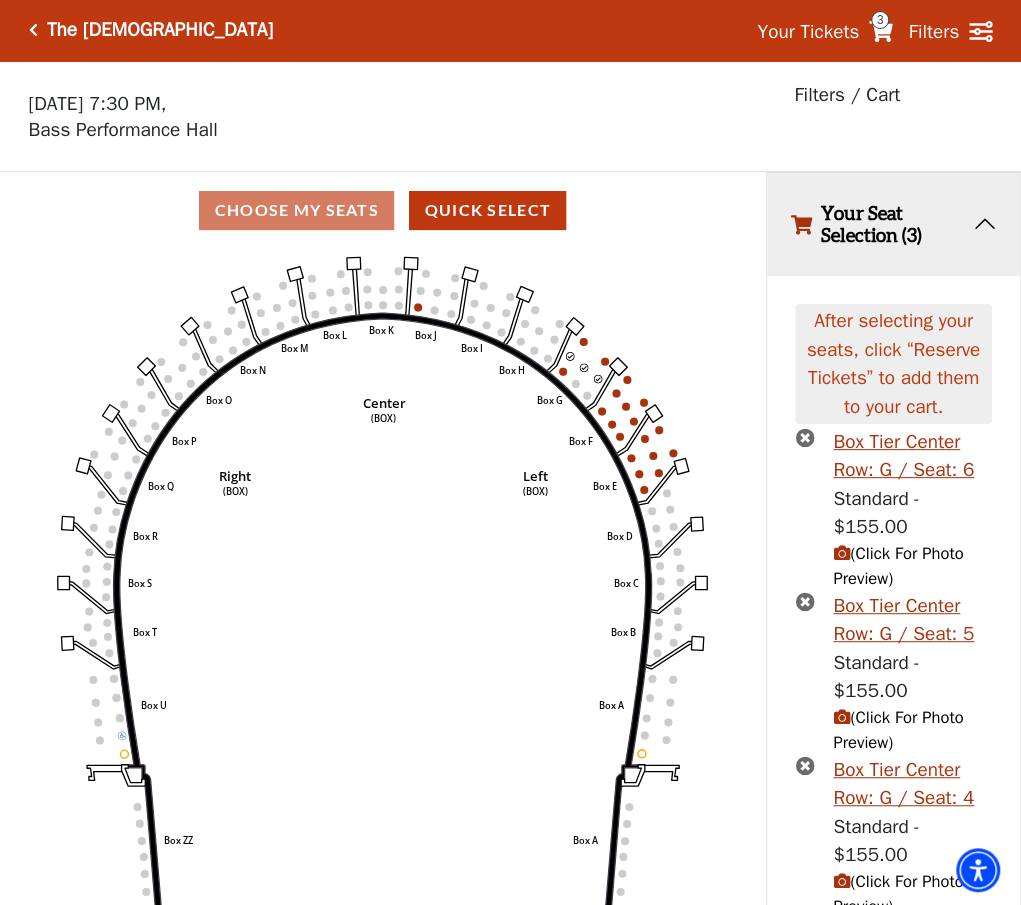 click on "Reserve Tickets" at bounding box center (893, 967) 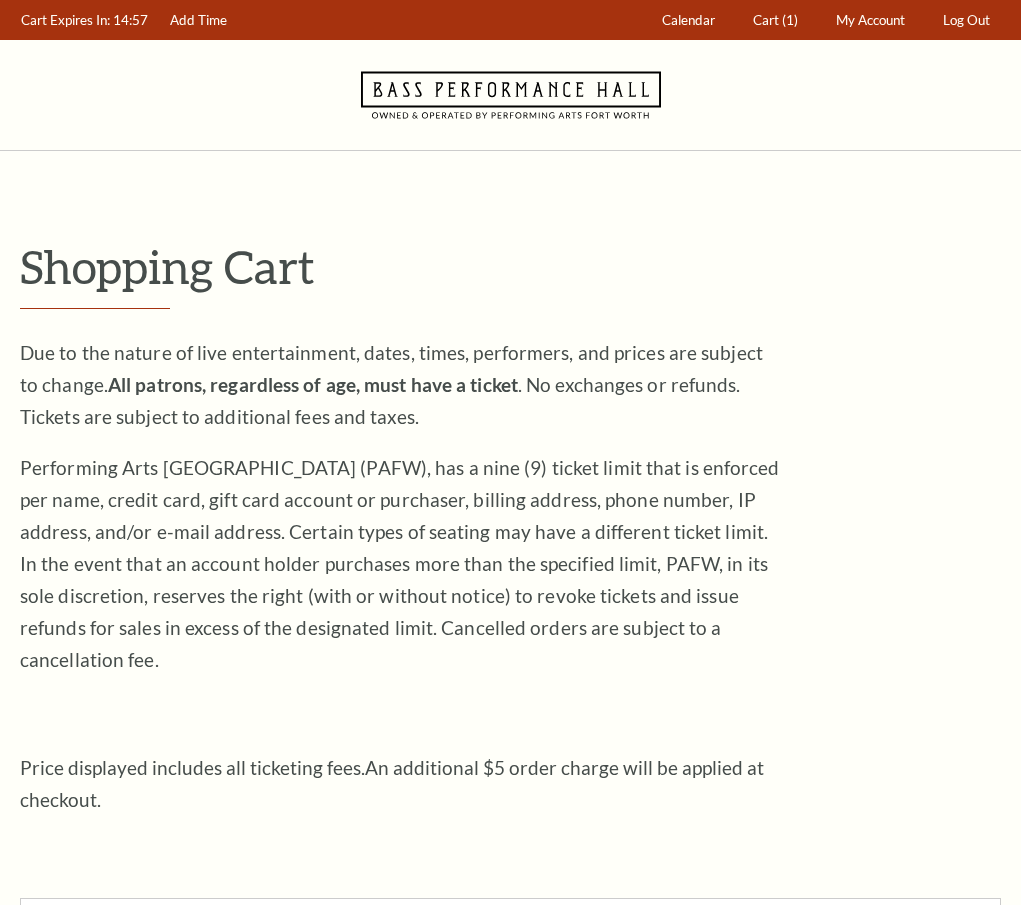 scroll, scrollTop: 0, scrollLeft: 0, axis: both 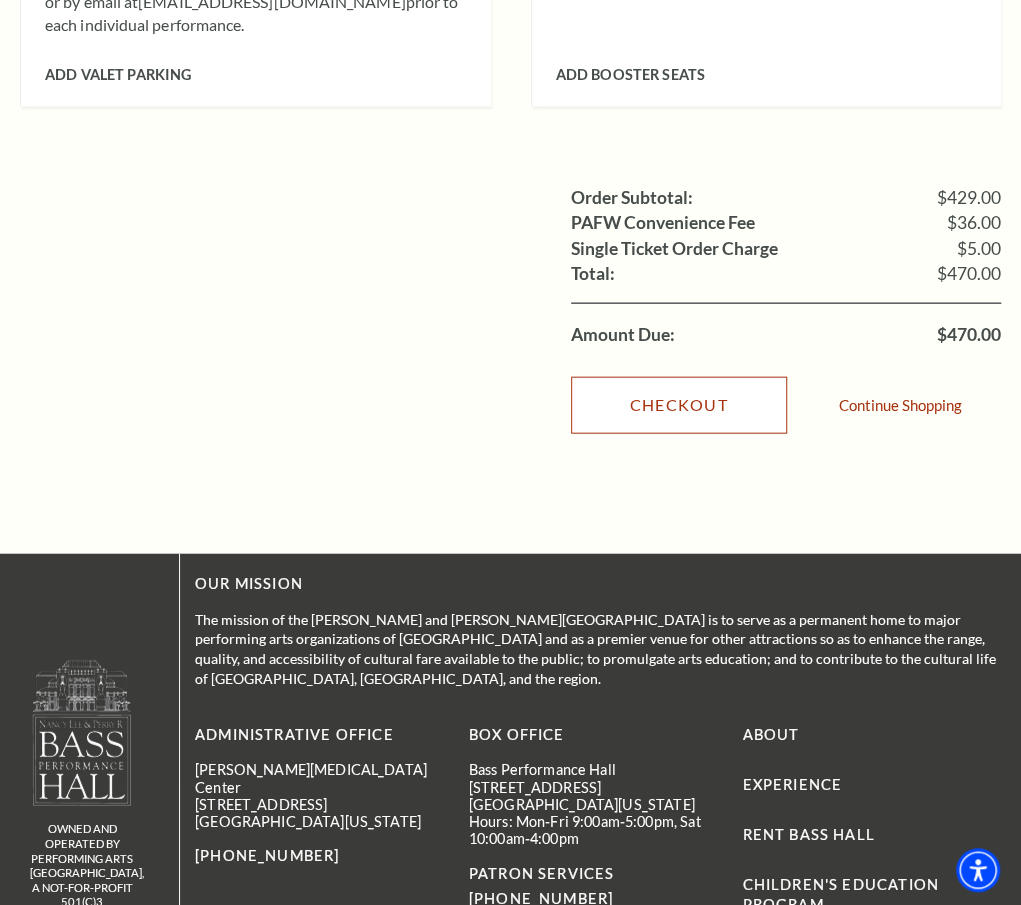 click on "Checkout" at bounding box center (679, 405) 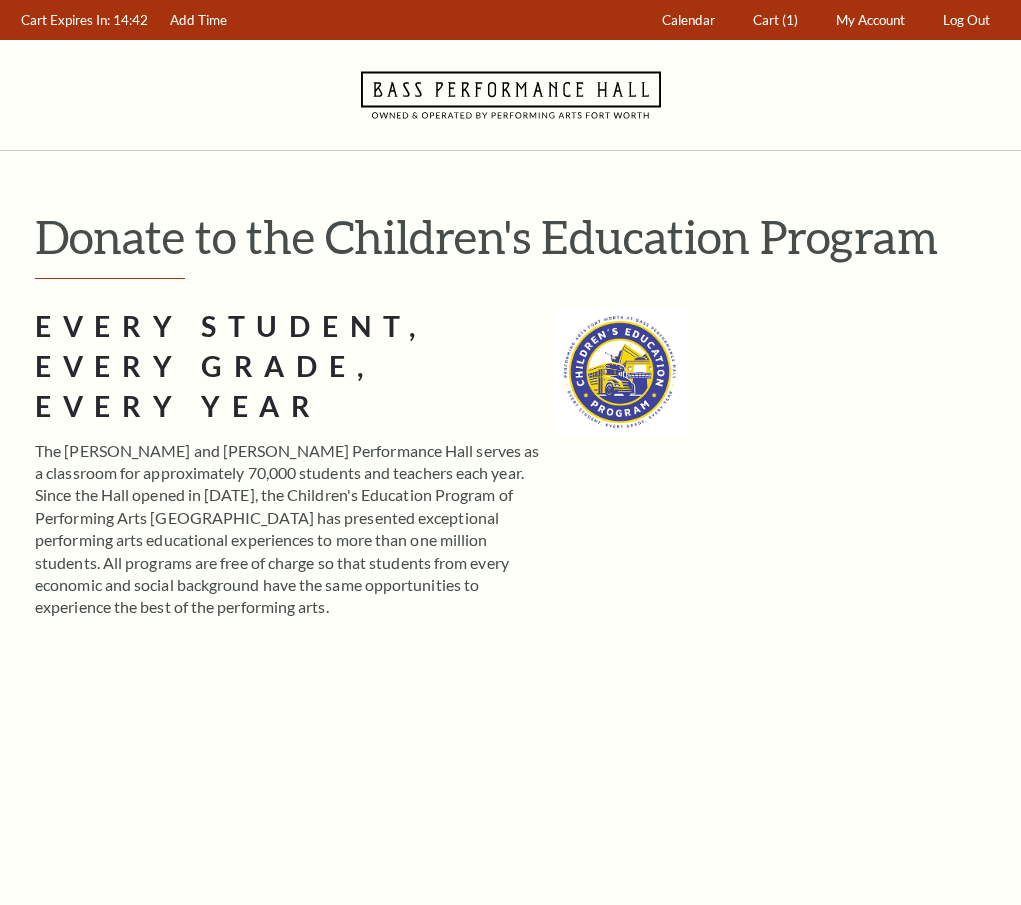 scroll, scrollTop: 0, scrollLeft: 0, axis: both 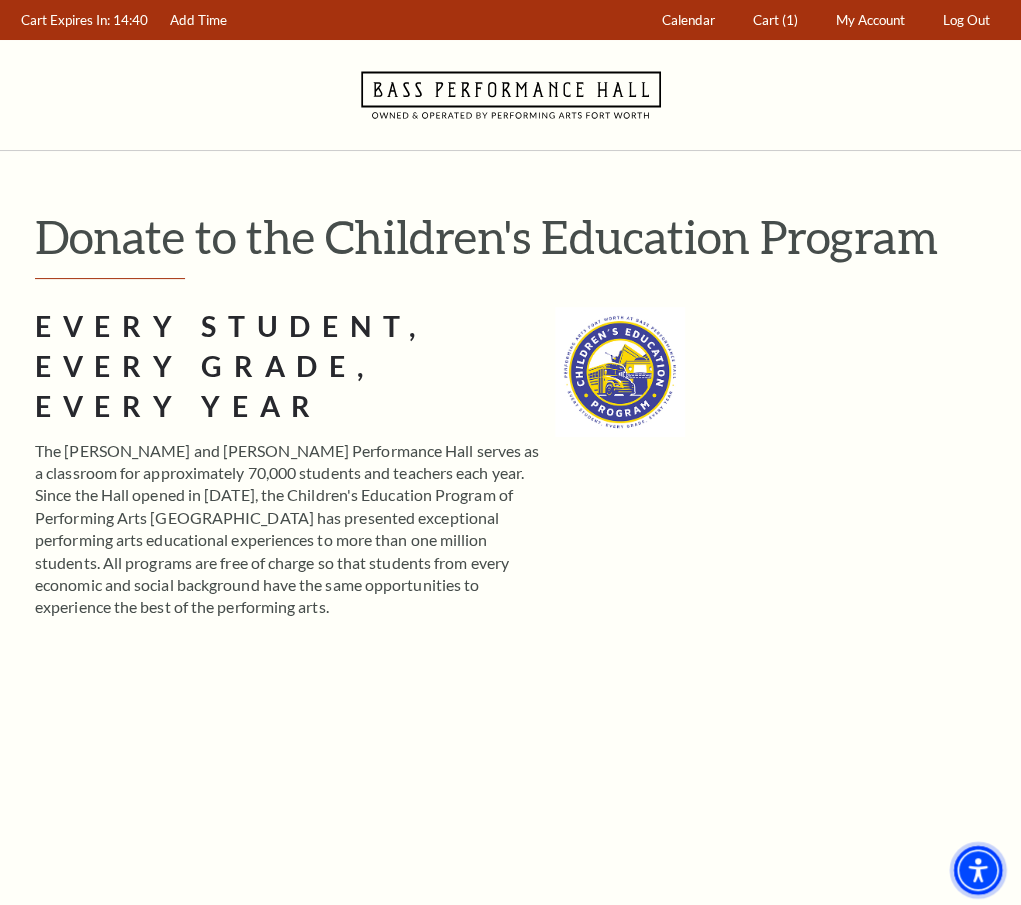 click at bounding box center [978, 870] 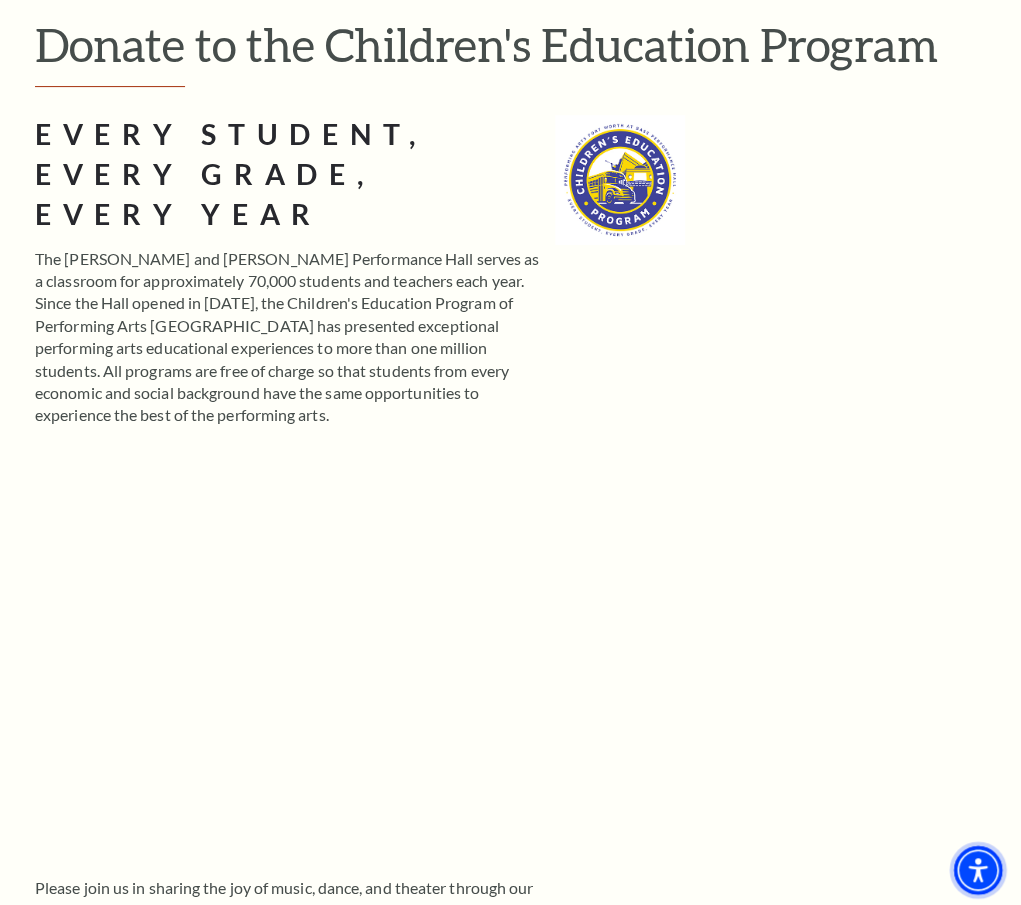 scroll, scrollTop: 191, scrollLeft: 0, axis: vertical 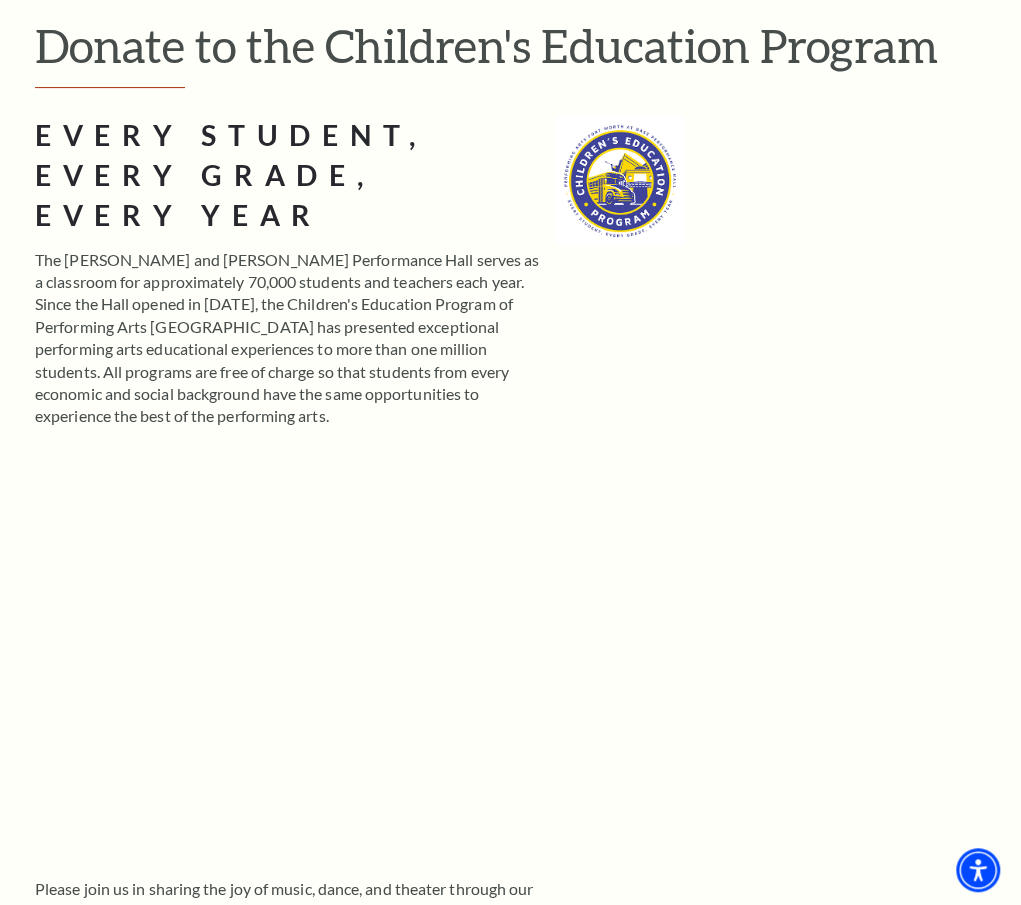 click on "Skip" at bounding box center (435, 1327) 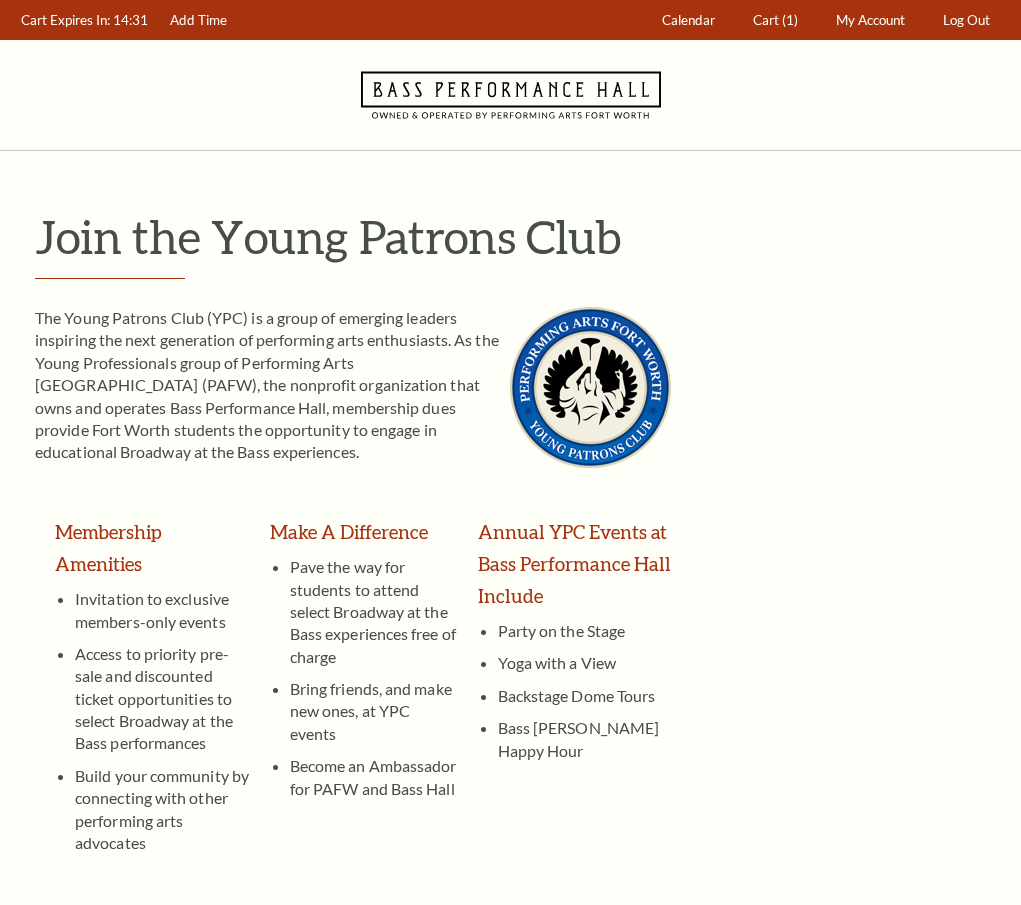 scroll, scrollTop: 0, scrollLeft: 0, axis: both 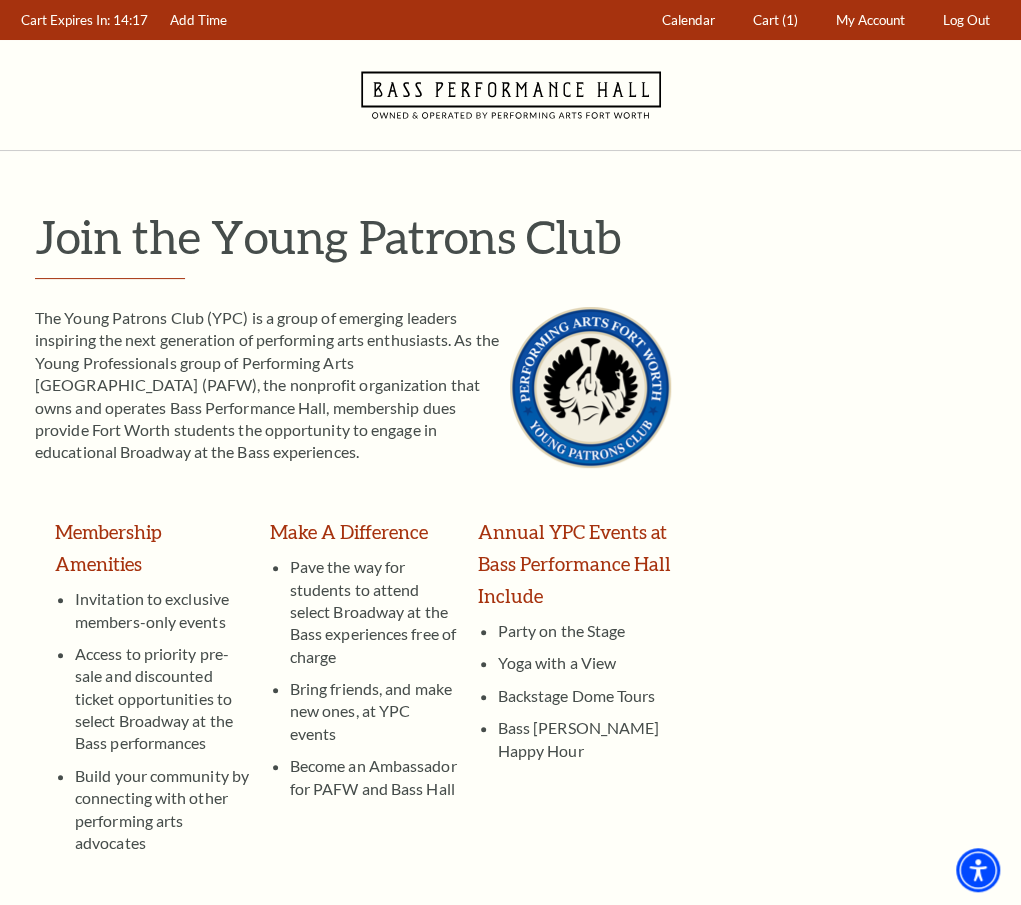 click on "Skip" at bounding box center (402, 1057) 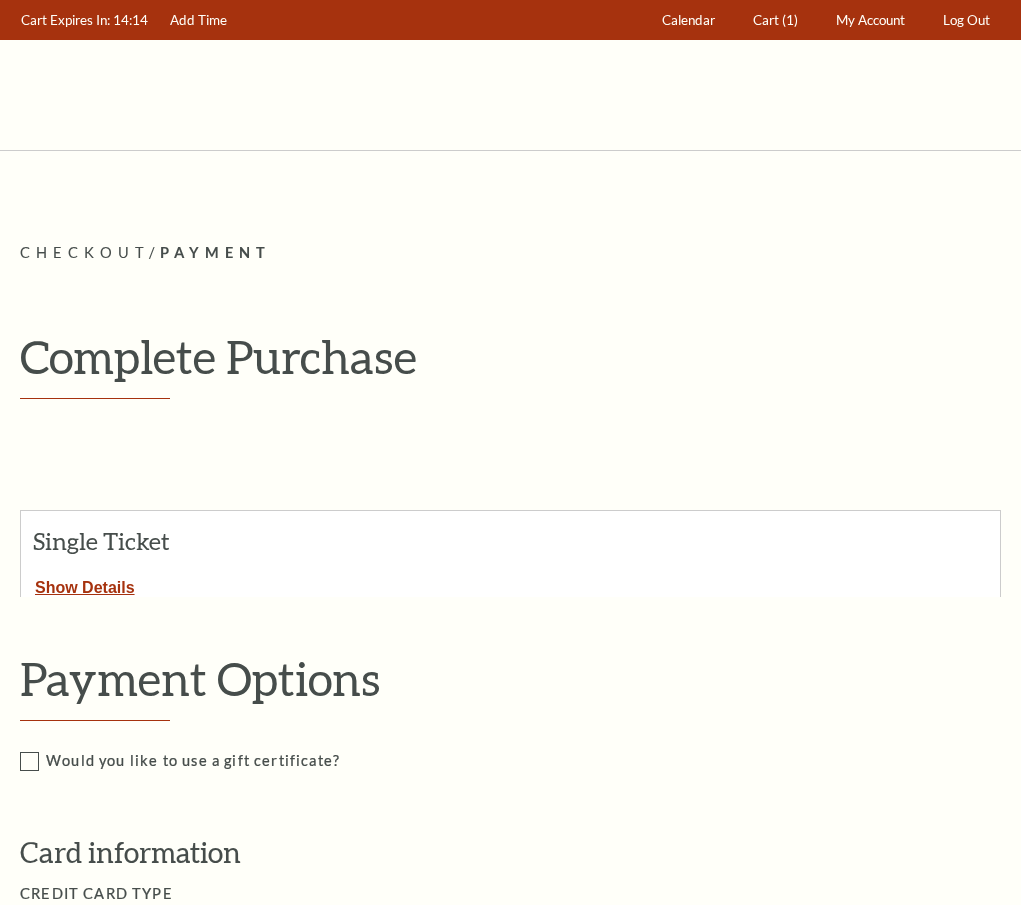 scroll, scrollTop: 0, scrollLeft: 0, axis: both 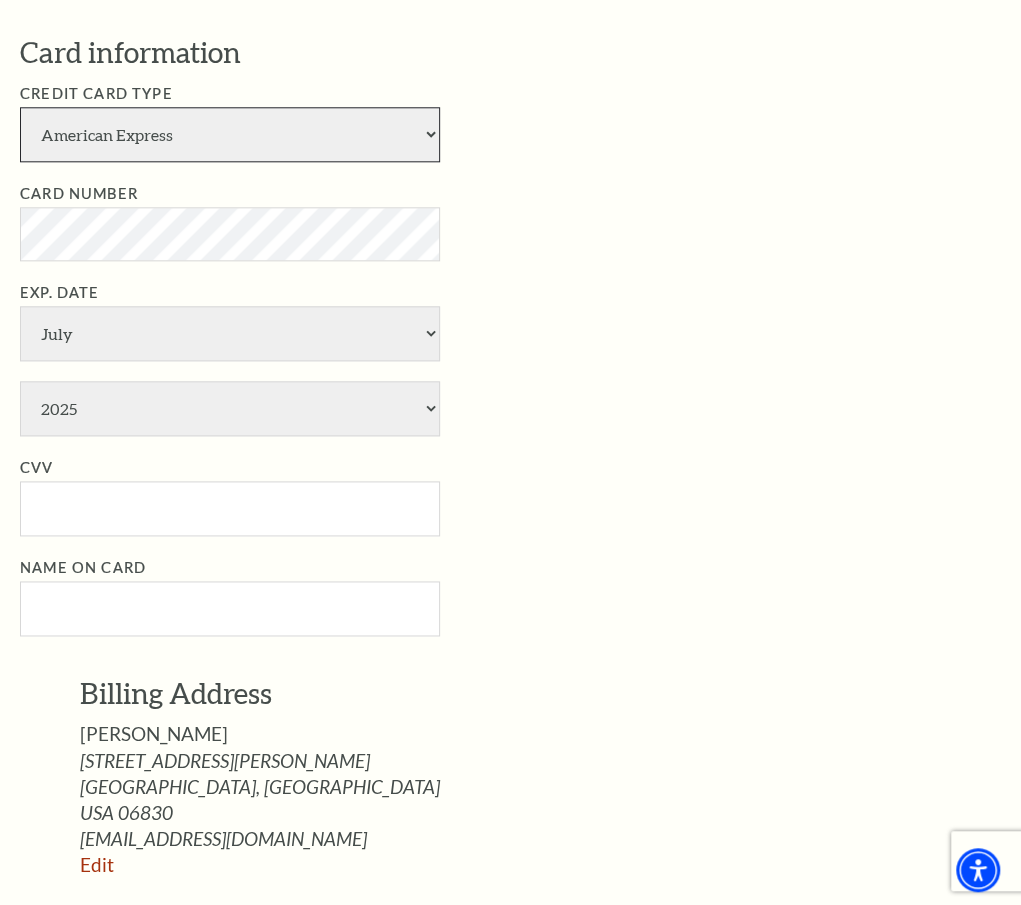select on "24" 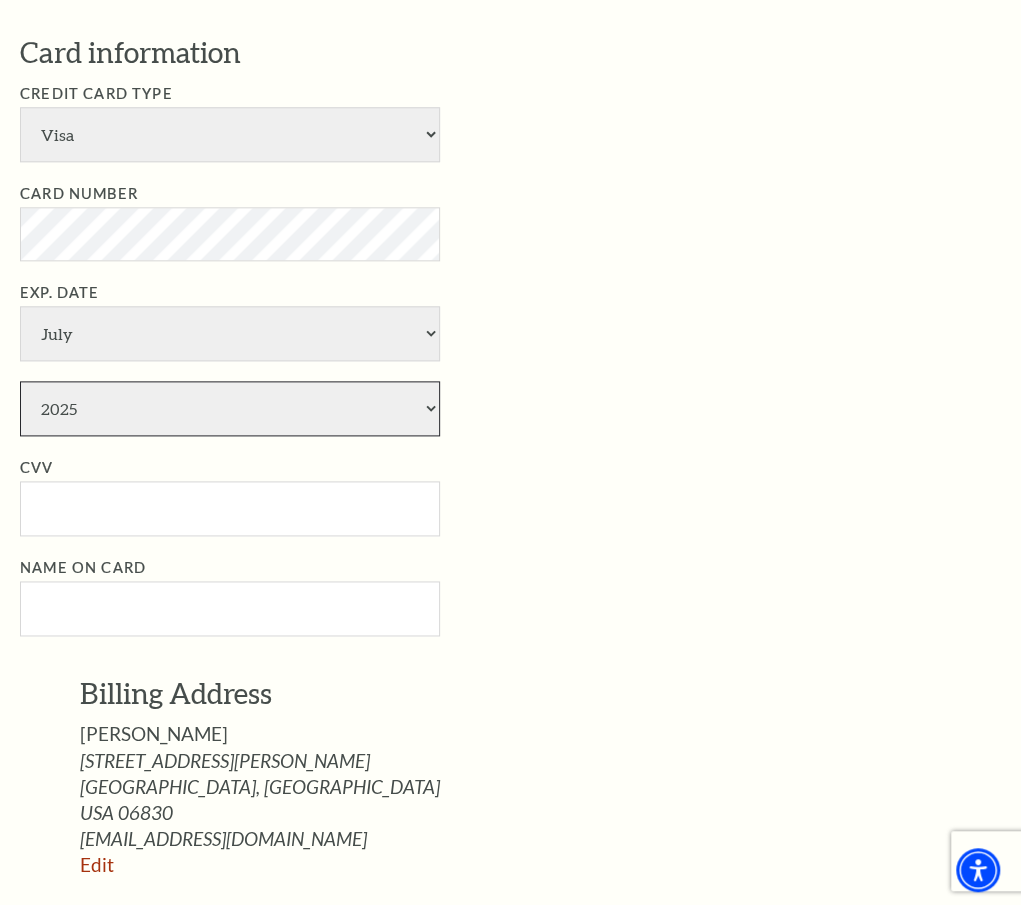 select on "2029" 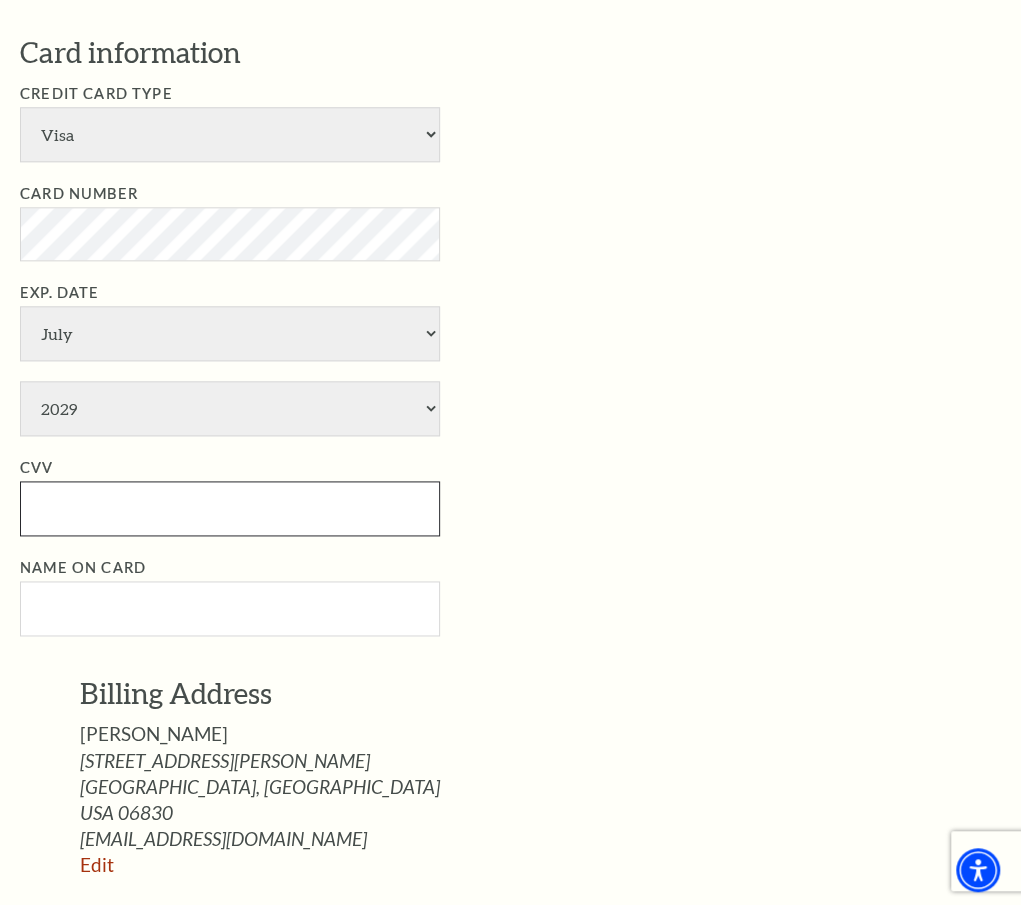 type on "870" 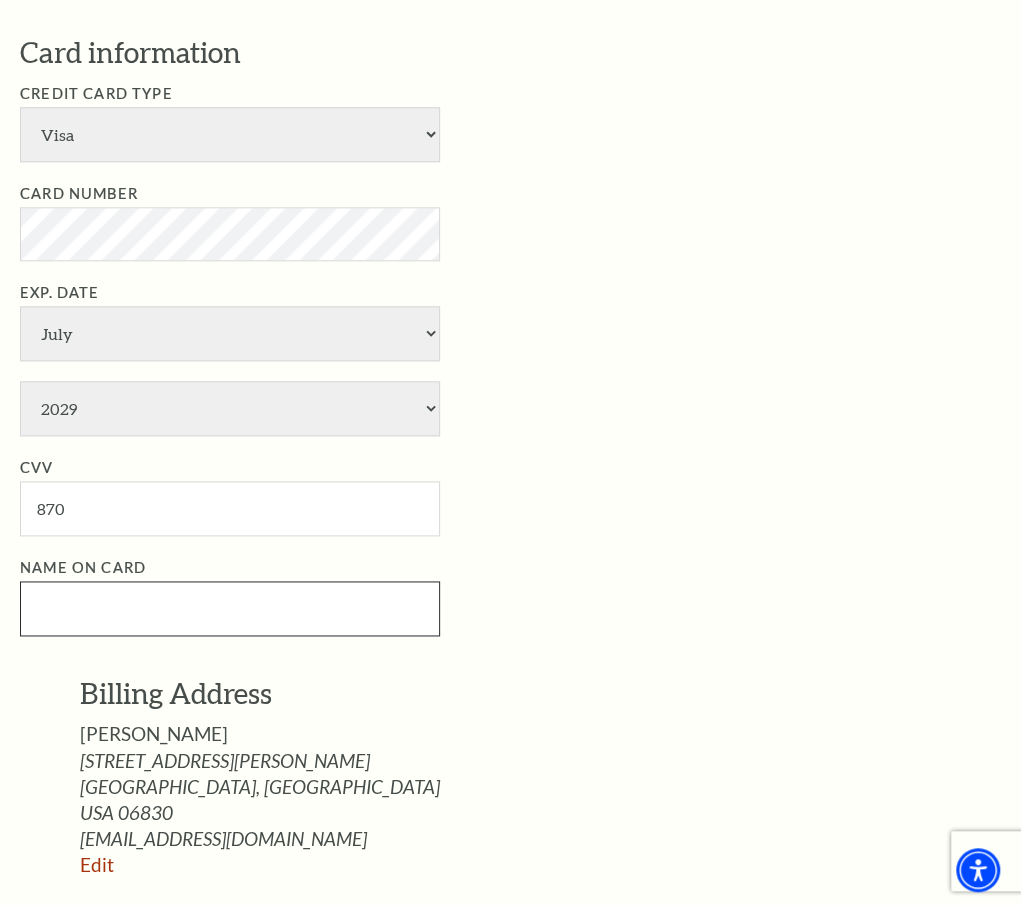 type on "[PERSON_NAME]" 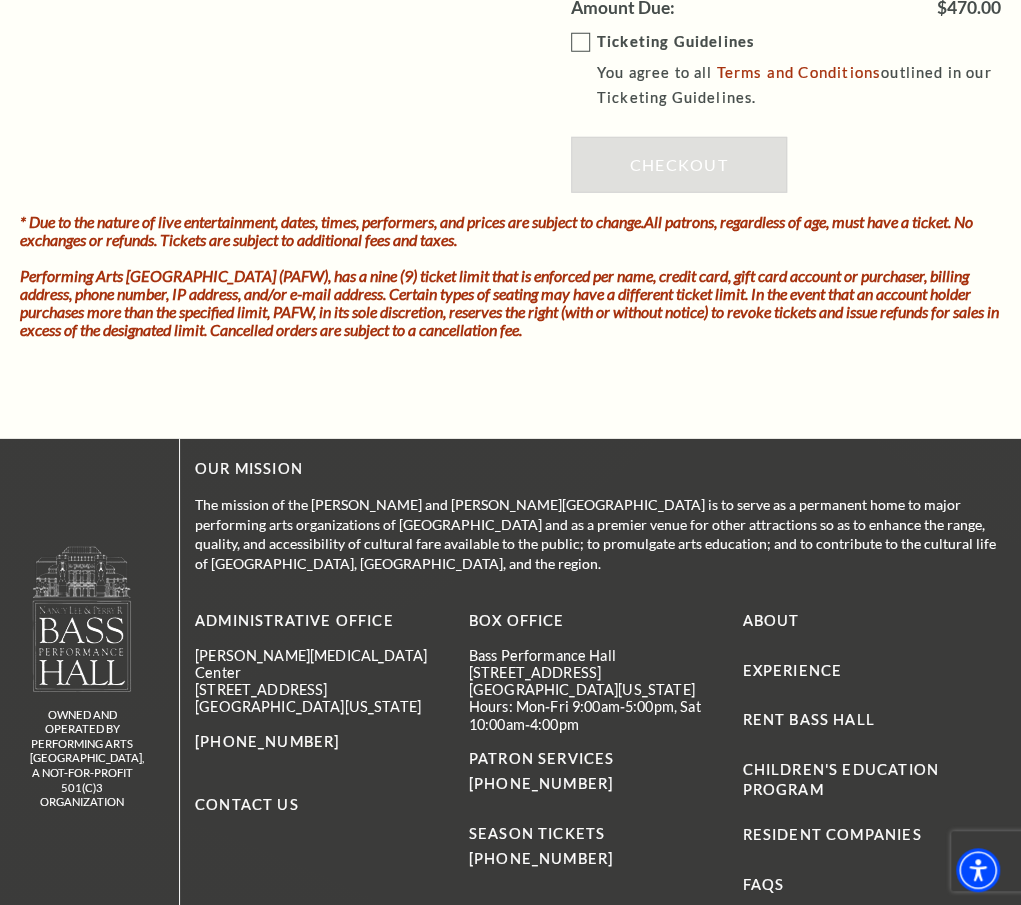 scroll, scrollTop: 2253, scrollLeft: 0, axis: vertical 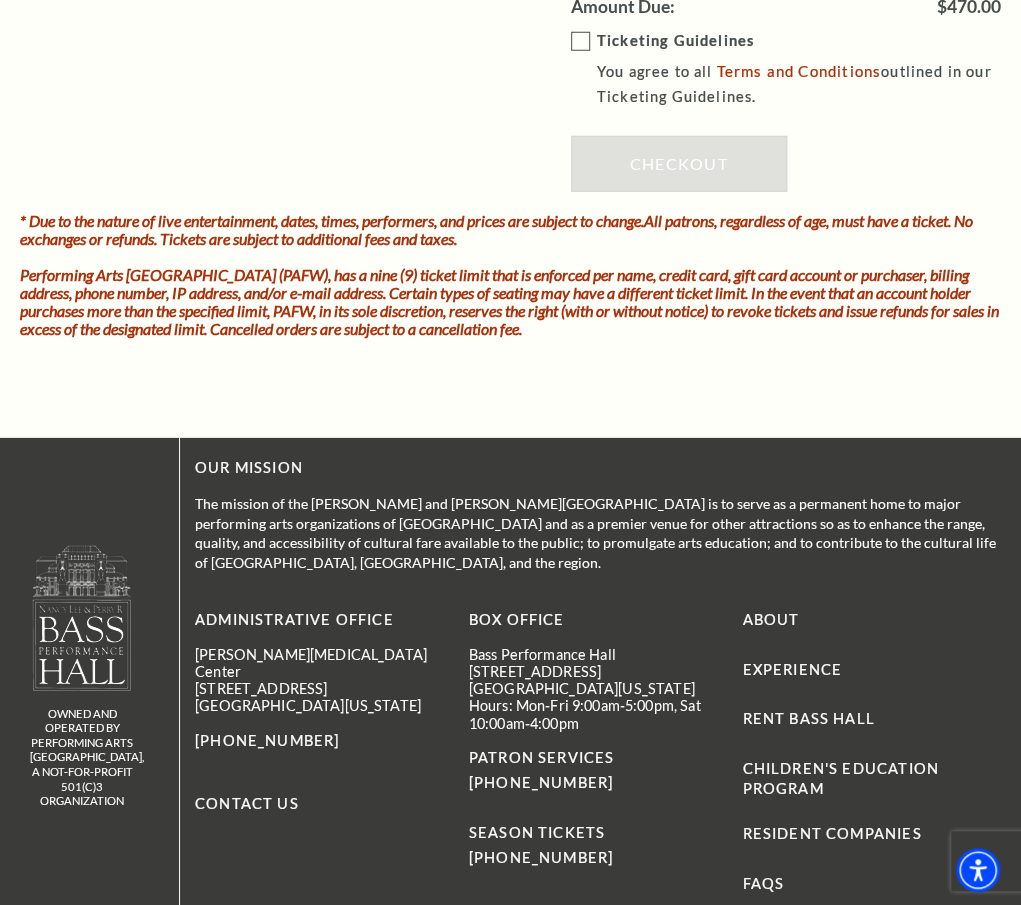 click on "Ticketing Guidelines
You agree to all   Terms and Conditions  outlined in our Ticketing Guidelines." at bounding box center (800, 69) 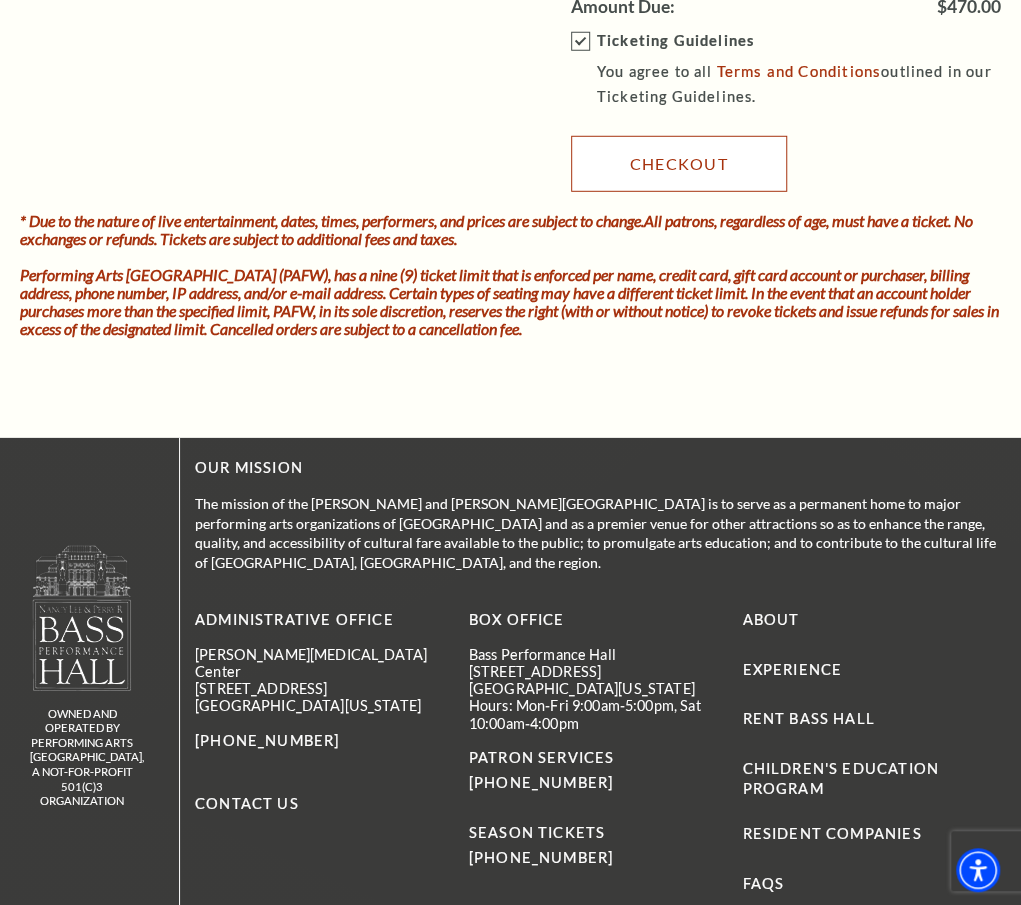 click on "Checkout" at bounding box center [679, 164] 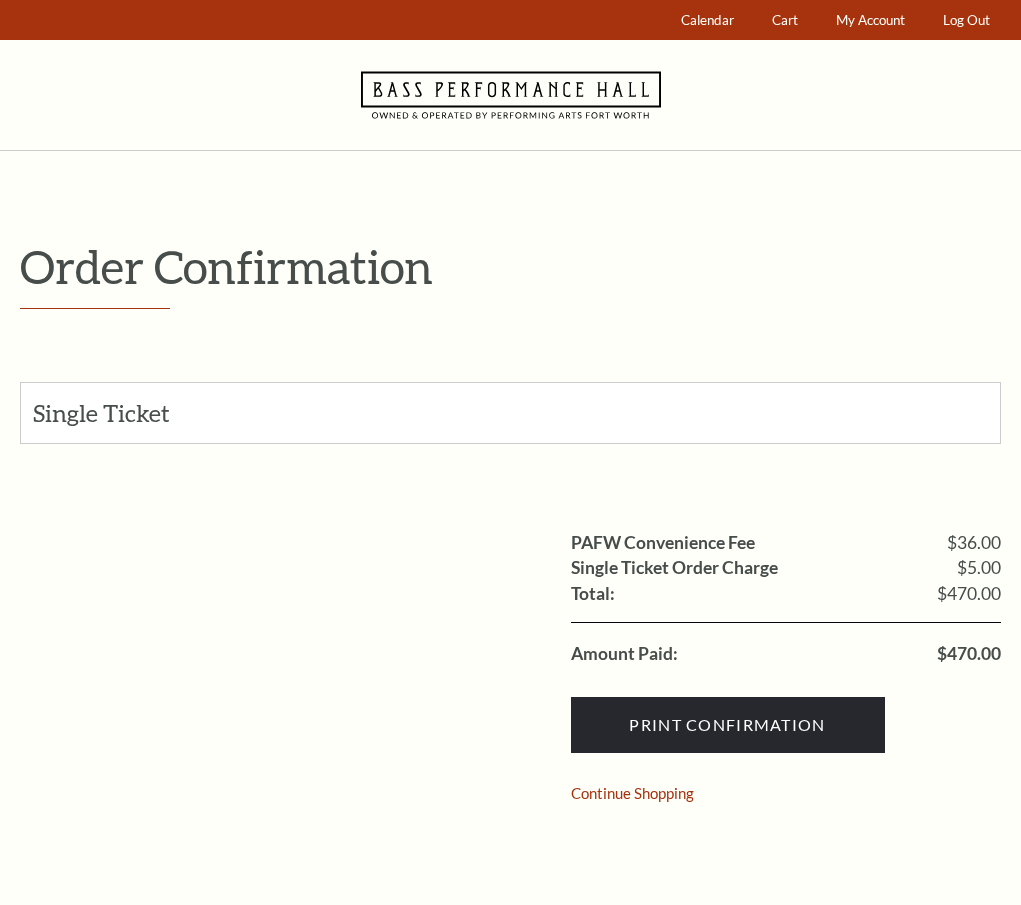 scroll, scrollTop: 0, scrollLeft: 0, axis: both 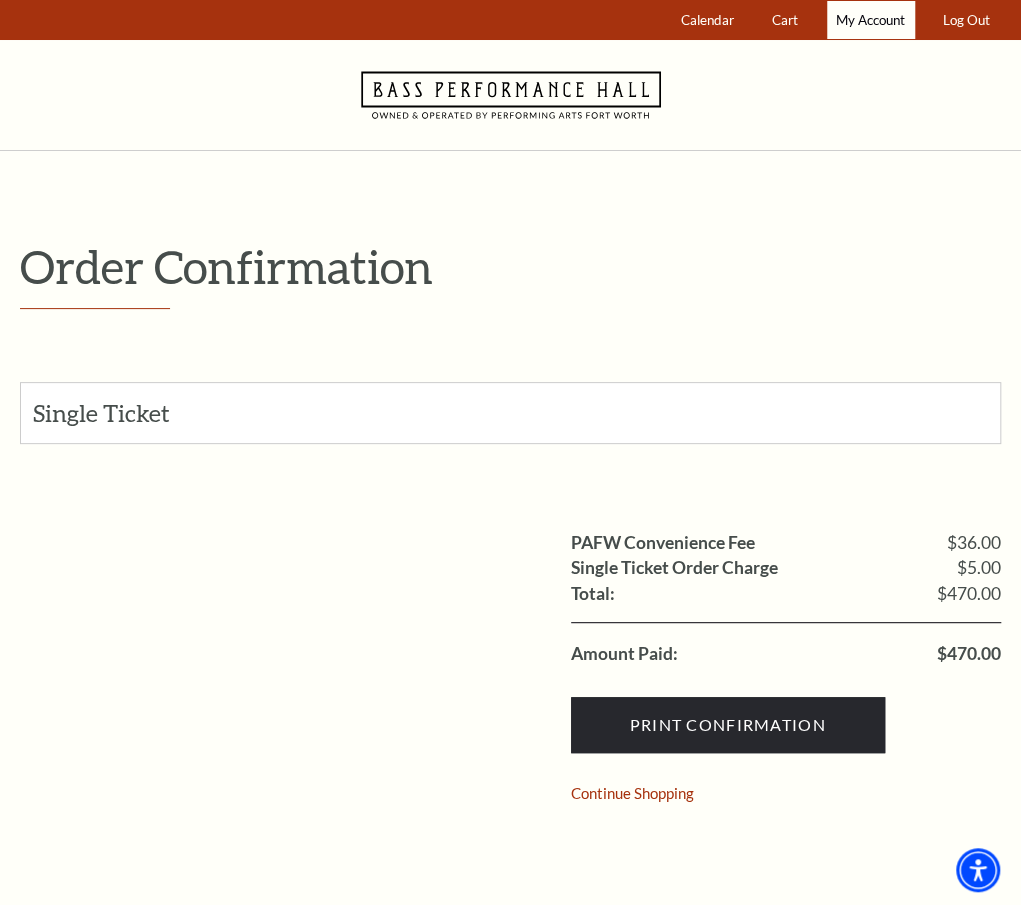 click on "My Account" at bounding box center [870, 20] 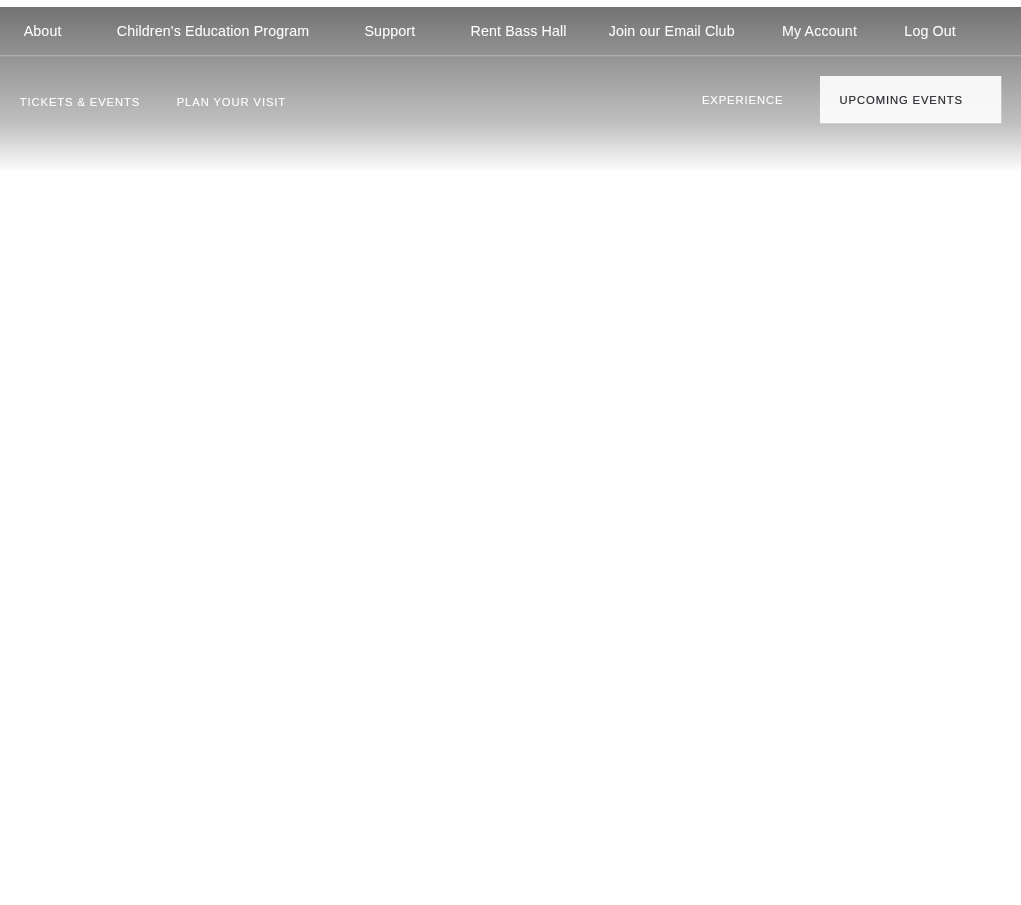 scroll, scrollTop: 0, scrollLeft: 0, axis: both 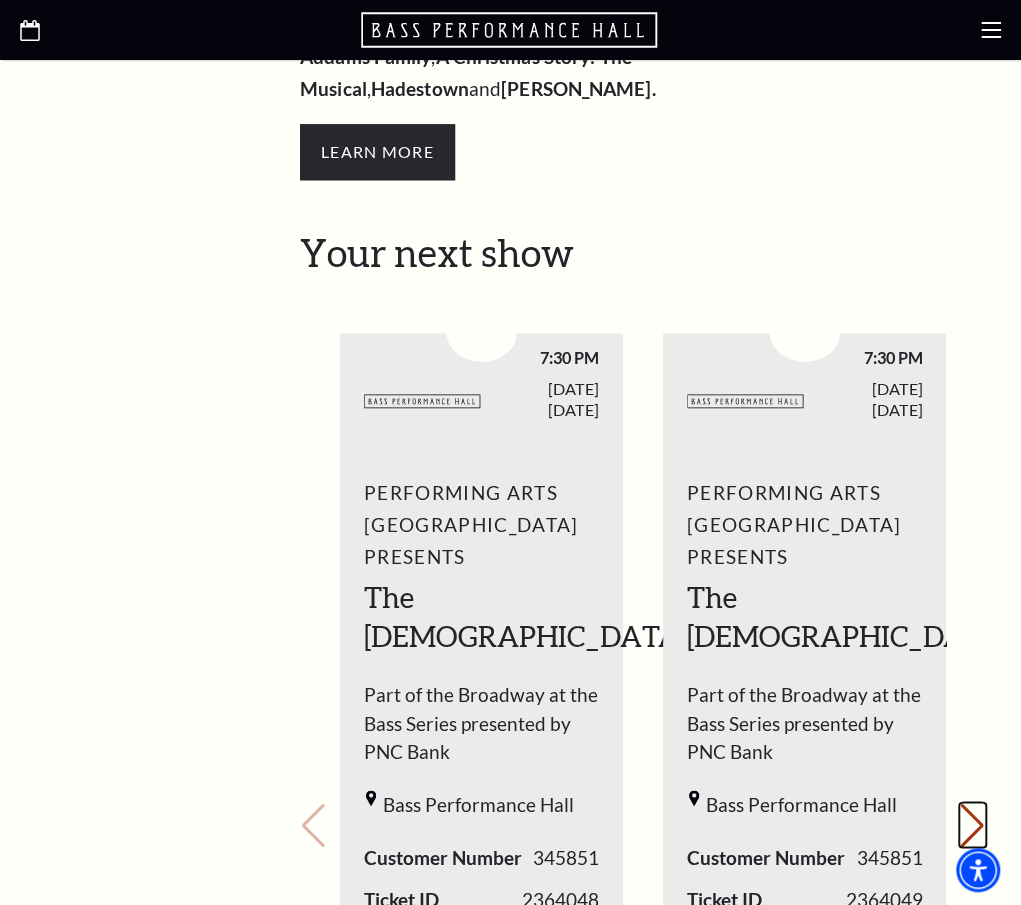 click on "Next slide." at bounding box center (972, 825) 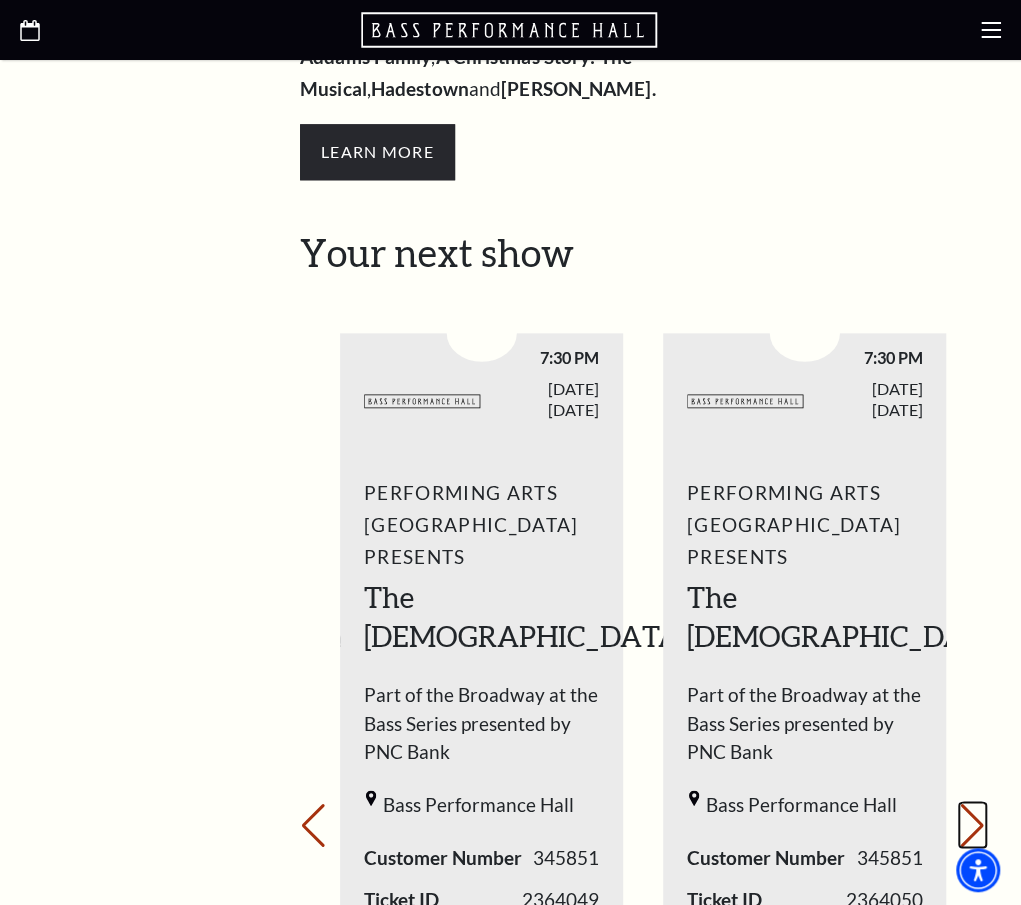 click on "Next slide." at bounding box center (972, 825) 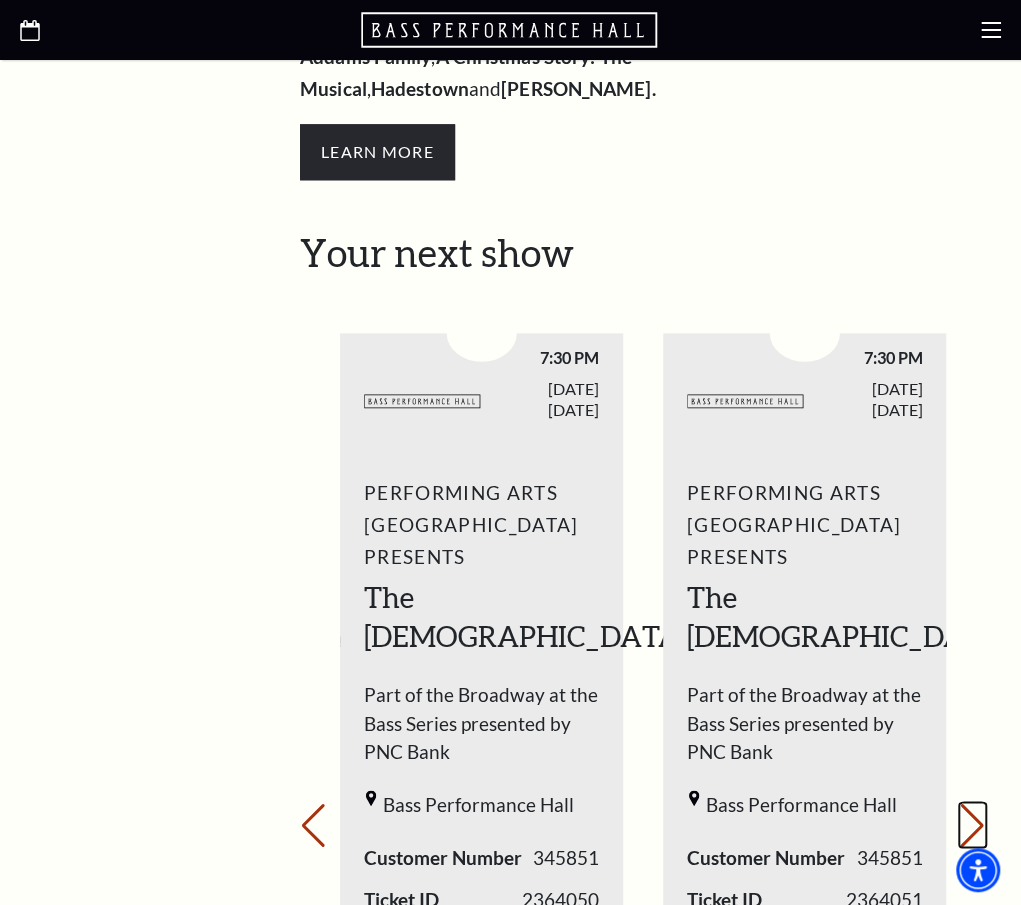 click on "Next slide." at bounding box center [972, 825] 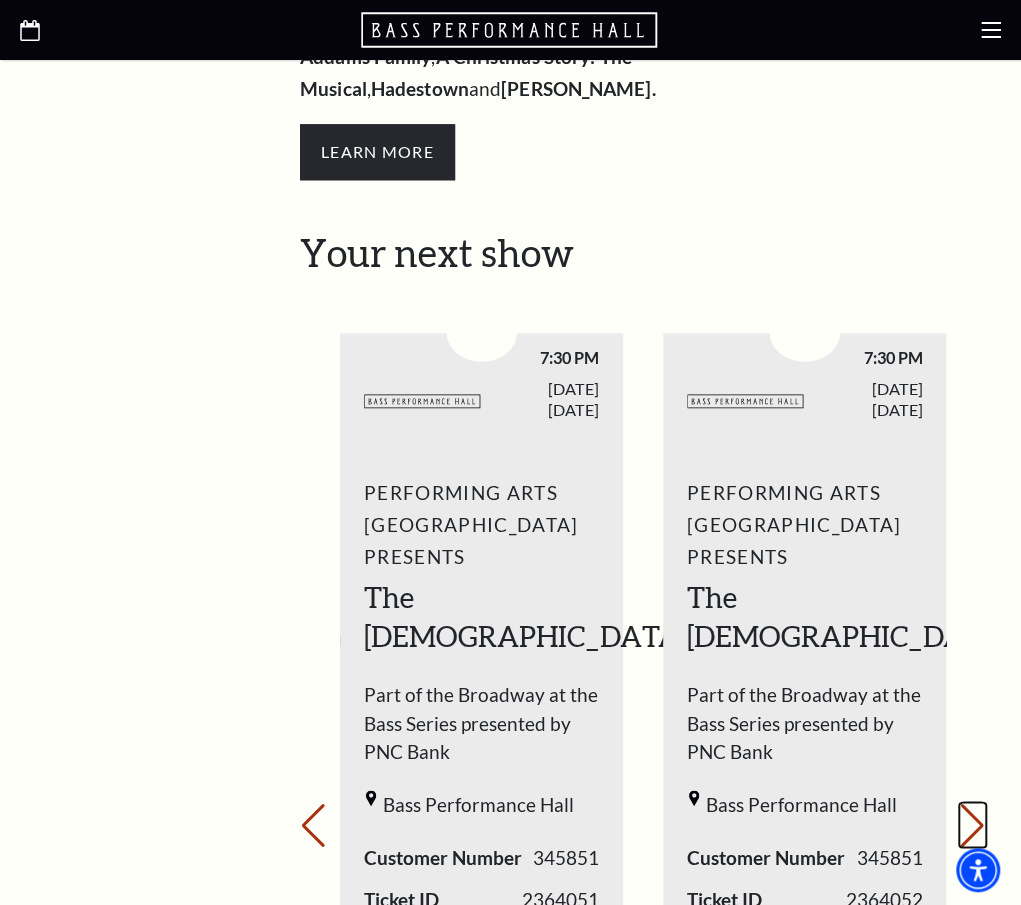 click on "Next slide." at bounding box center [972, 825] 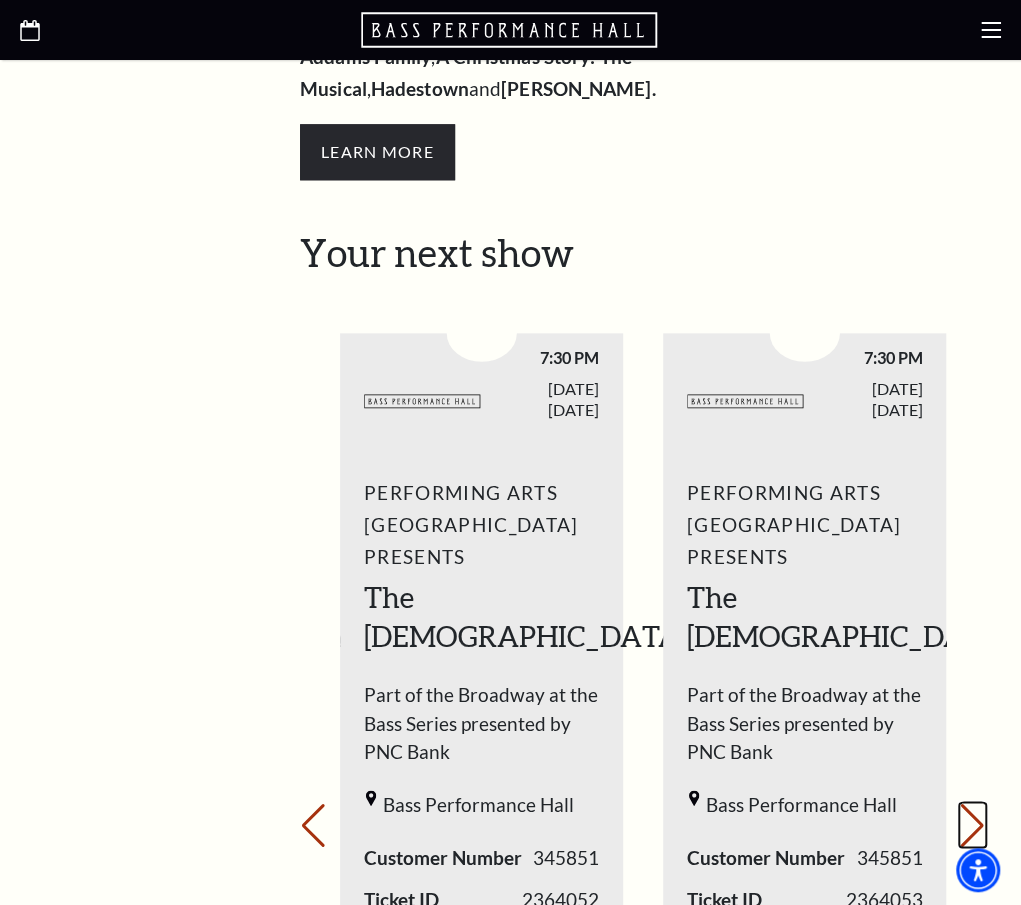 click on "Next slide." at bounding box center [972, 825] 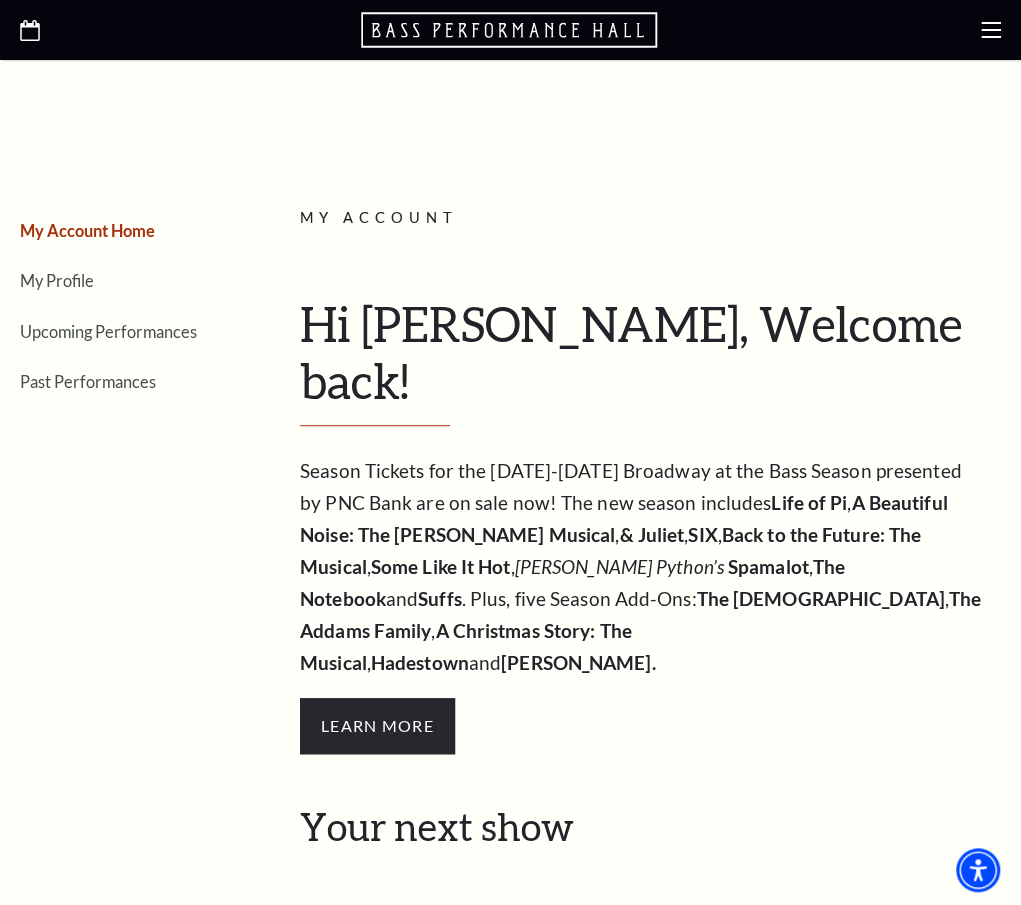 scroll, scrollTop: 169, scrollLeft: 0, axis: vertical 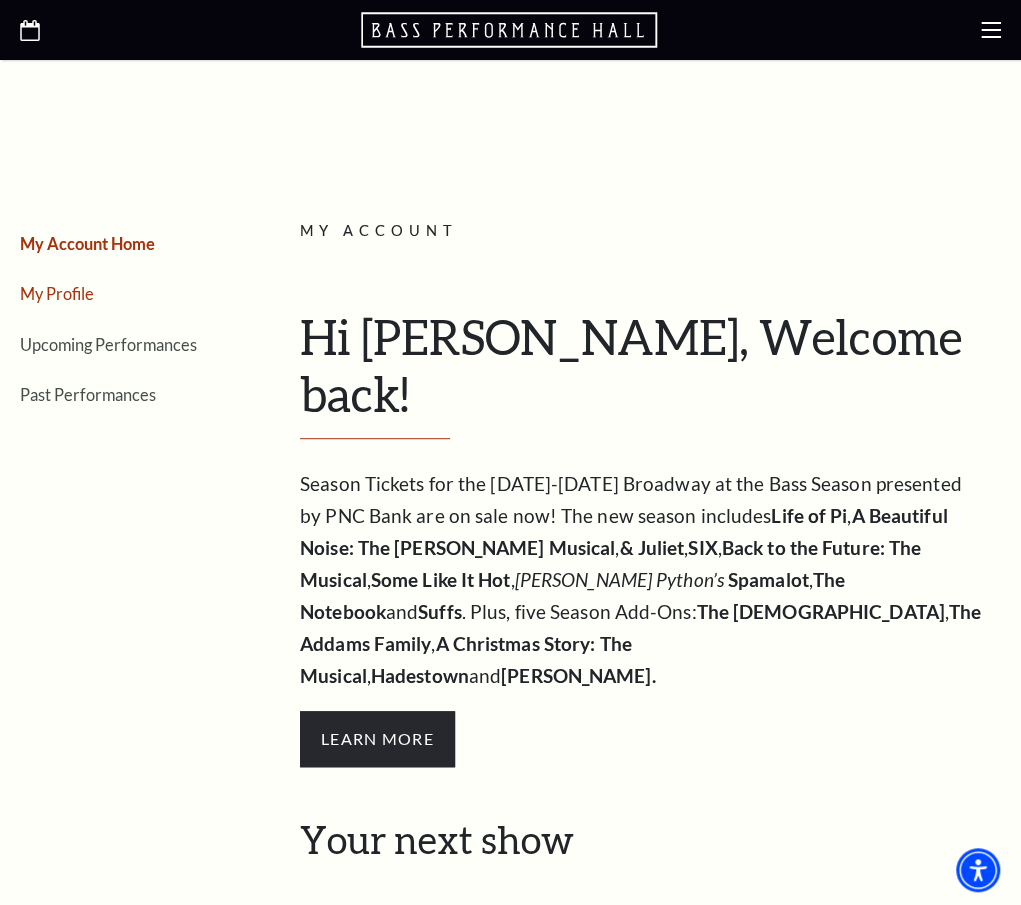 click on "My Profile" at bounding box center (57, 293) 